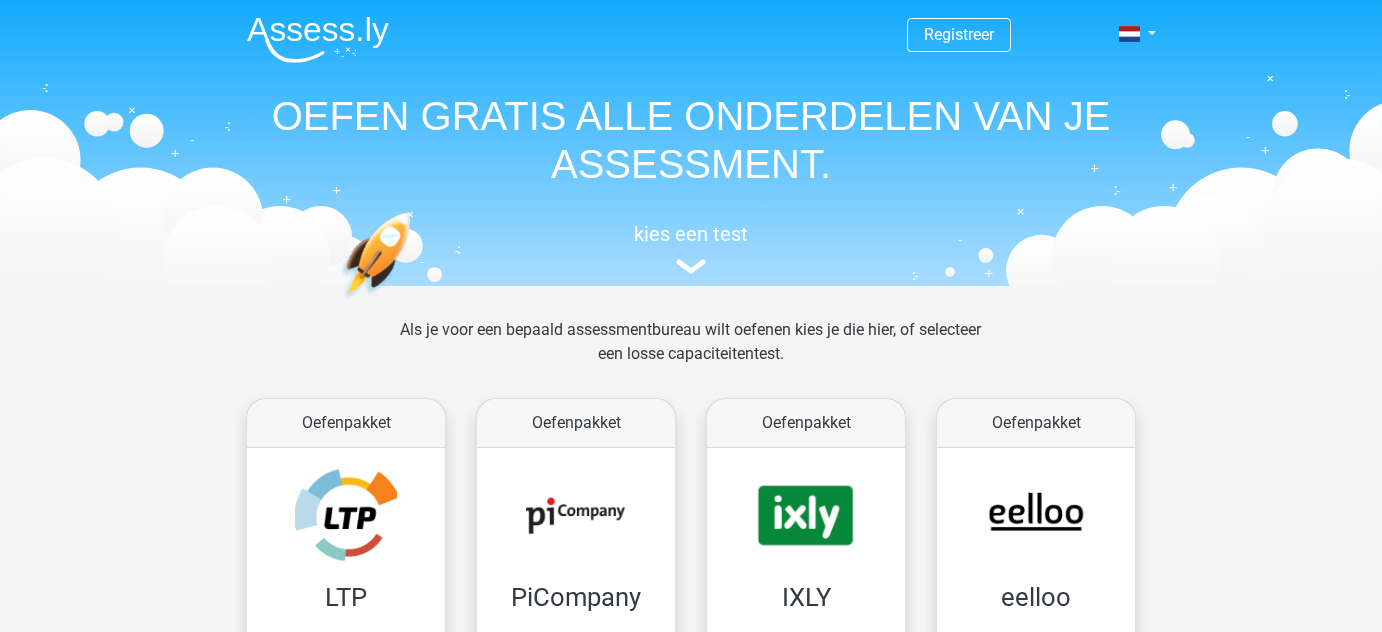 scroll, scrollTop: 0, scrollLeft: 0, axis: both 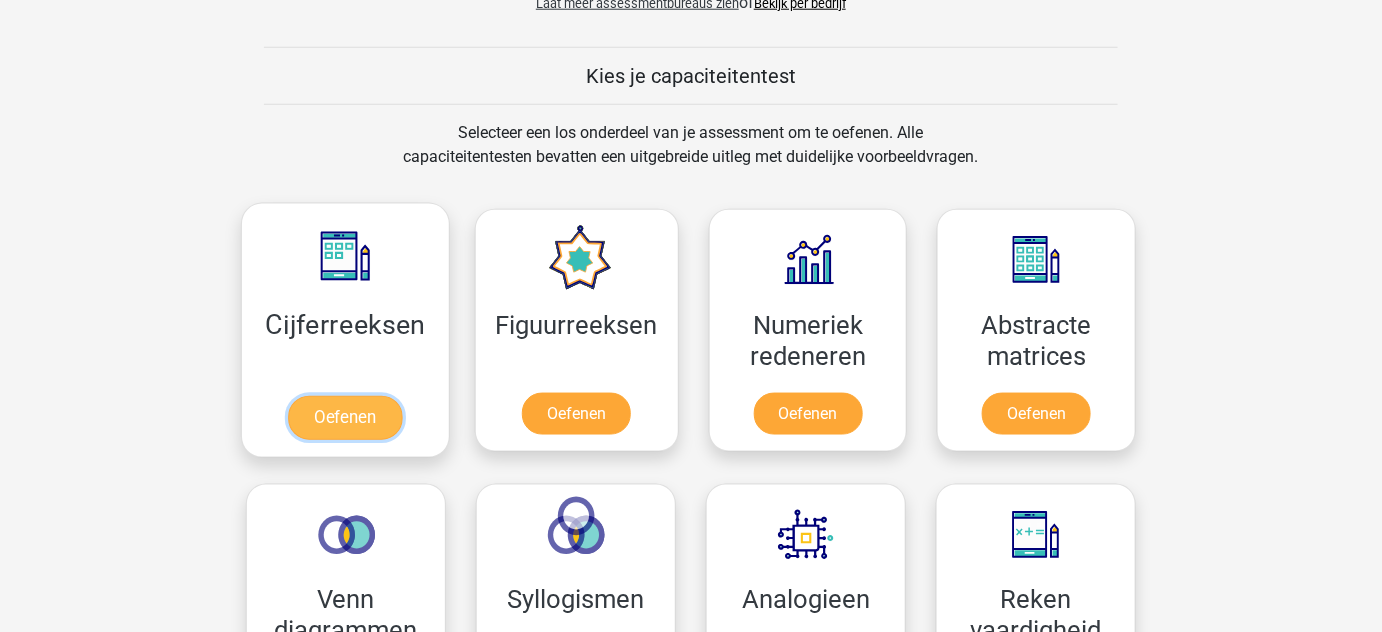 click on "Oefenen" at bounding box center (345, 418) 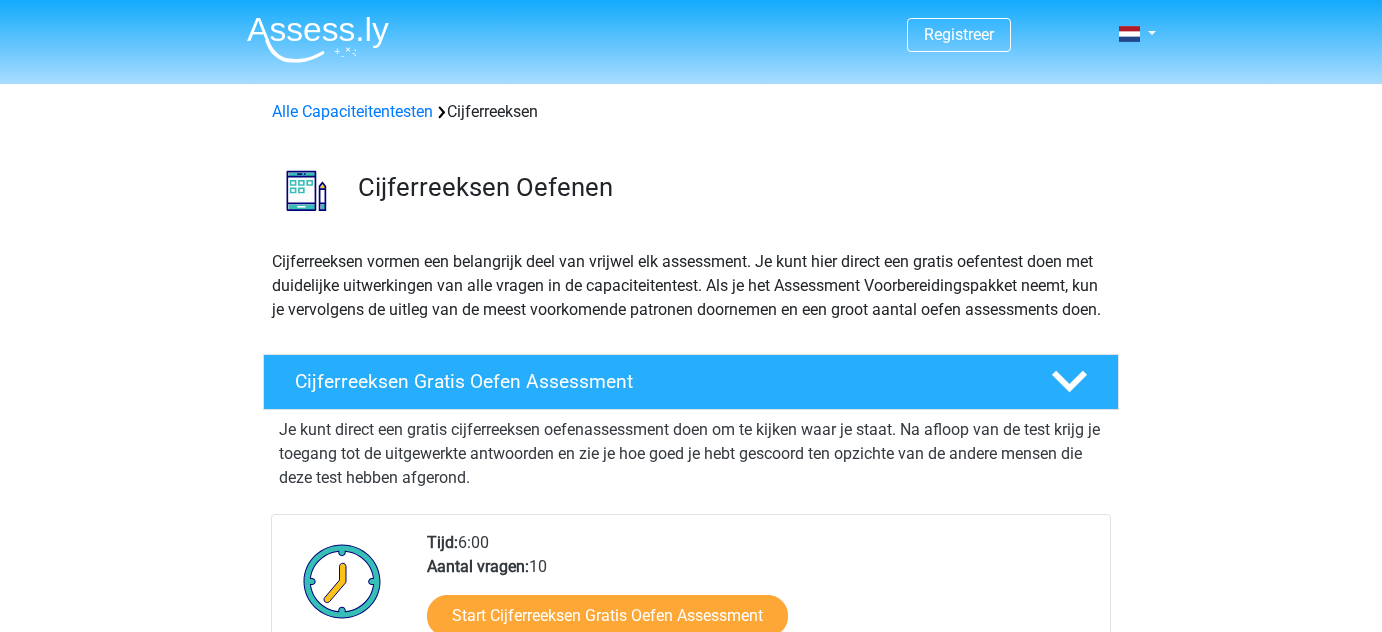scroll, scrollTop: 0, scrollLeft: 0, axis: both 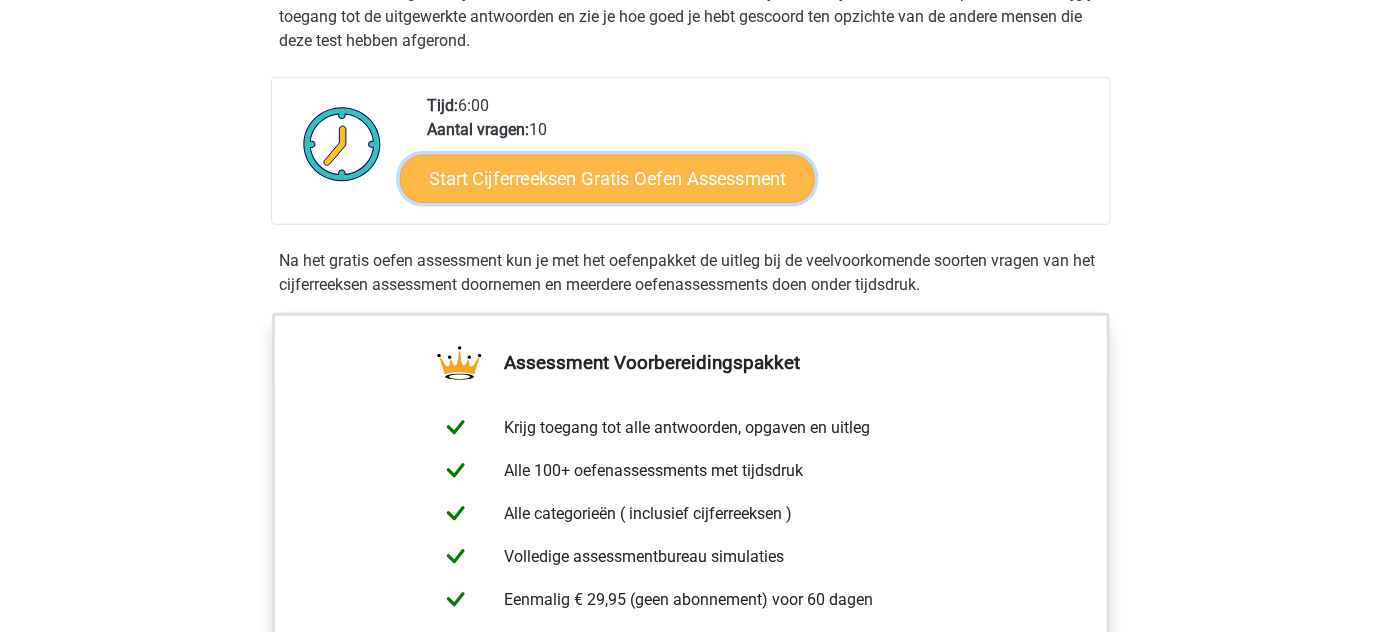 click on "Start Cijferreeksen
Gratis Oefen Assessment" at bounding box center (607, 178) 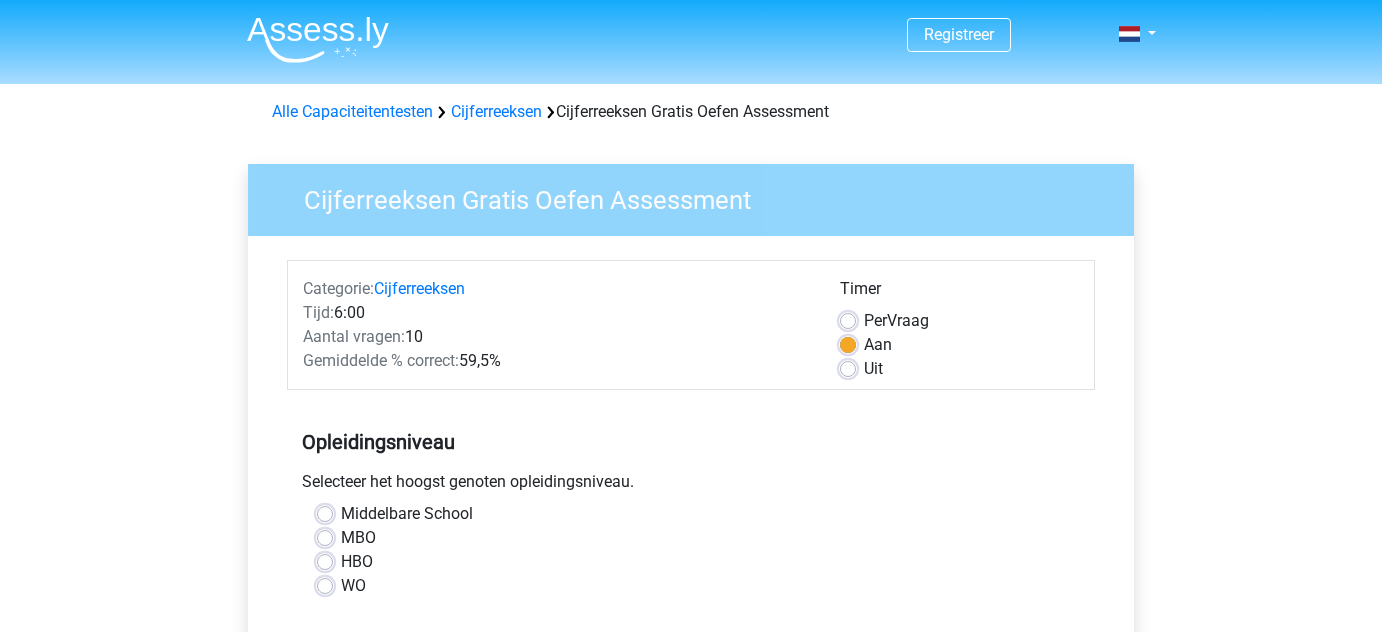 scroll, scrollTop: 0, scrollLeft: 0, axis: both 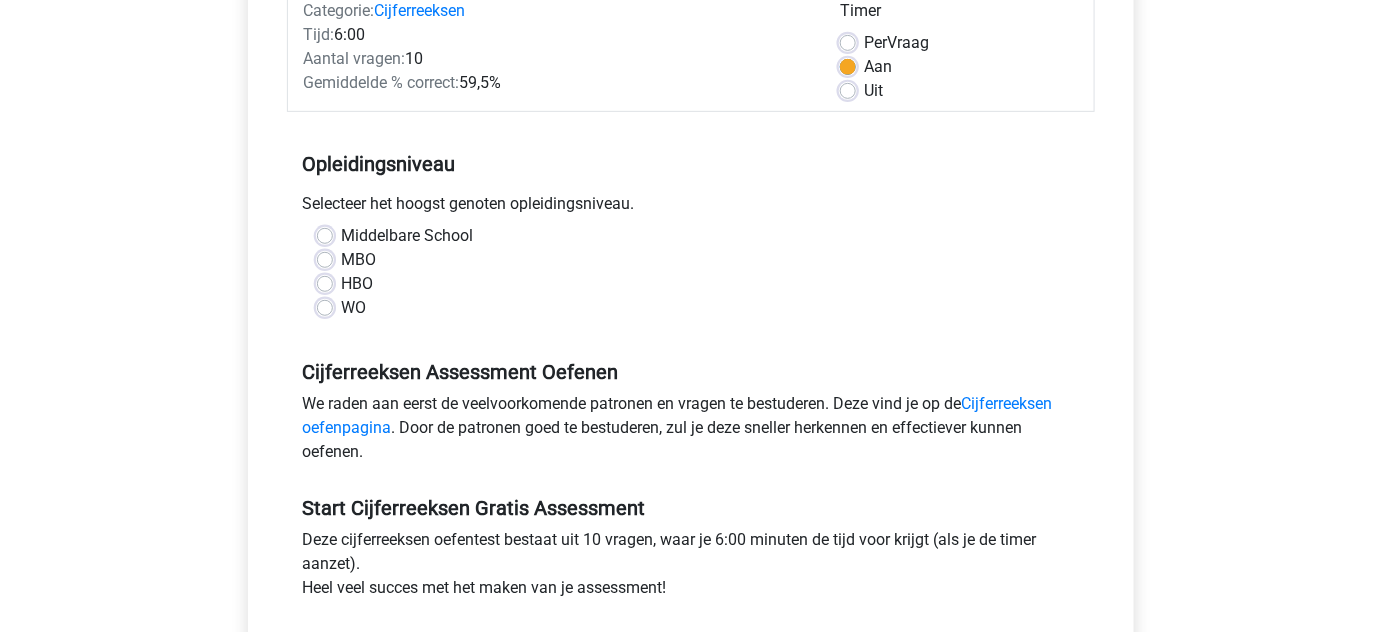 click on "Middelbare School" at bounding box center (691, 236) 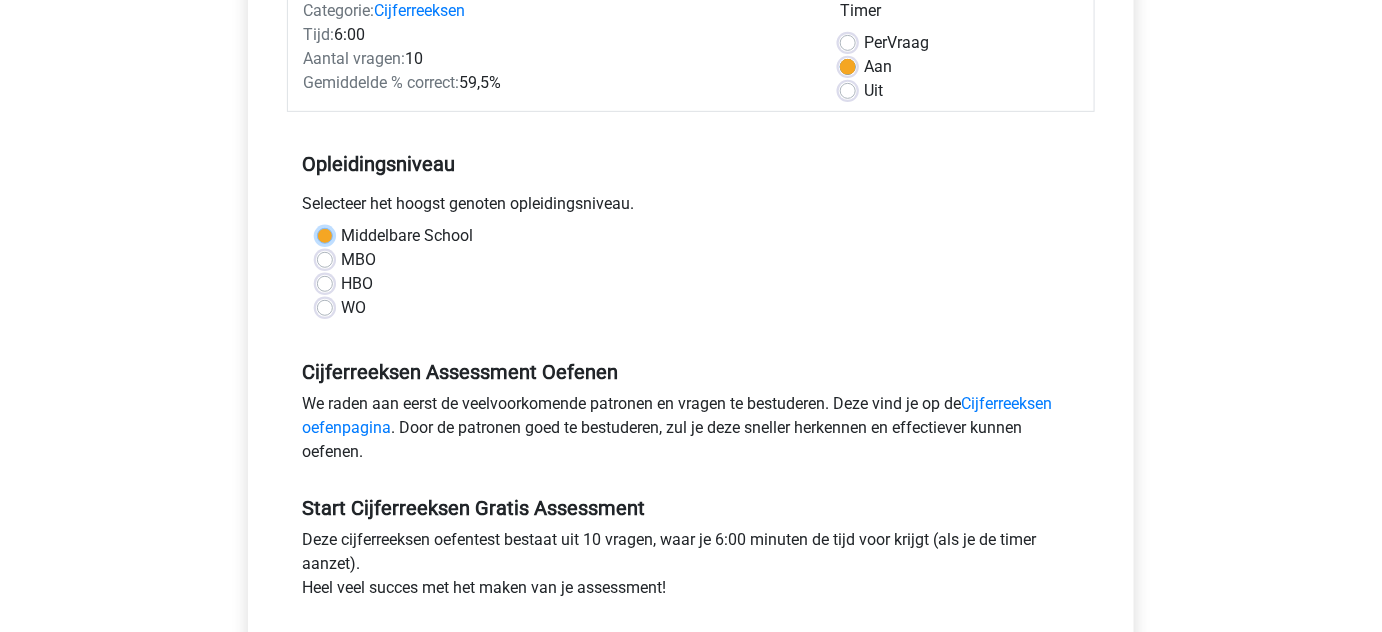 click on "Middelbare School" at bounding box center [325, 234] 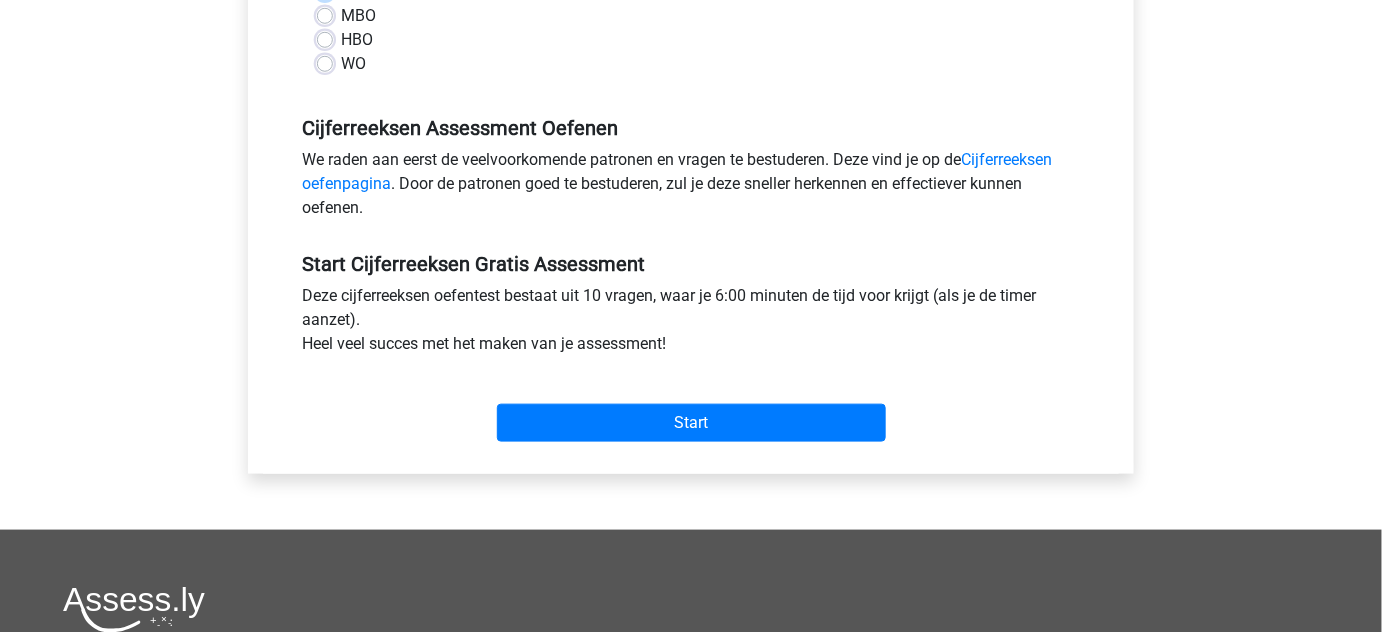 scroll, scrollTop: 524, scrollLeft: 0, axis: vertical 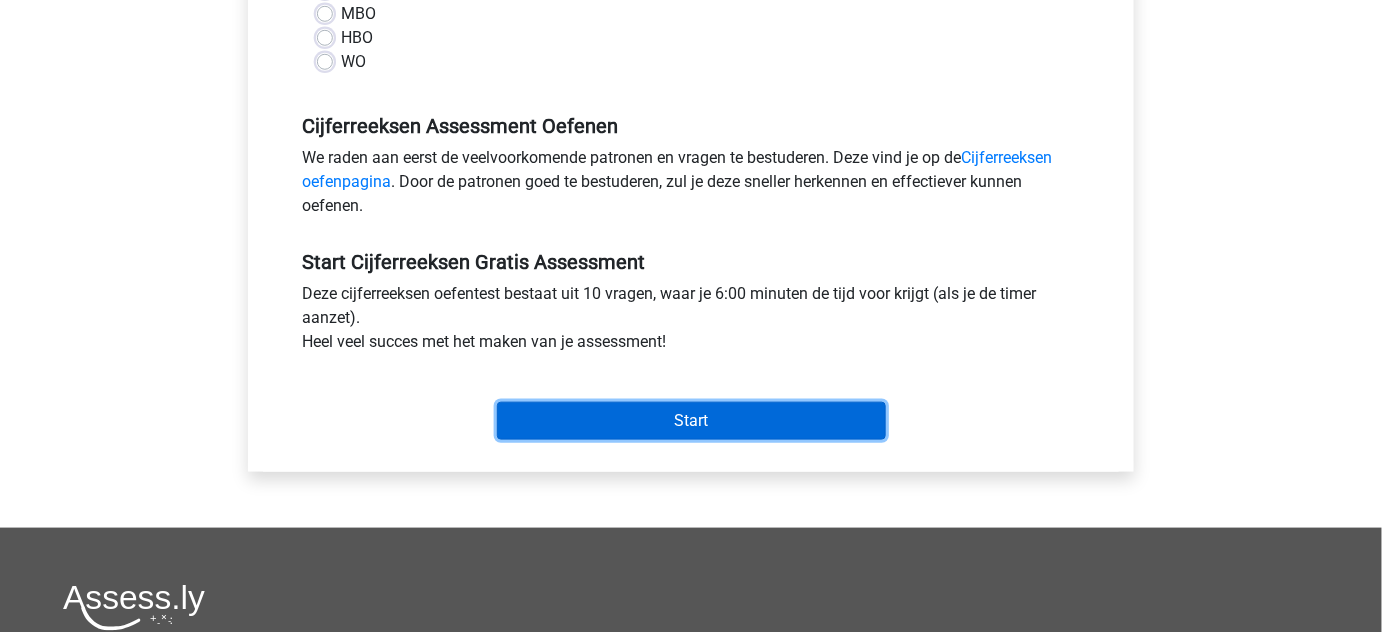 click on "Start" at bounding box center (691, 421) 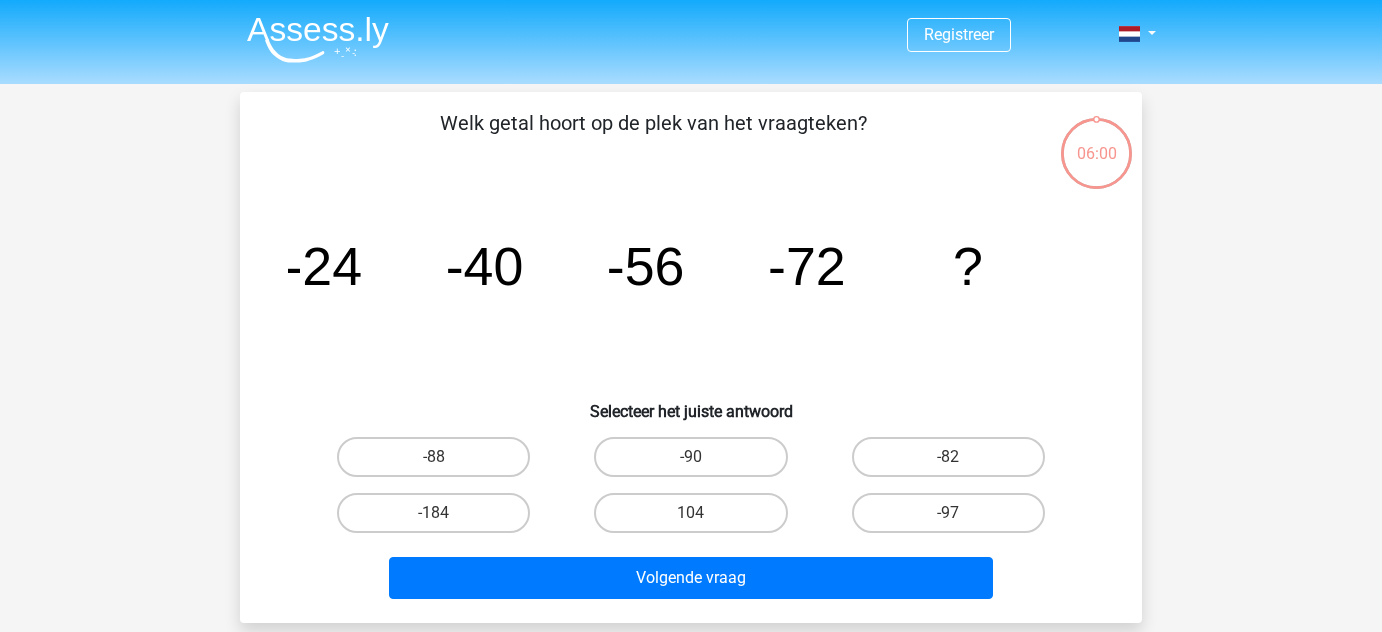 scroll, scrollTop: 0, scrollLeft: 0, axis: both 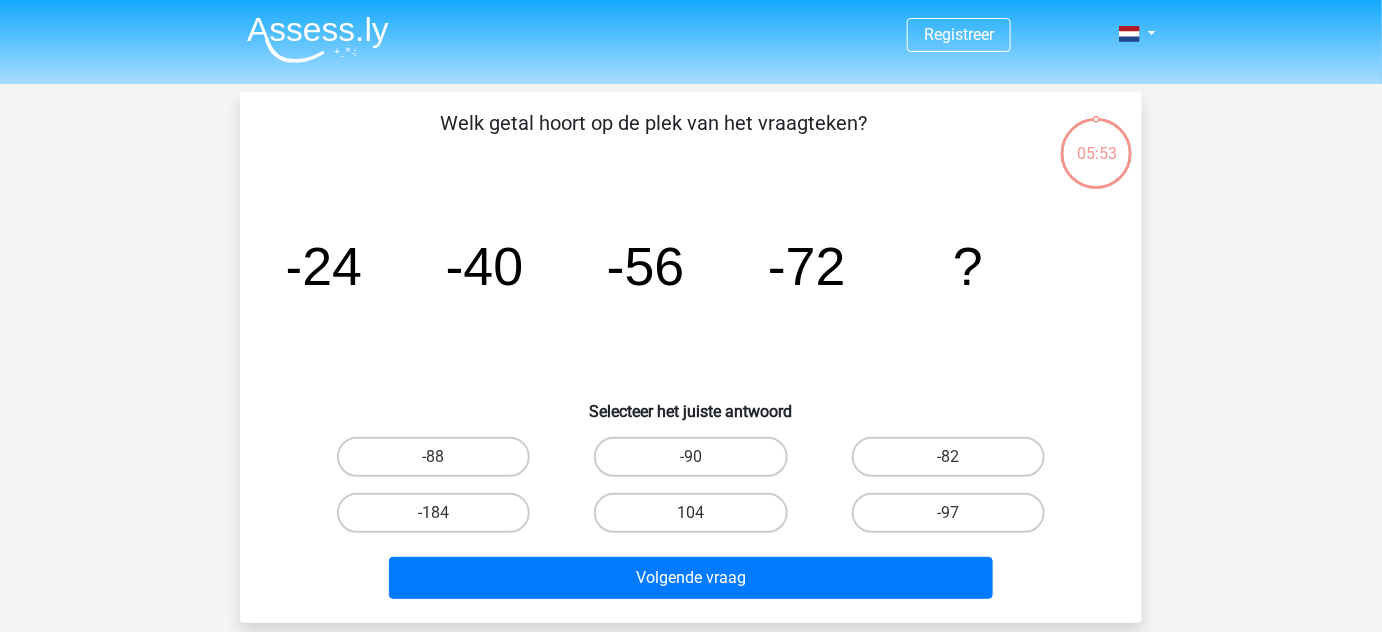 click on "-88" at bounding box center [440, 463] 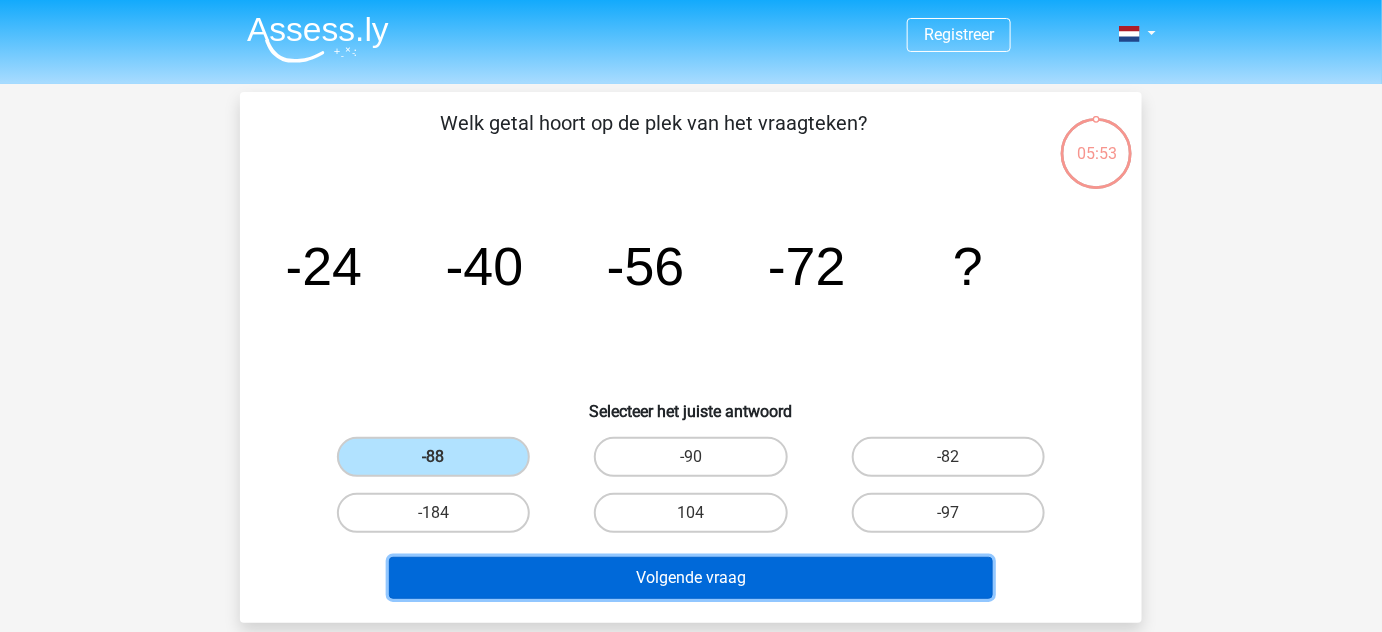 click on "Volgende vraag" at bounding box center (691, 578) 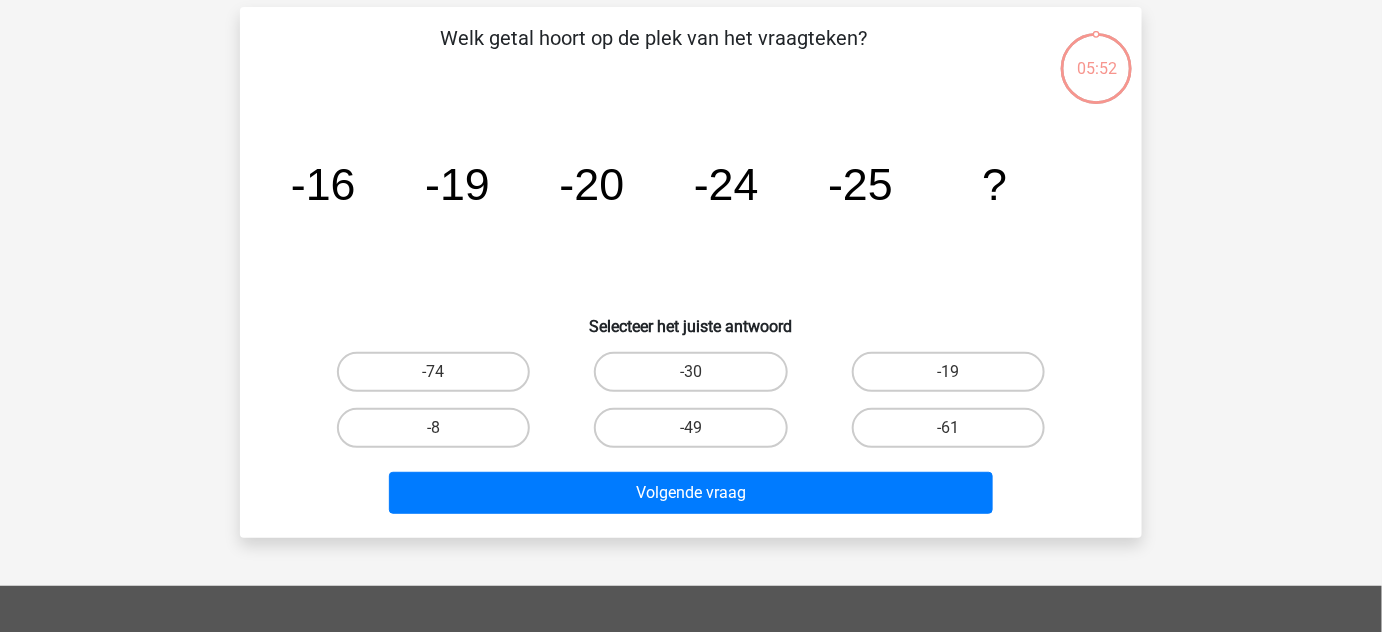 scroll, scrollTop: 92, scrollLeft: 0, axis: vertical 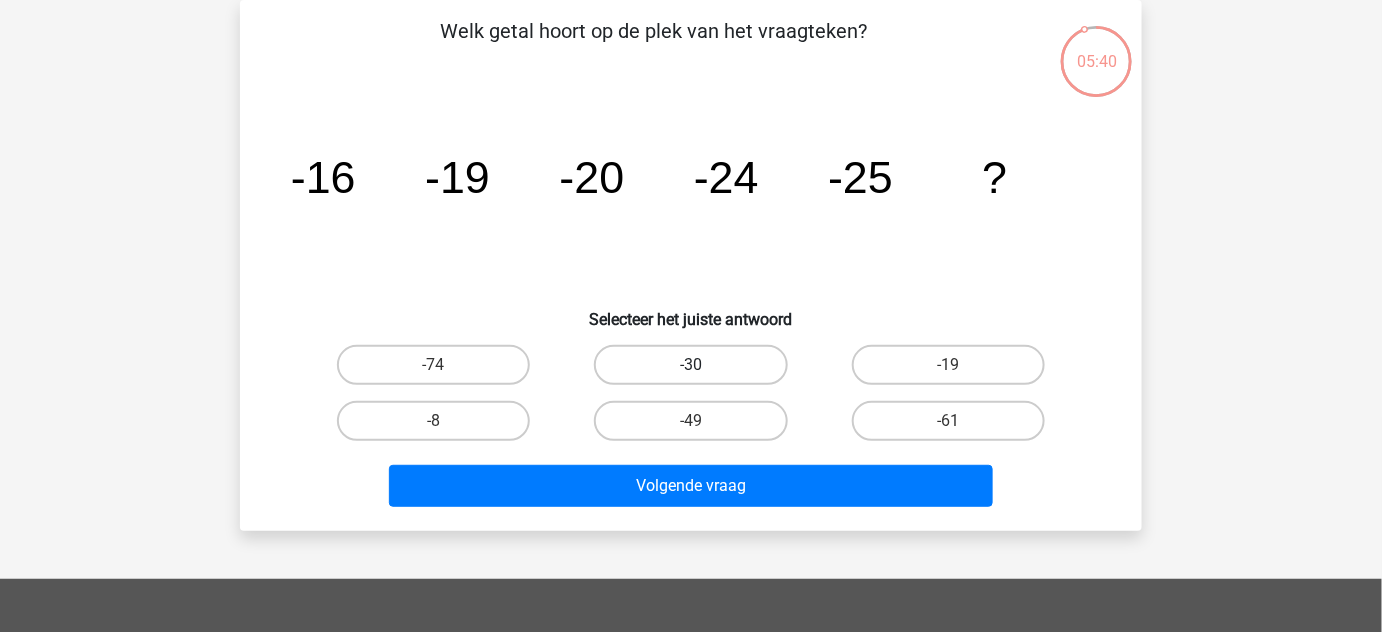 click on "-30" at bounding box center [690, 365] 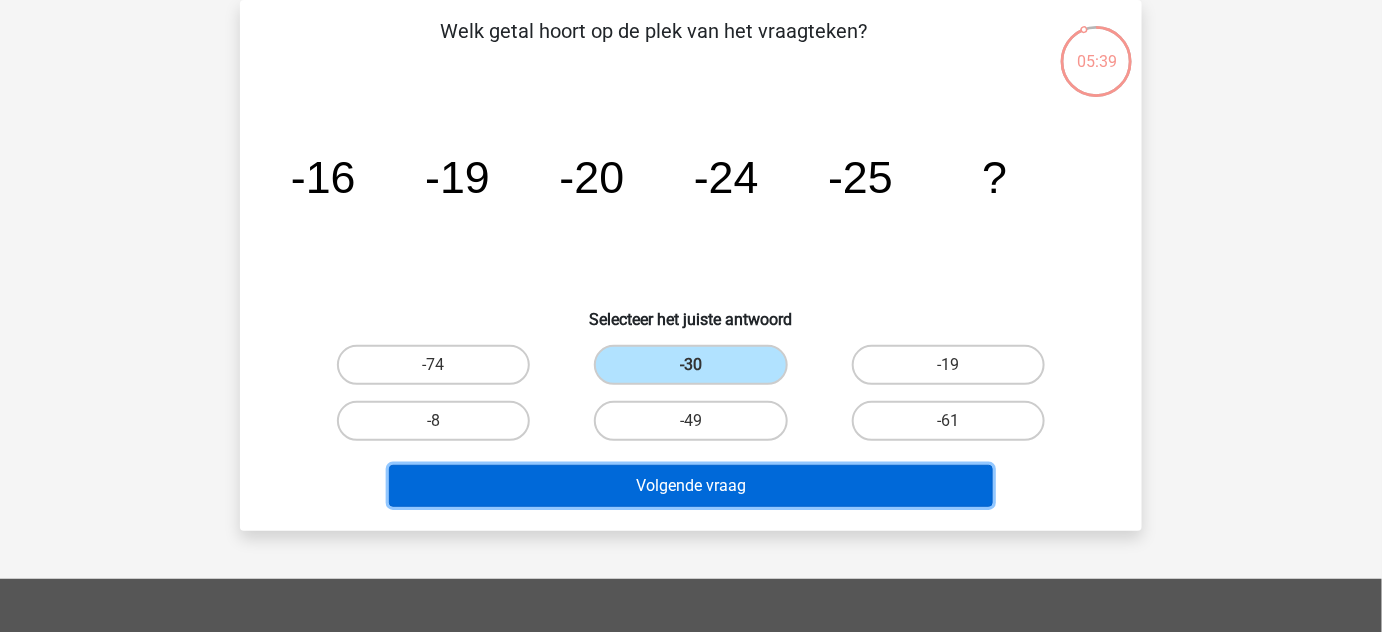 click on "Volgende vraag" at bounding box center [691, 486] 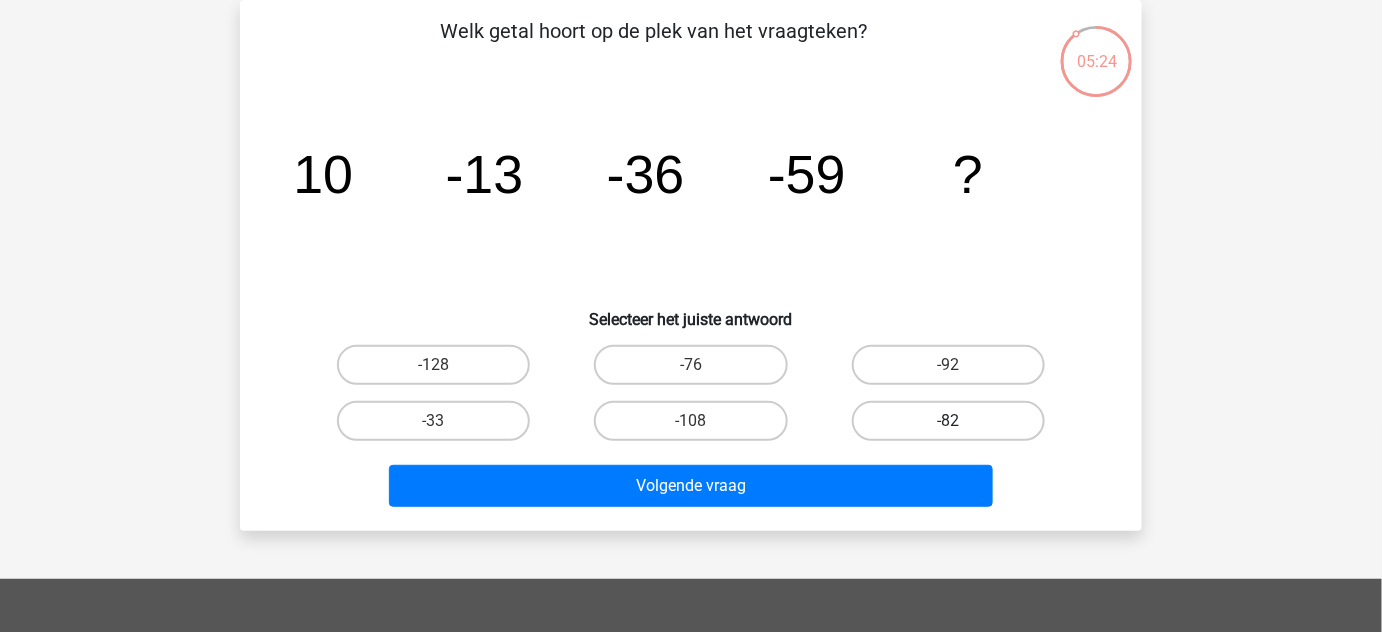 click on "-82" at bounding box center [948, 421] 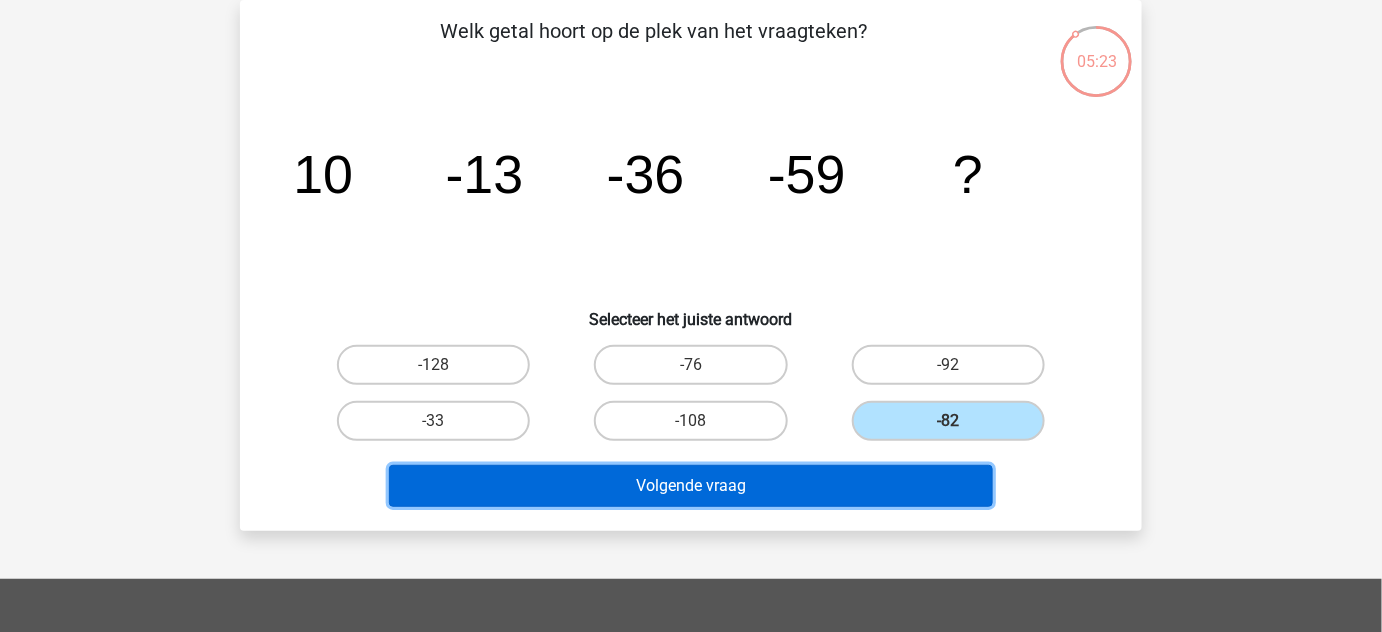 click on "Volgende vraag" at bounding box center (691, 486) 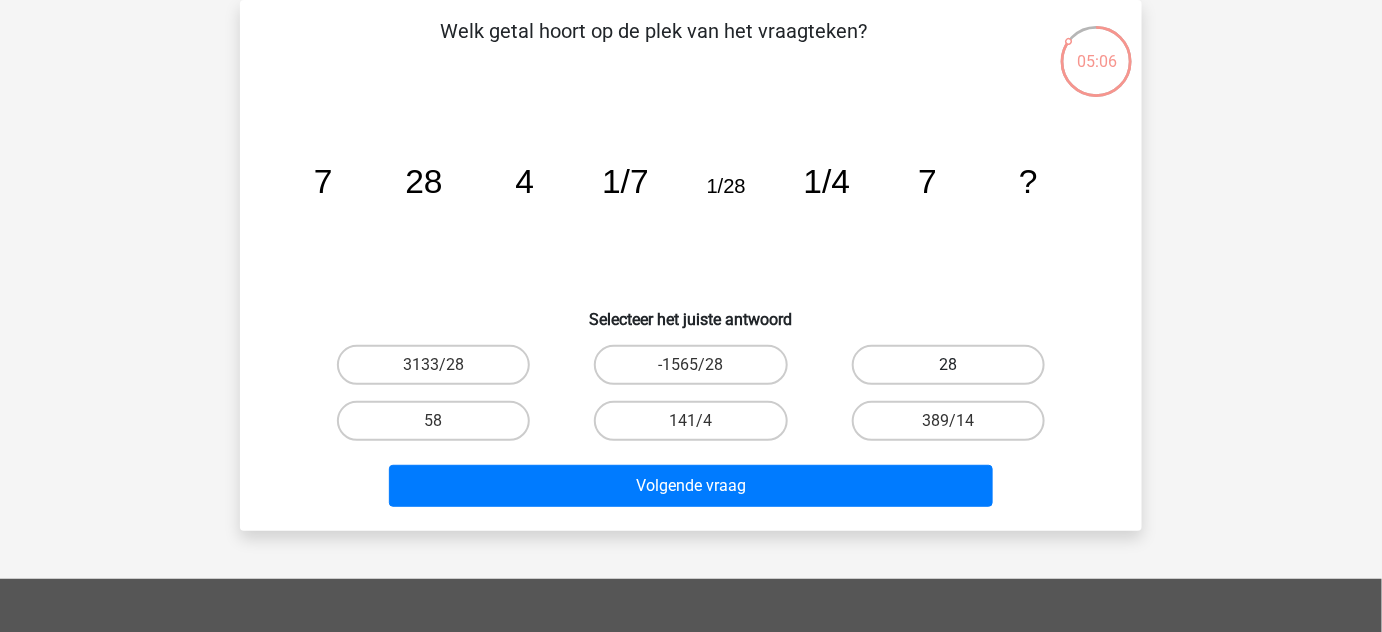click on "28" at bounding box center [948, 365] 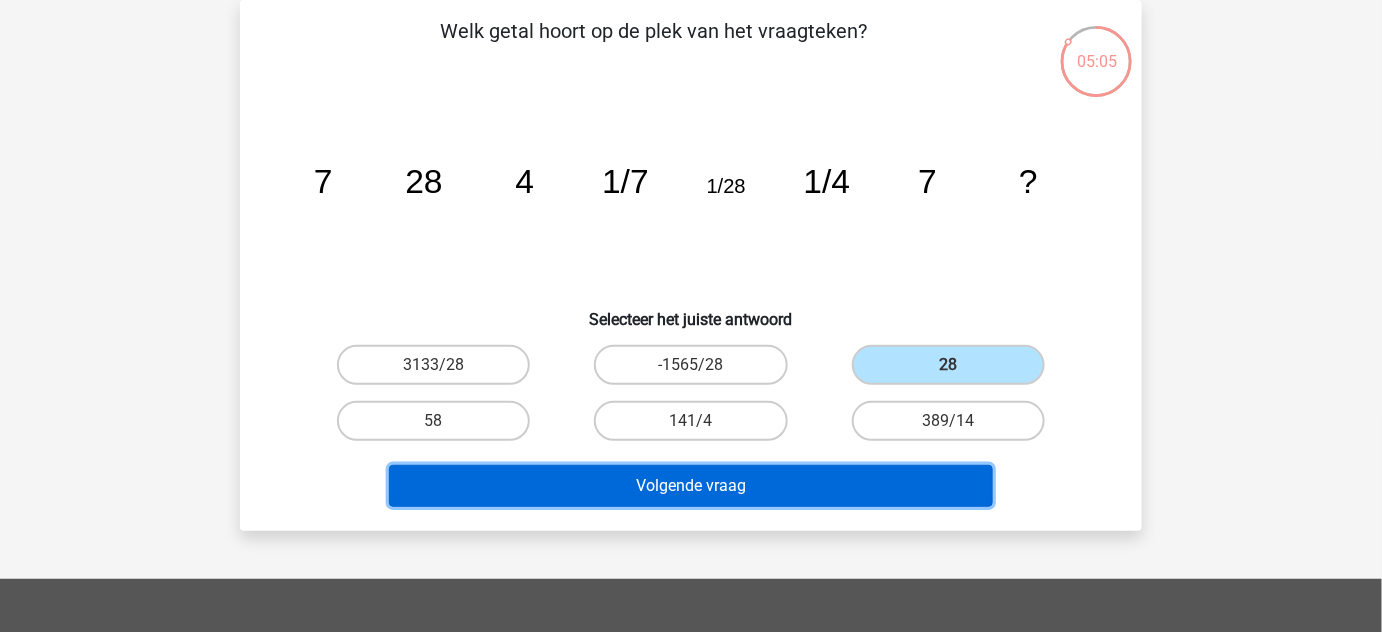 click on "Volgende vraag" at bounding box center (691, 486) 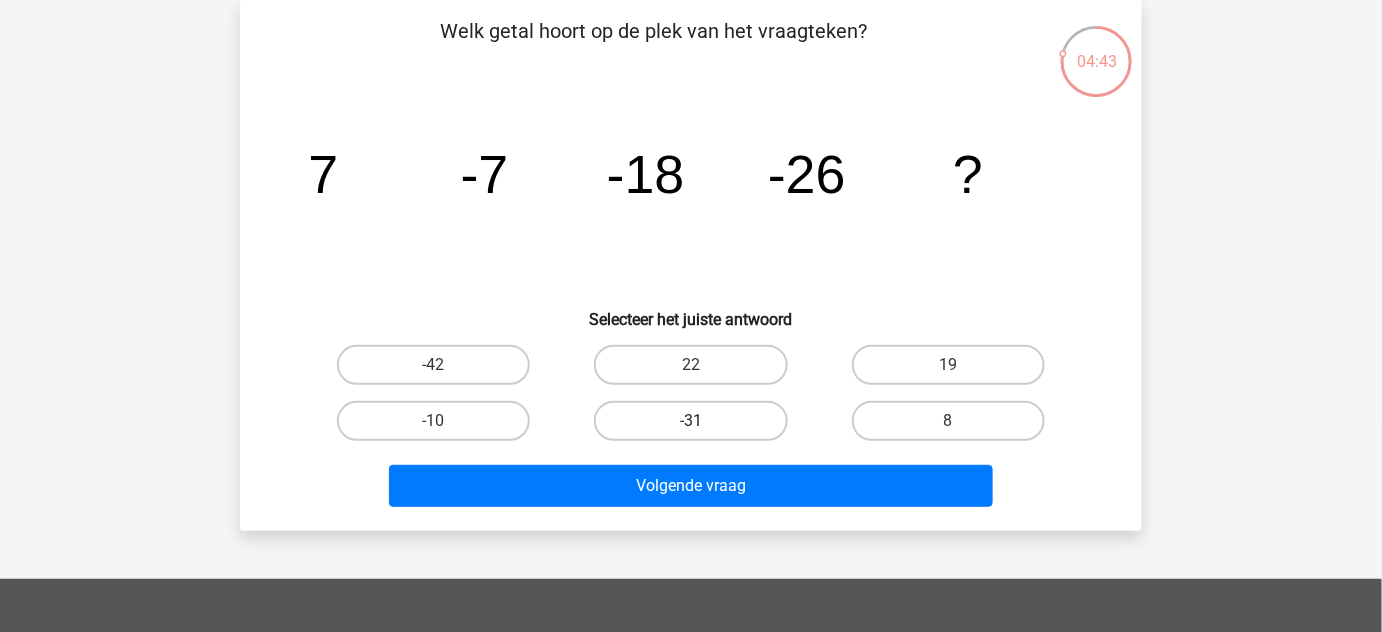 click on "-31" at bounding box center [690, 421] 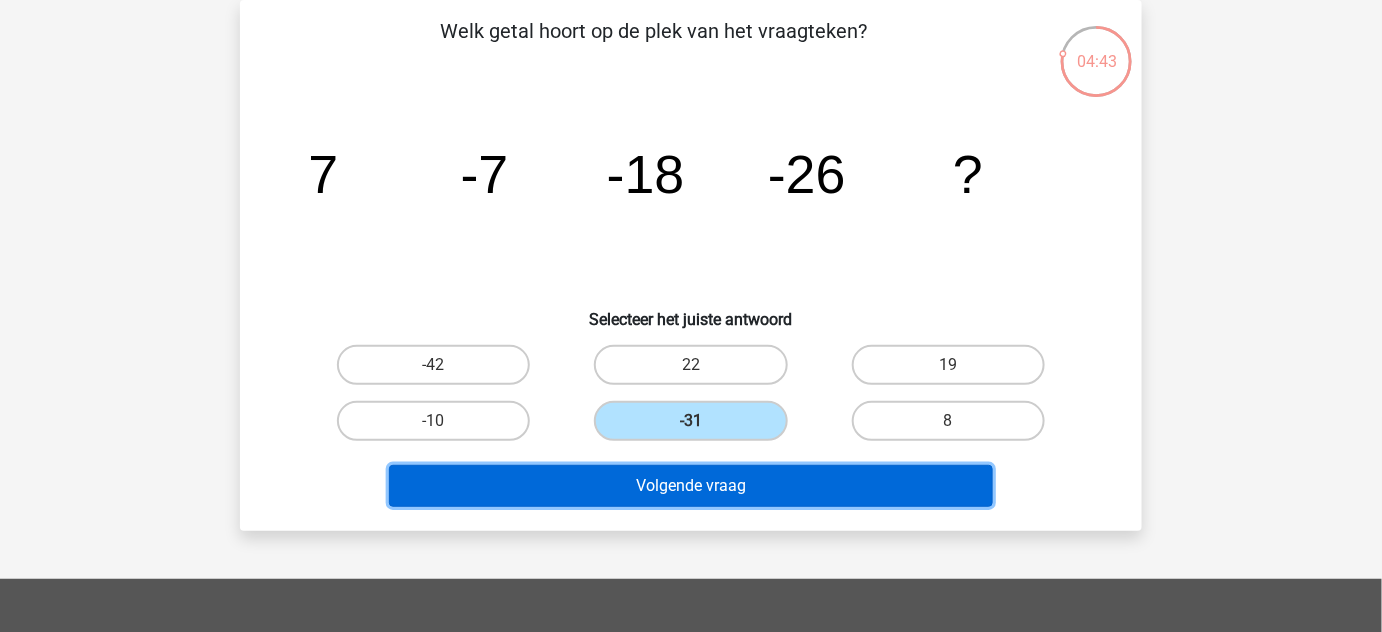 click on "Volgende vraag" at bounding box center (691, 486) 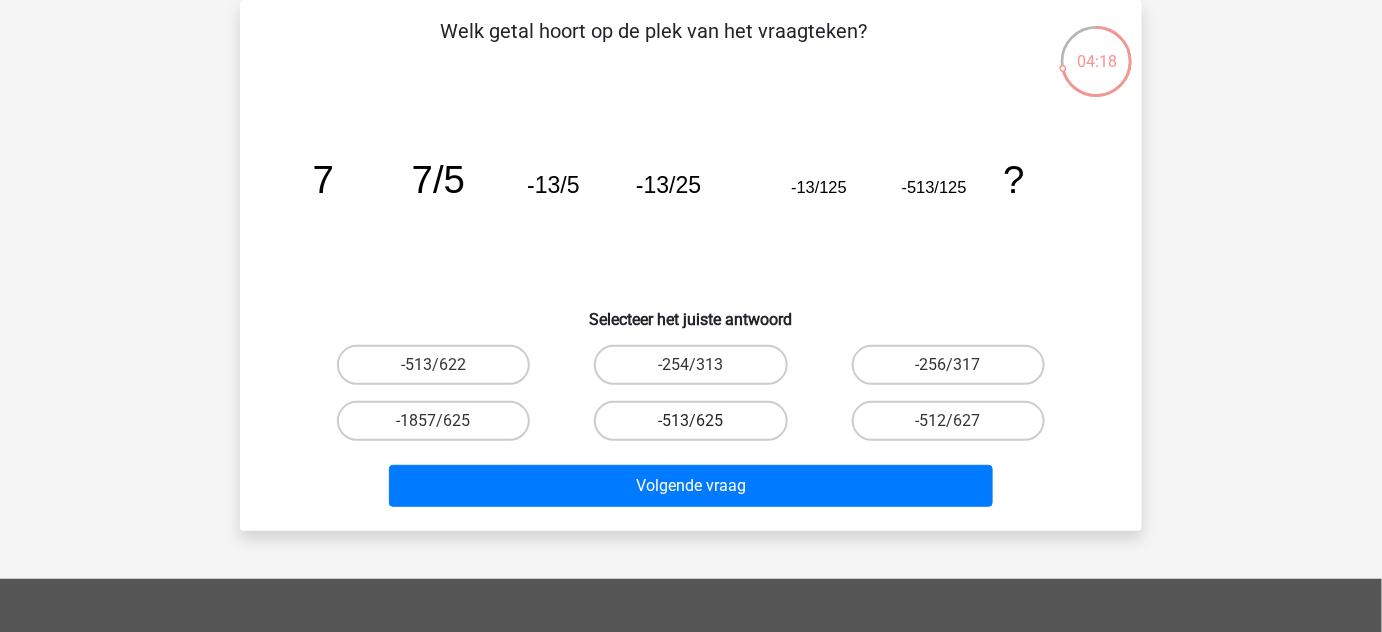 click on "-513/625" at bounding box center (690, 421) 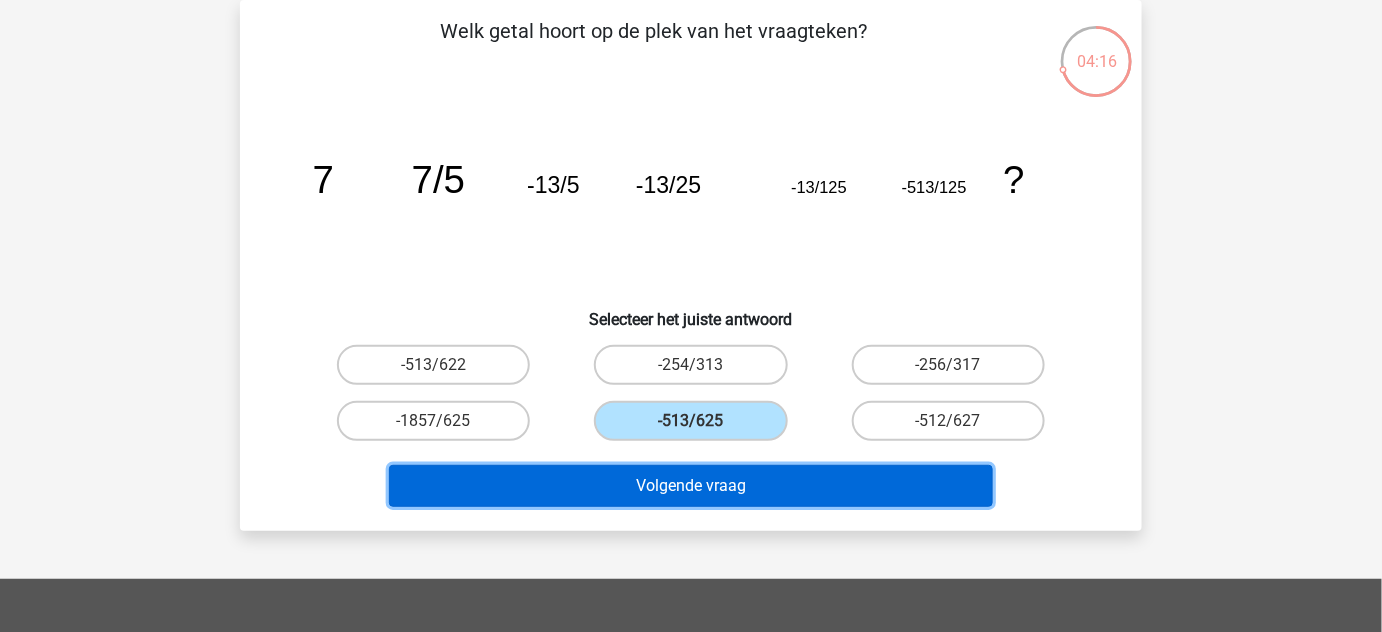 click on "Volgende vraag" at bounding box center [691, 486] 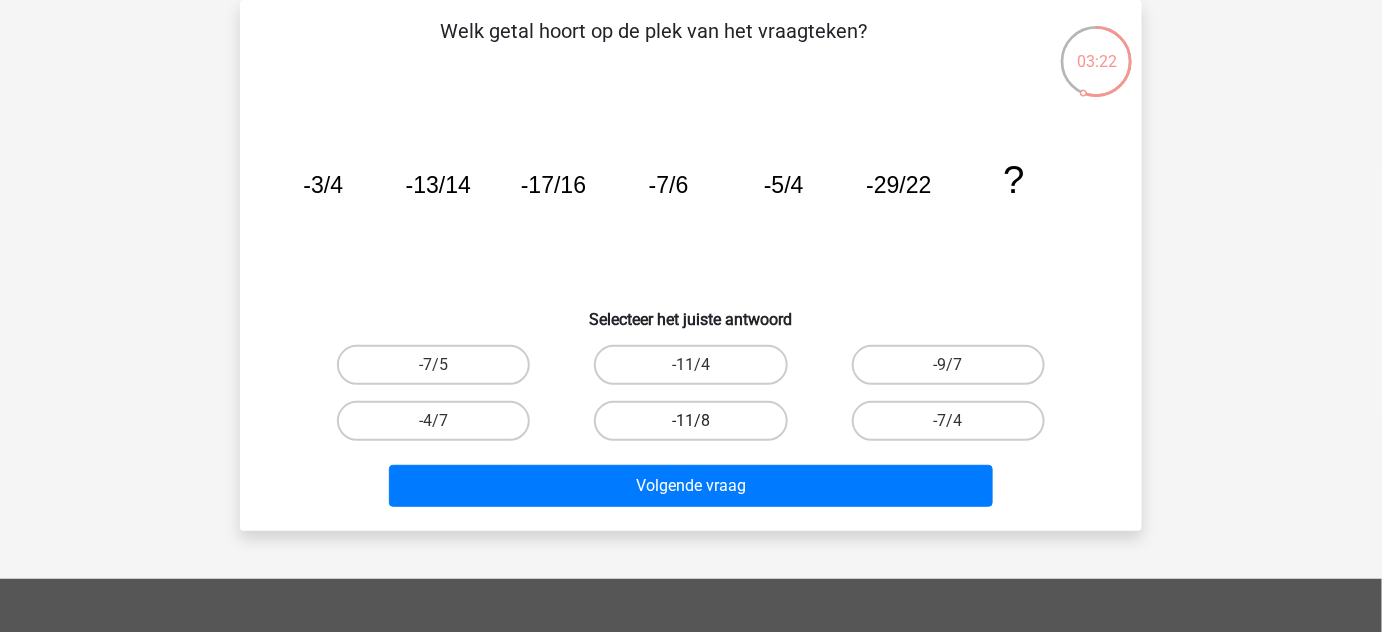click on "-11/8" at bounding box center [690, 421] 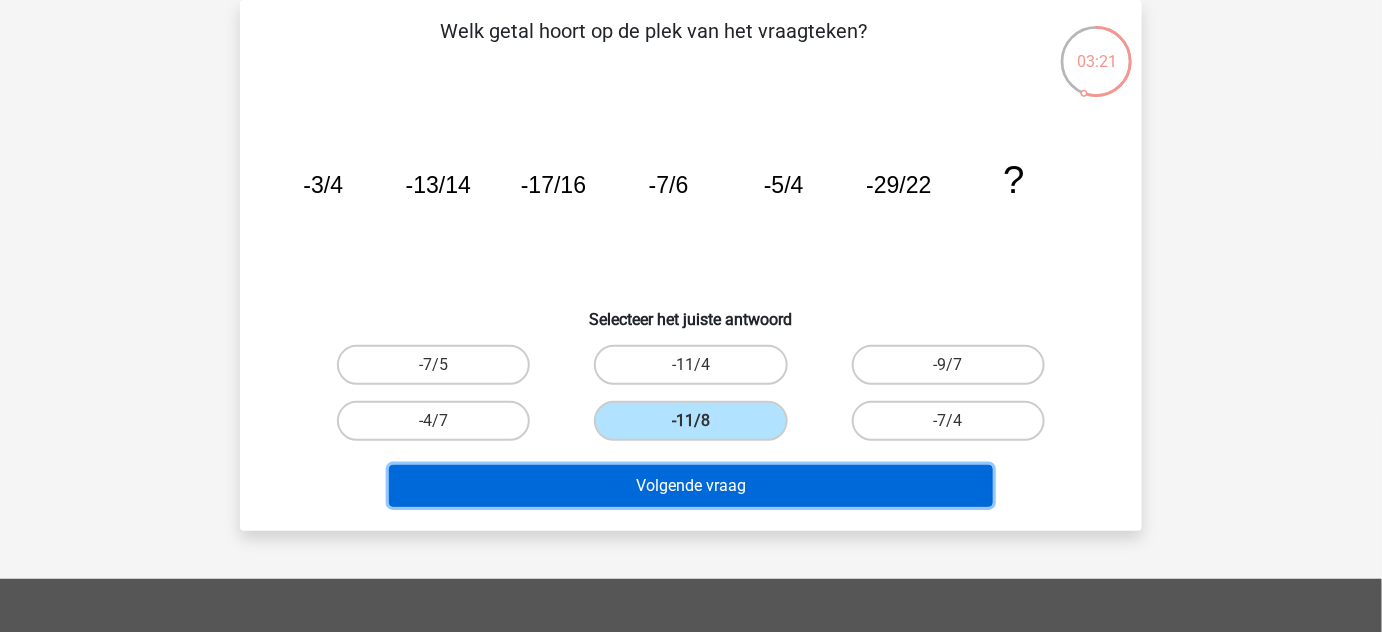 click on "Volgende vraag" at bounding box center (691, 486) 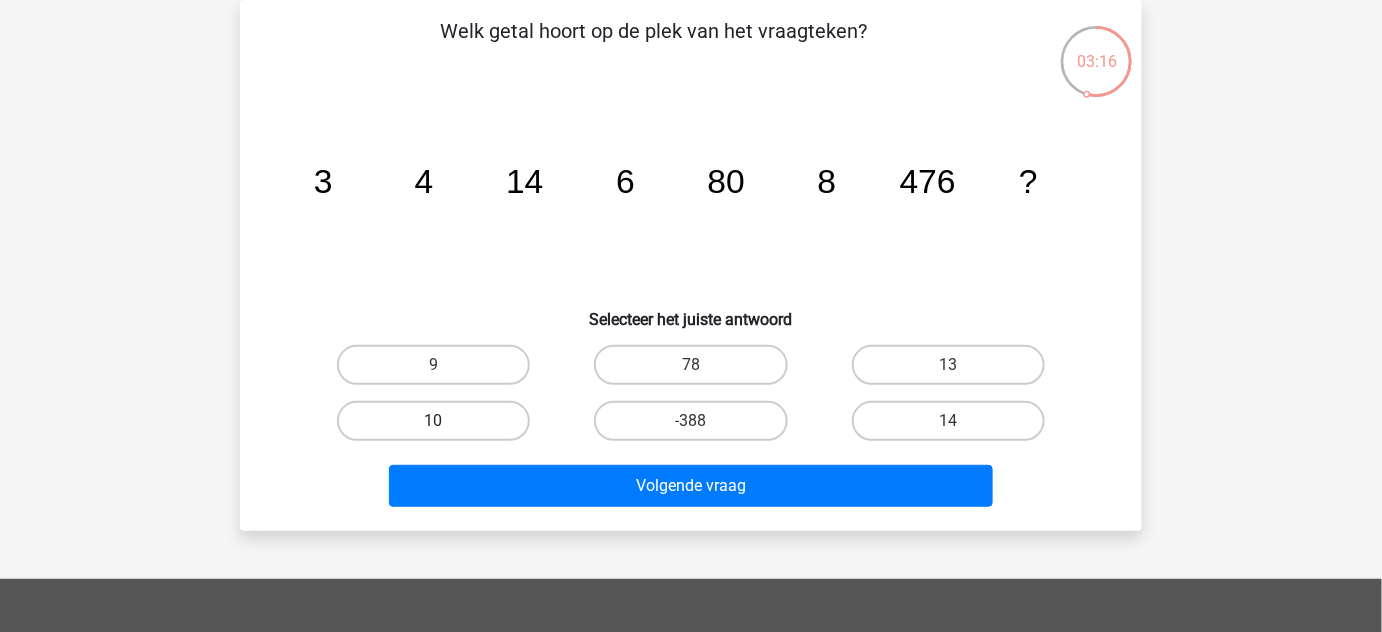 click on "10" at bounding box center [433, 421] 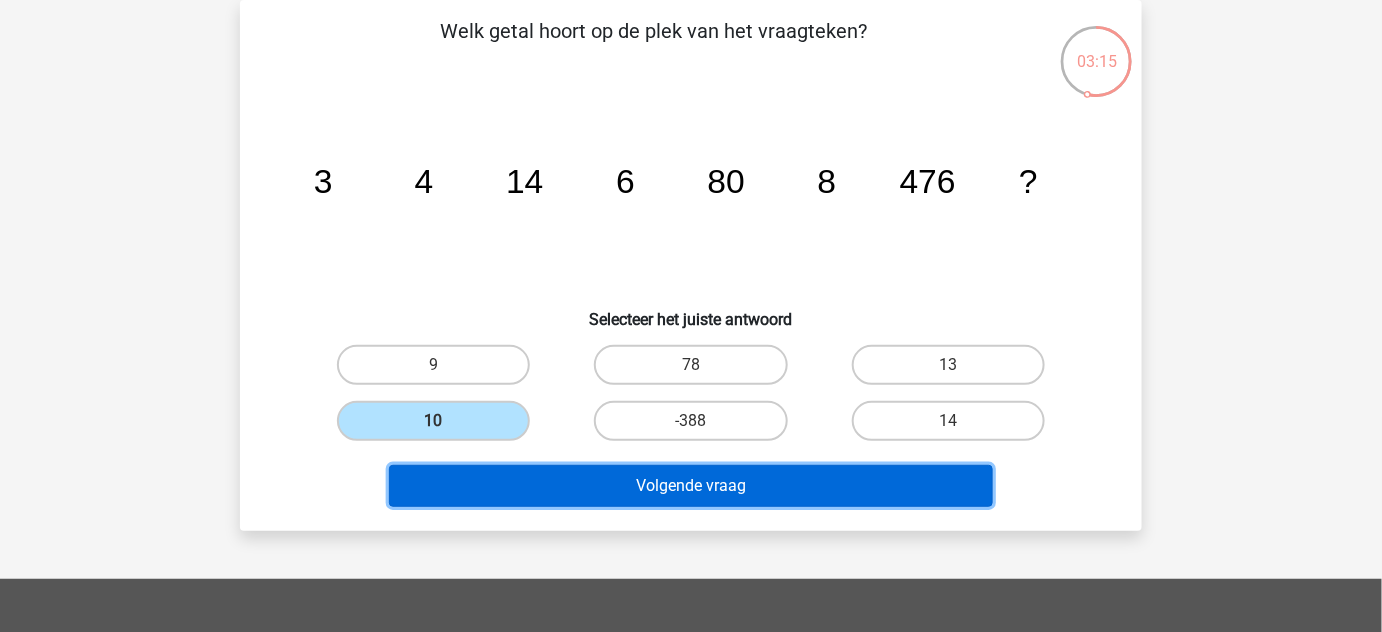click on "Volgende vraag" at bounding box center [691, 486] 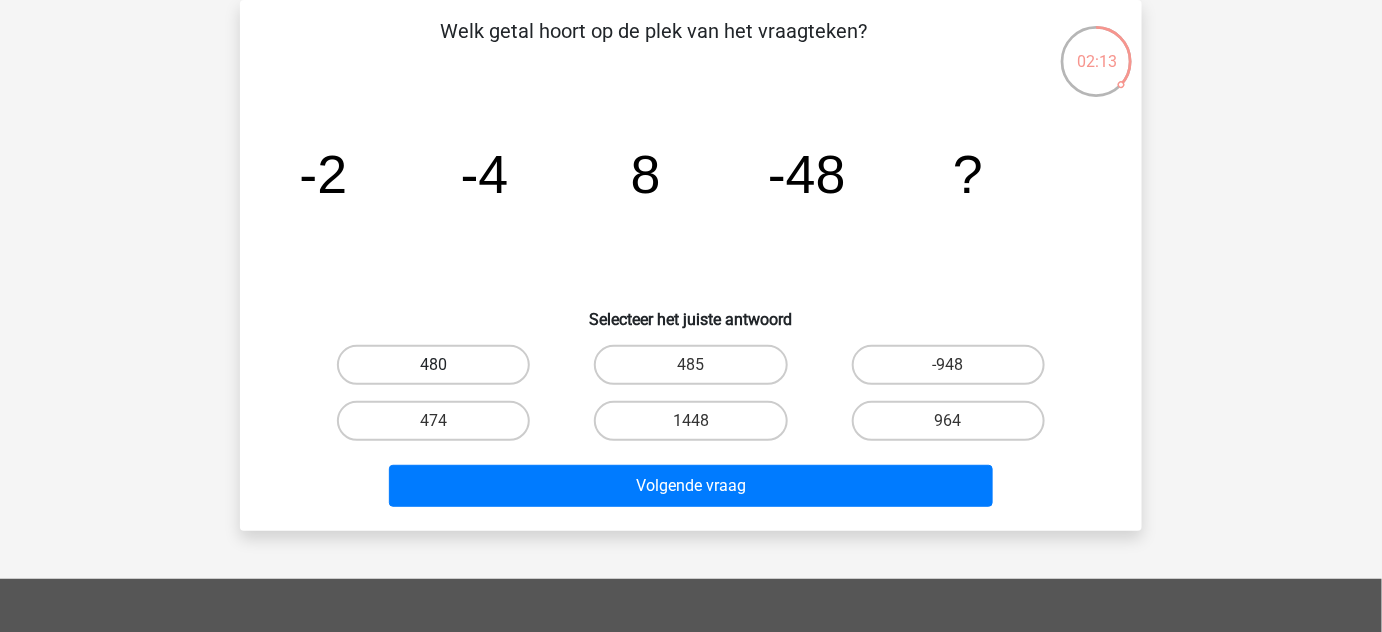 click on "480" at bounding box center [433, 365] 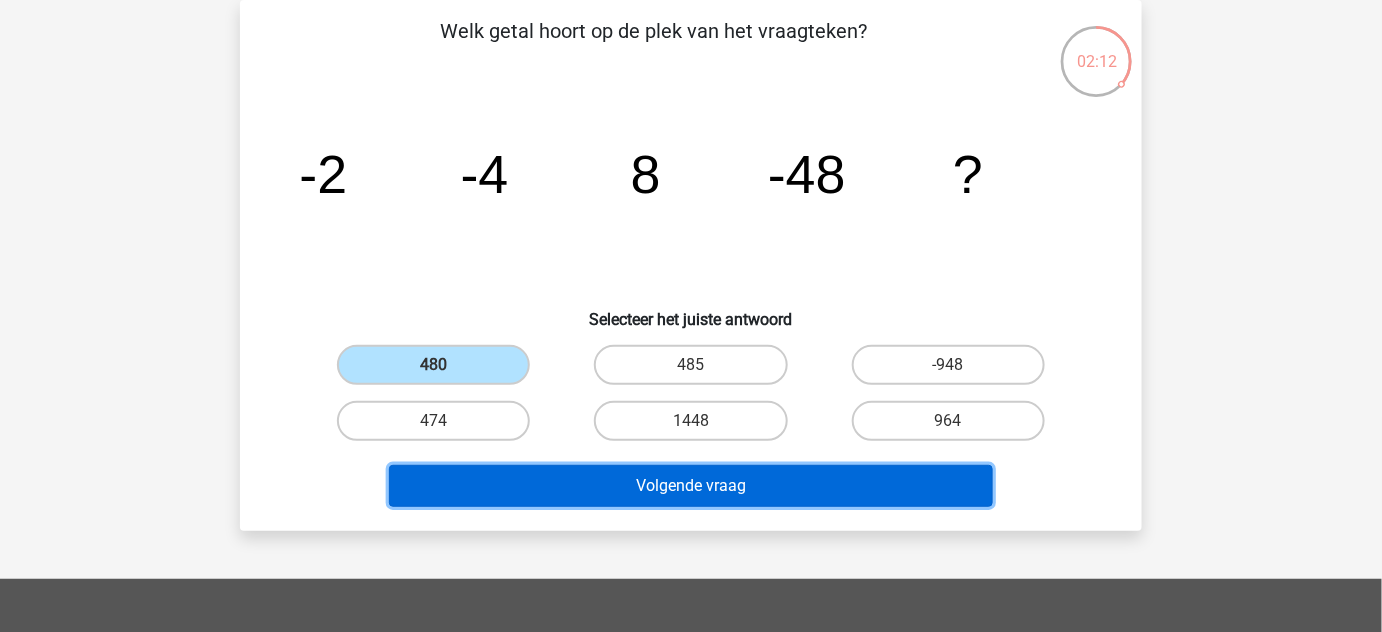 click on "Volgende vraag" at bounding box center [691, 486] 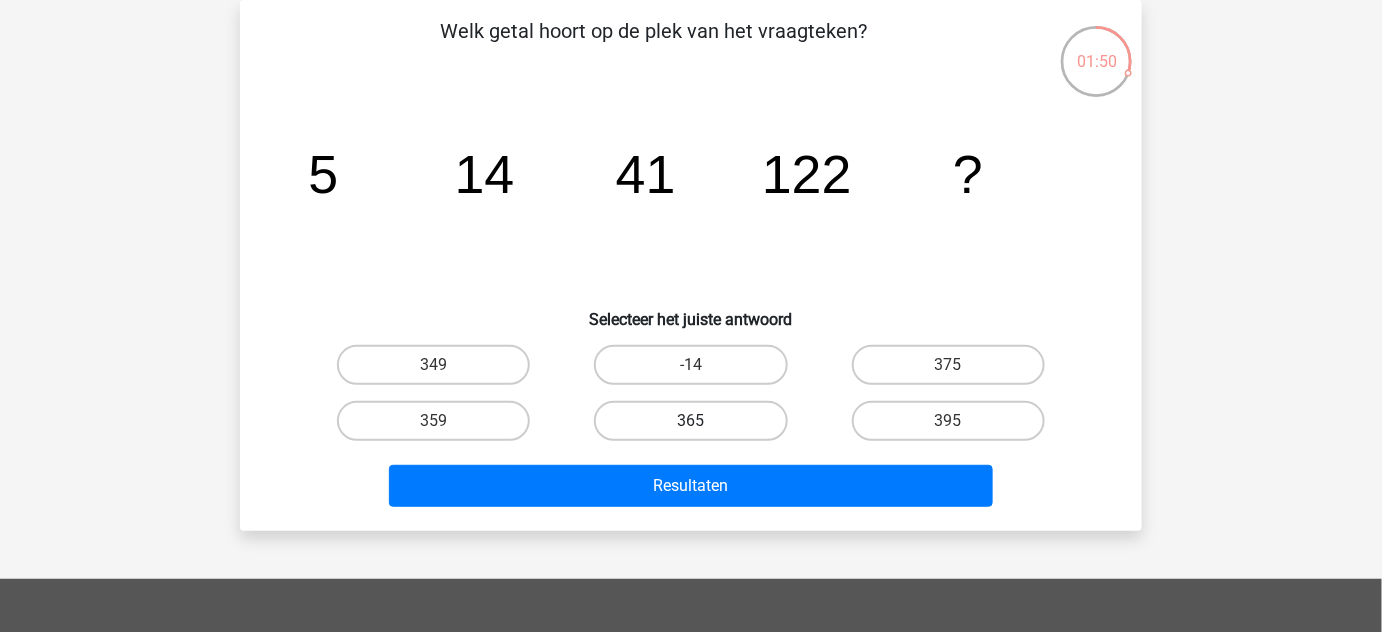 click on "365" at bounding box center [690, 421] 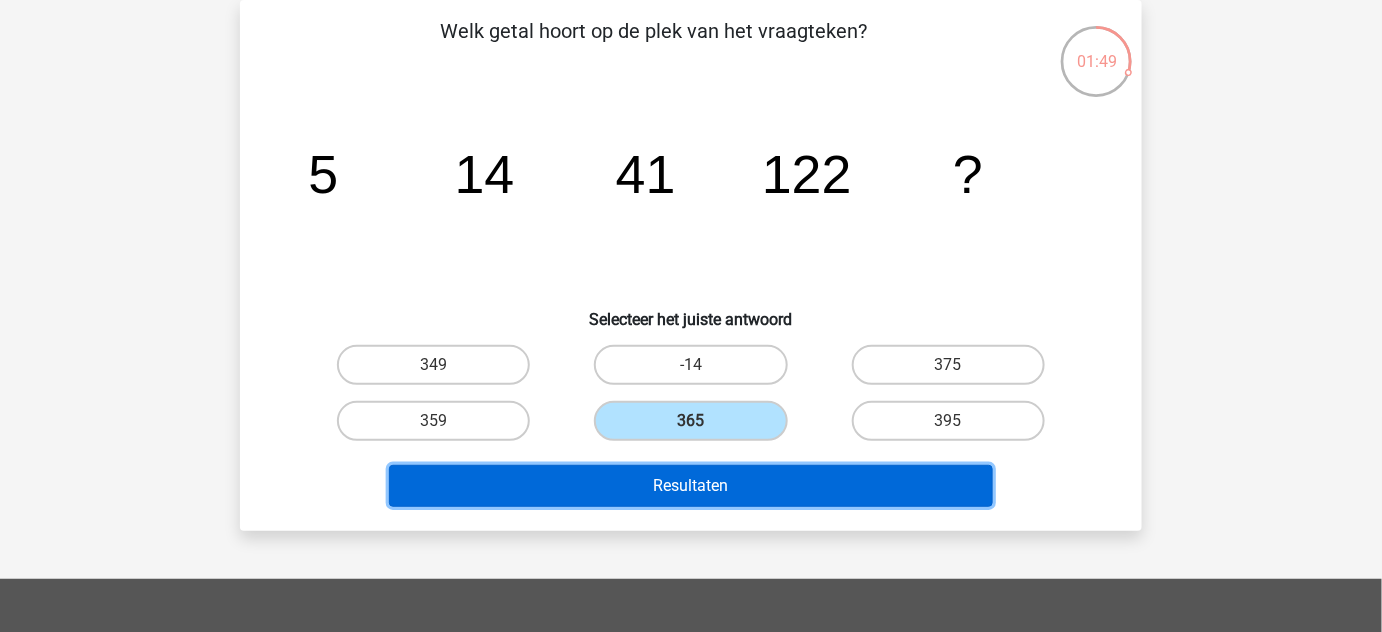 click on "Resultaten" at bounding box center [691, 486] 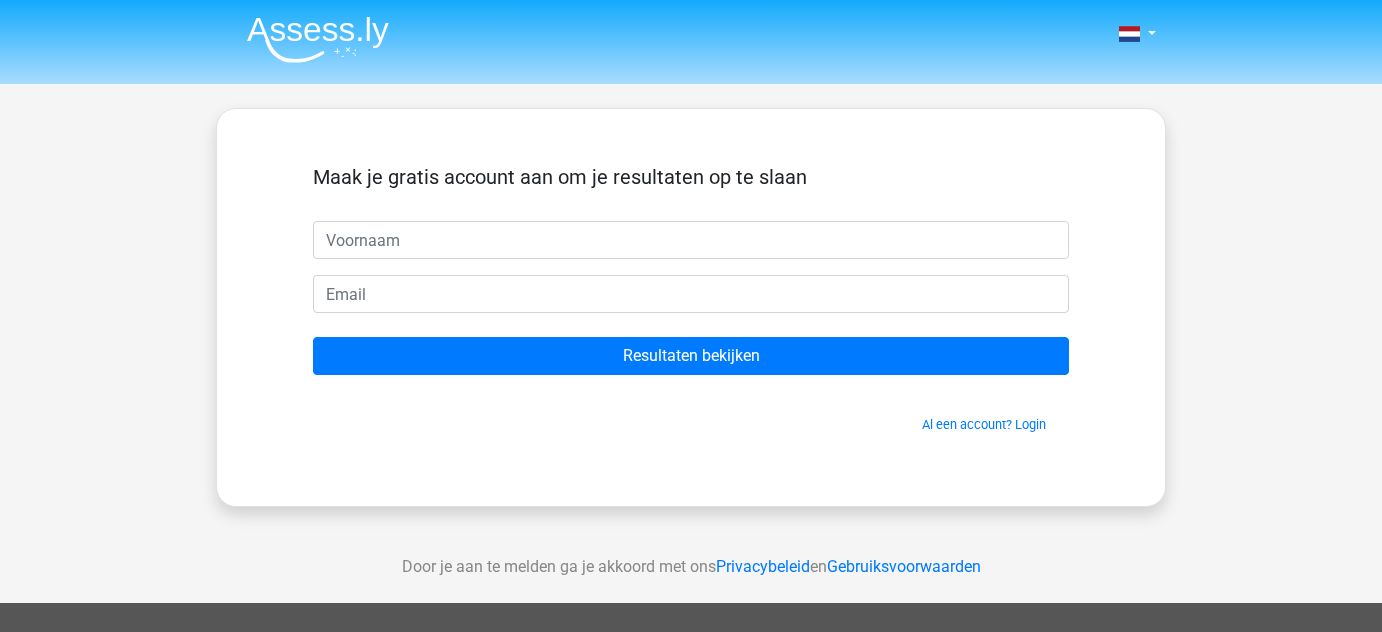 scroll, scrollTop: 0, scrollLeft: 0, axis: both 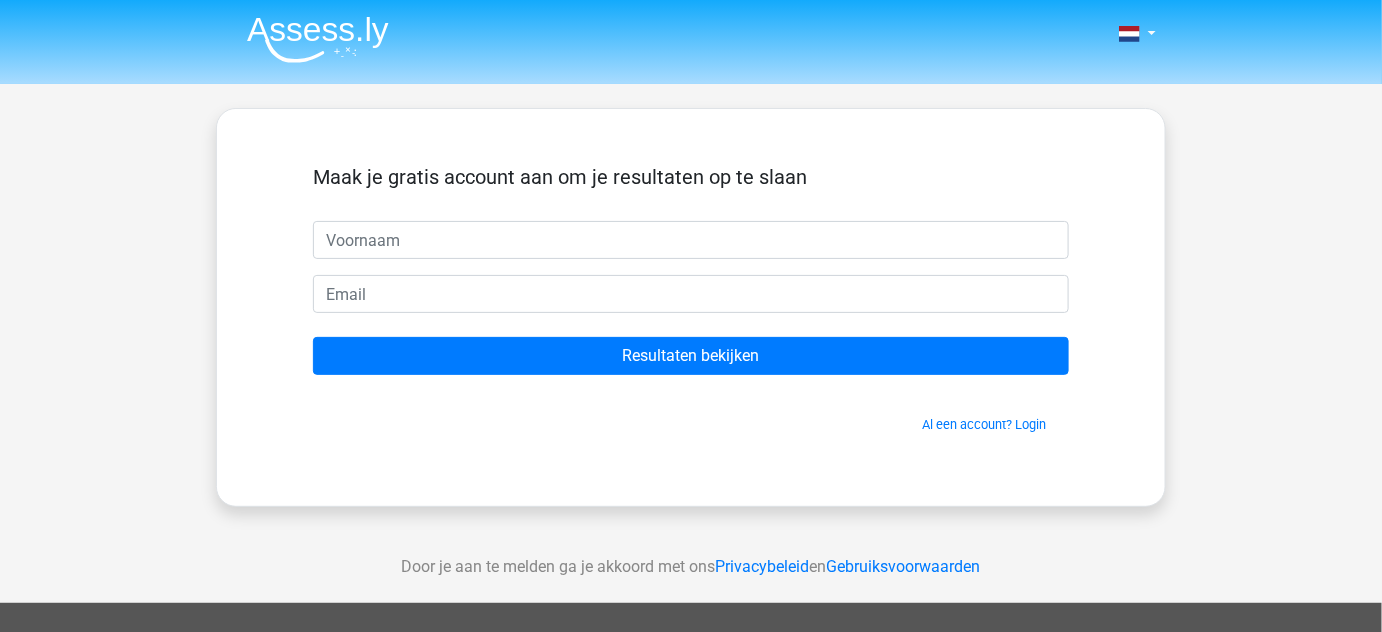 click at bounding box center (691, 240) 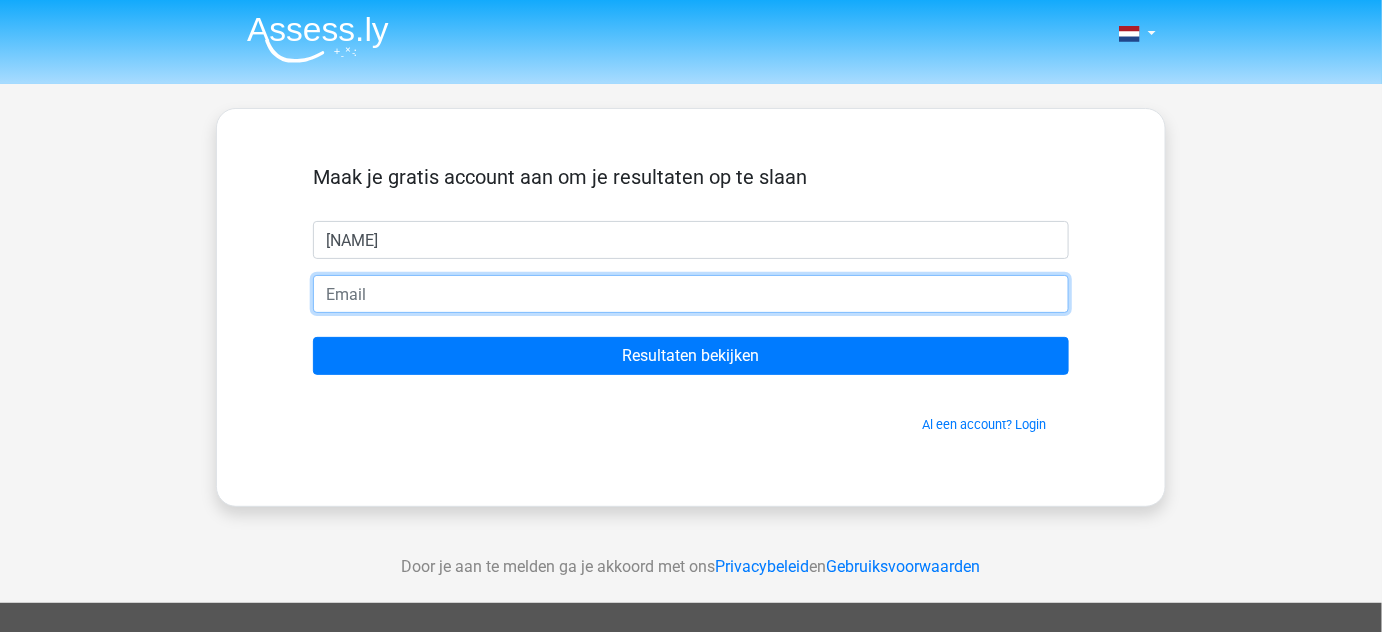 click at bounding box center (691, 294) 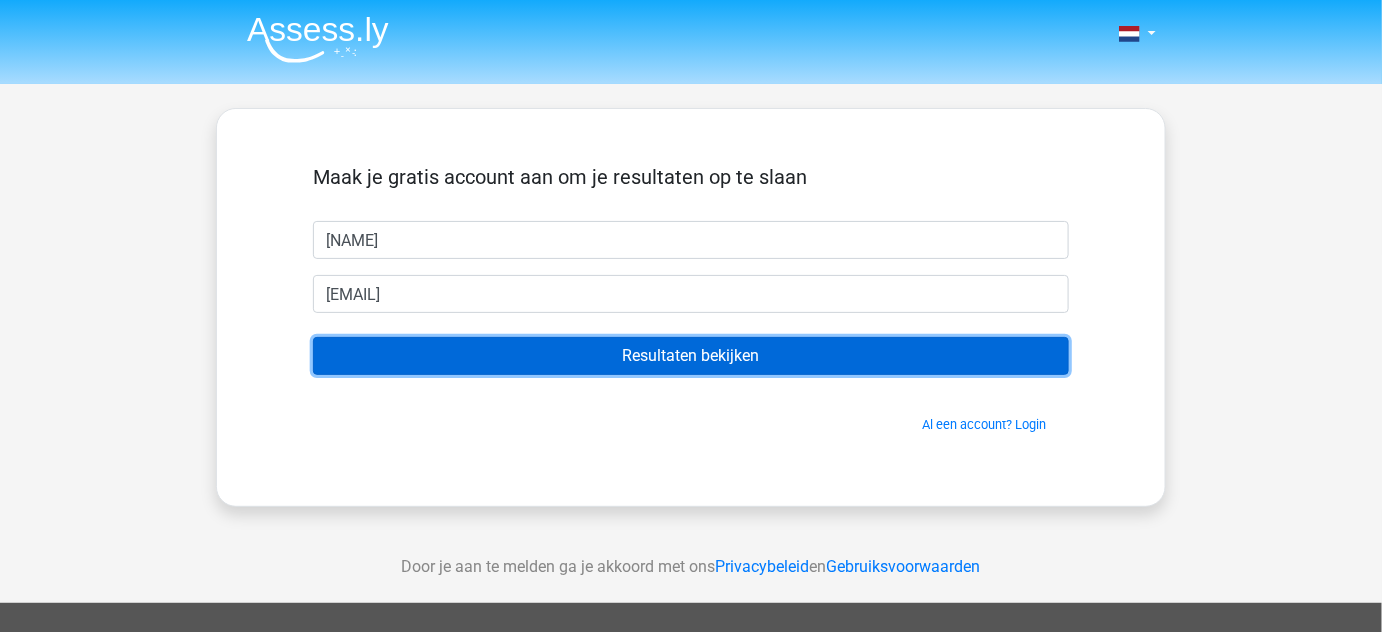 click on "Resultaten bekijken" at bounding box center (691, 356) 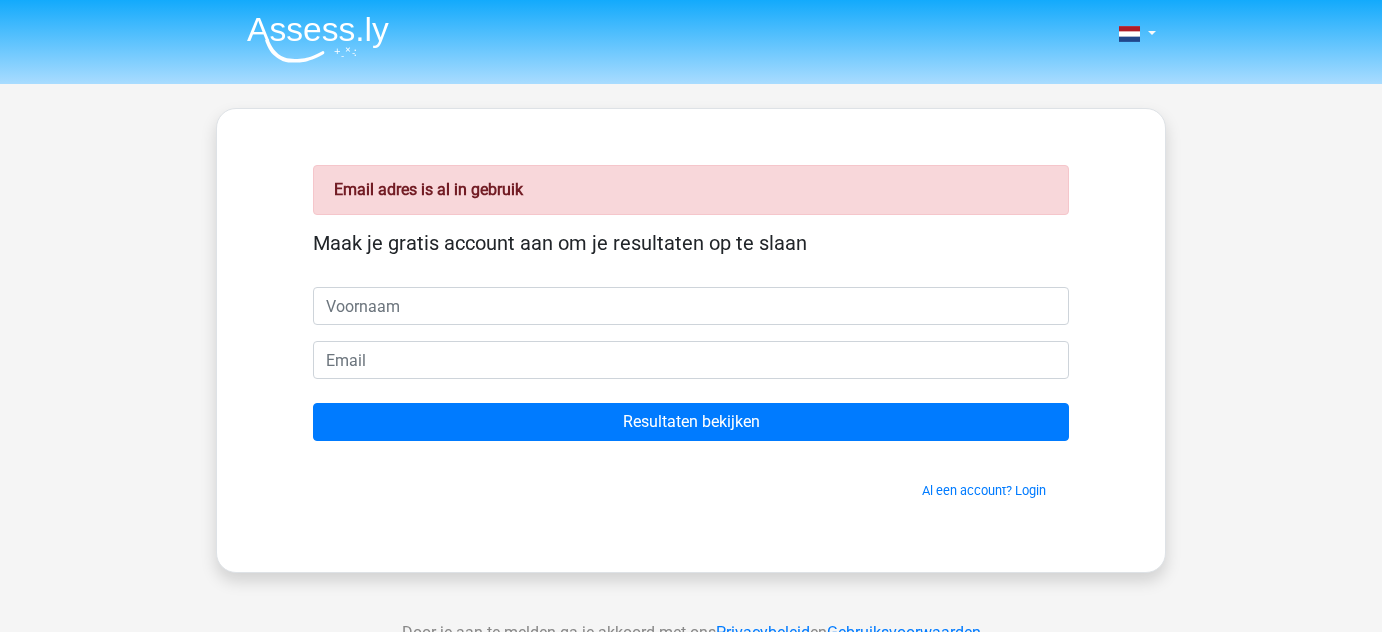 scroll, scrollTop: 0, scrollLeft: 0, axis: both 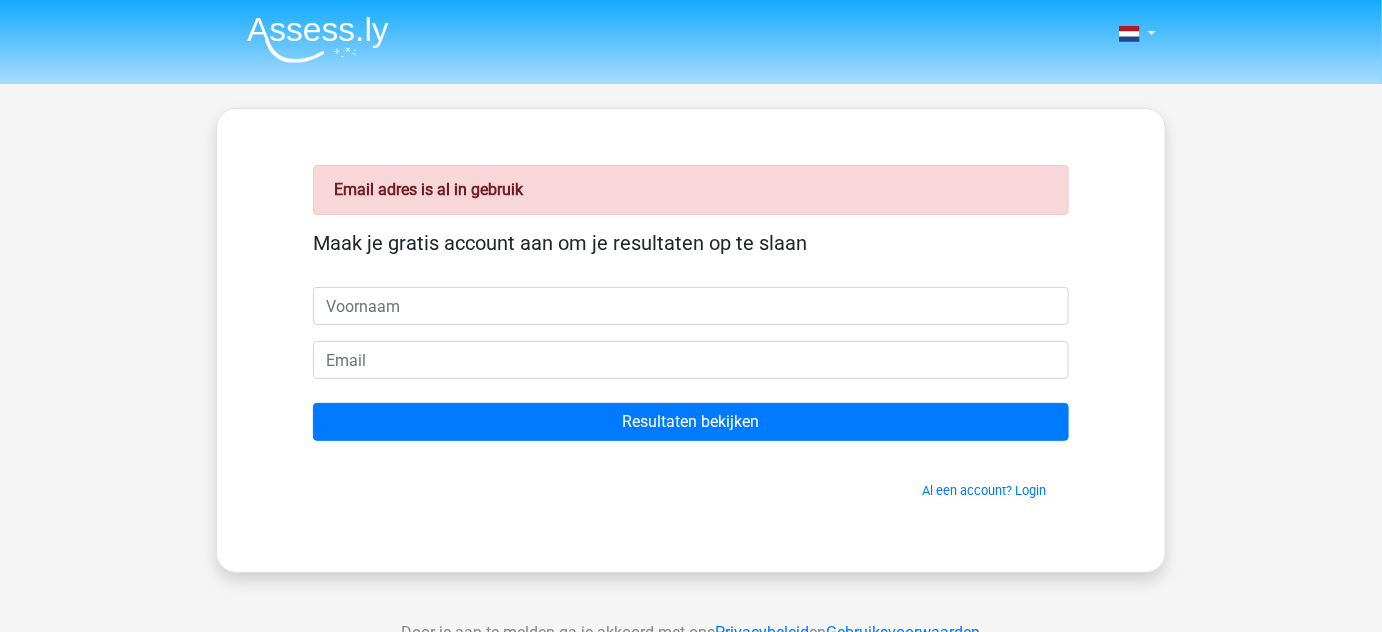 click on "Email adres is al in gebruik
Maak je gratis account aan om je resultaten op te slaan
Resultaten bekijken
Al een account? Login" at bounding box center [691, 340] 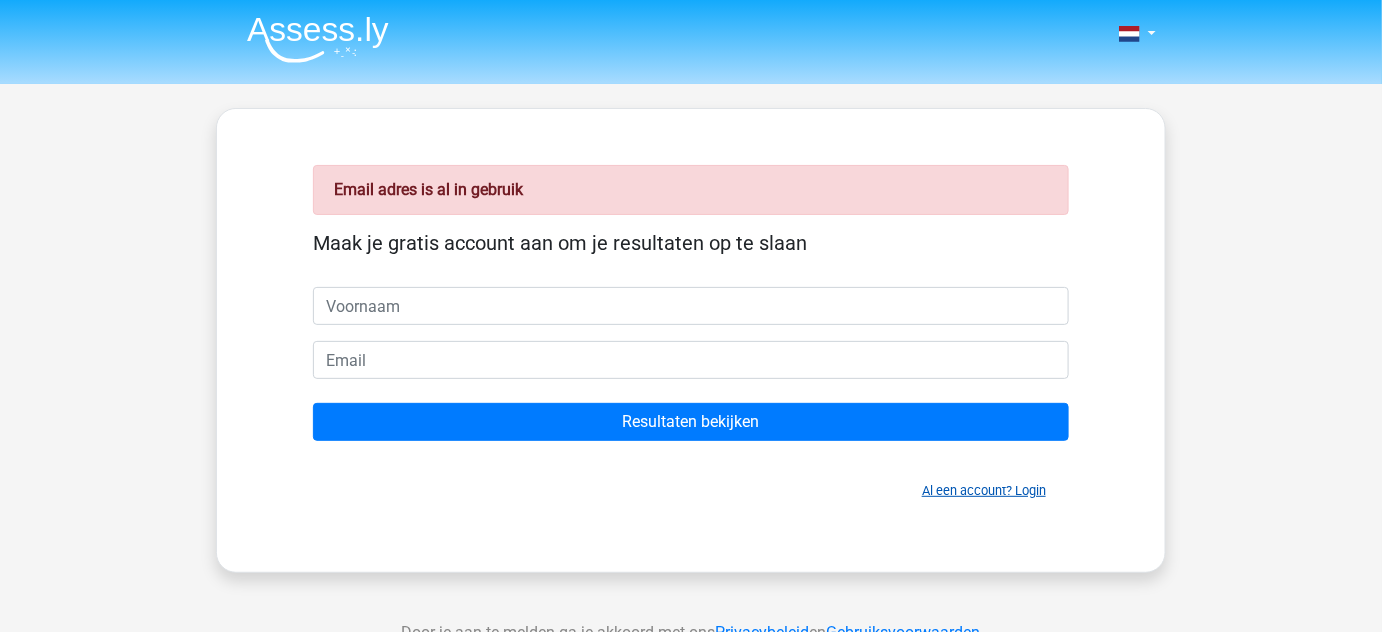 click on "Al een account? Login" at bounding box center (984, 490) 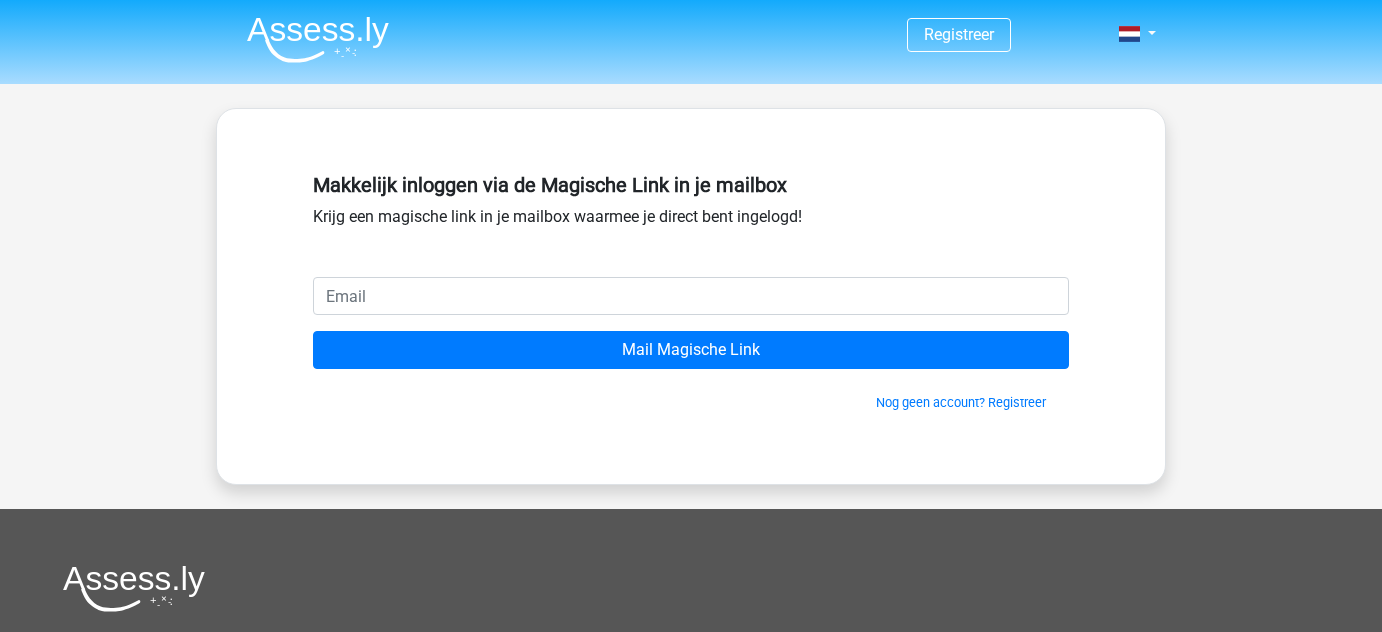 scroll, scrollTop: 0, scrollLeft: 0, axis: both 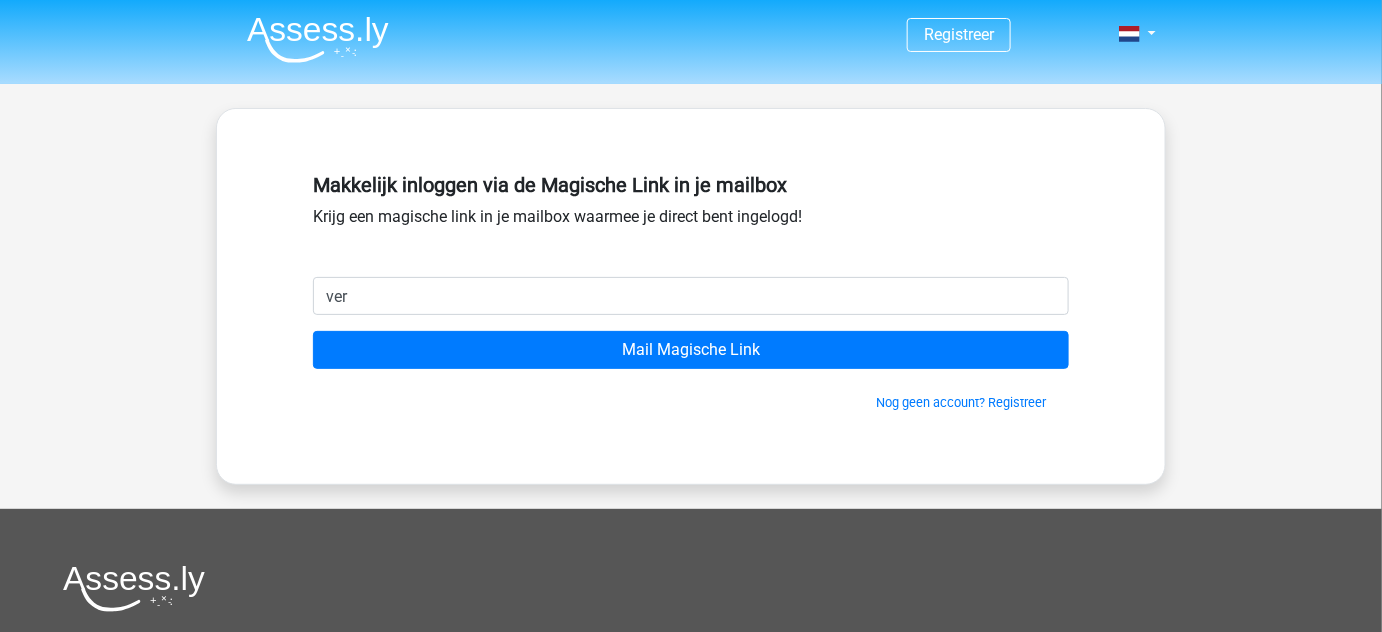 type on "[EMAIL]" 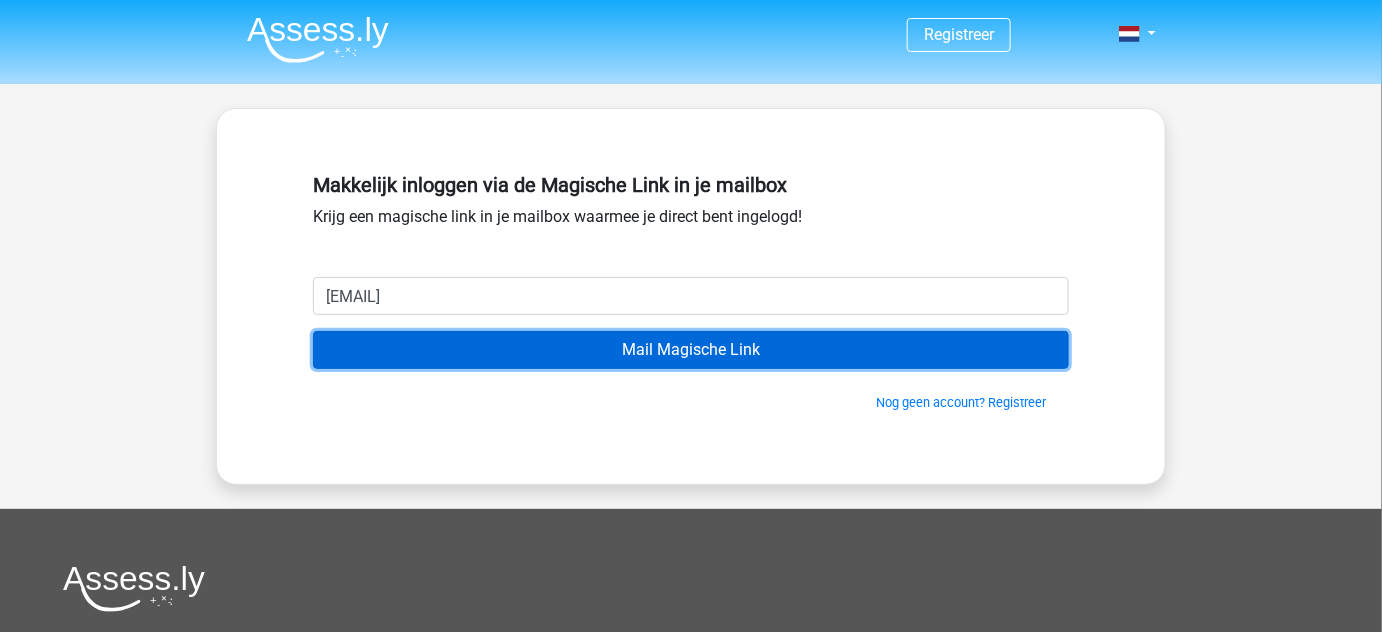 click on "Mail Magische Link" at bounding box center [691, 350] 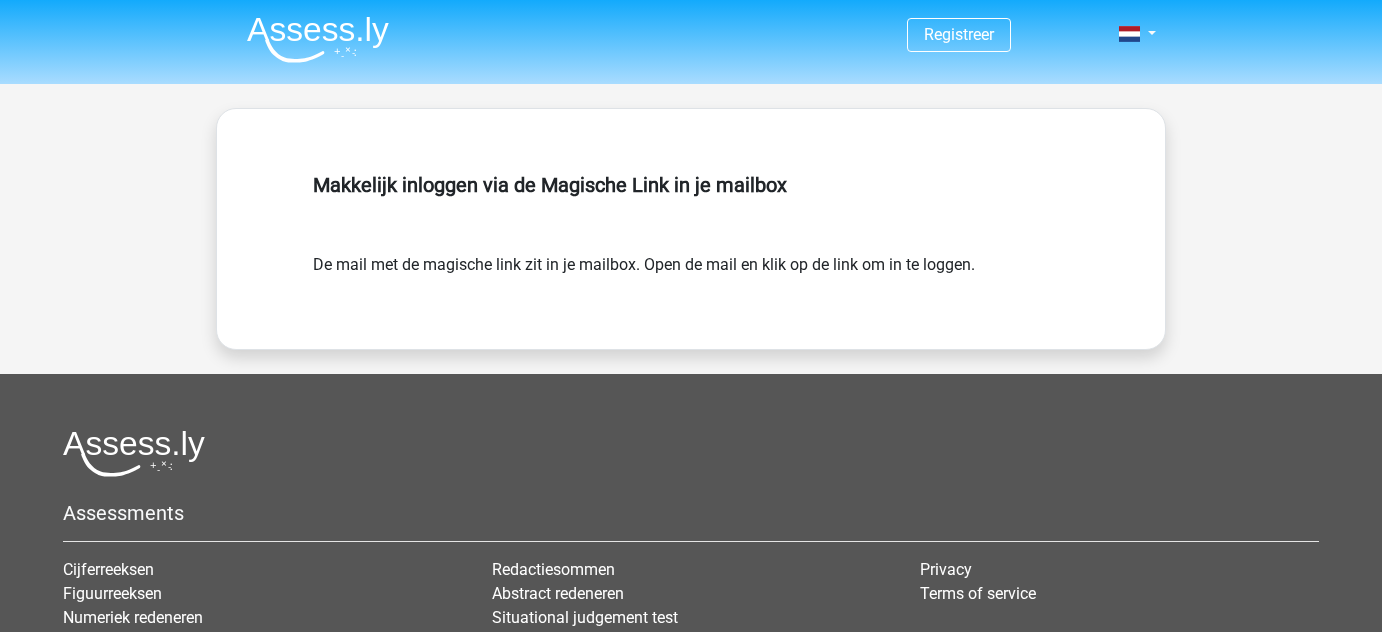 scroll, scrollTop: 0, scrollLeft: 0, axis: both 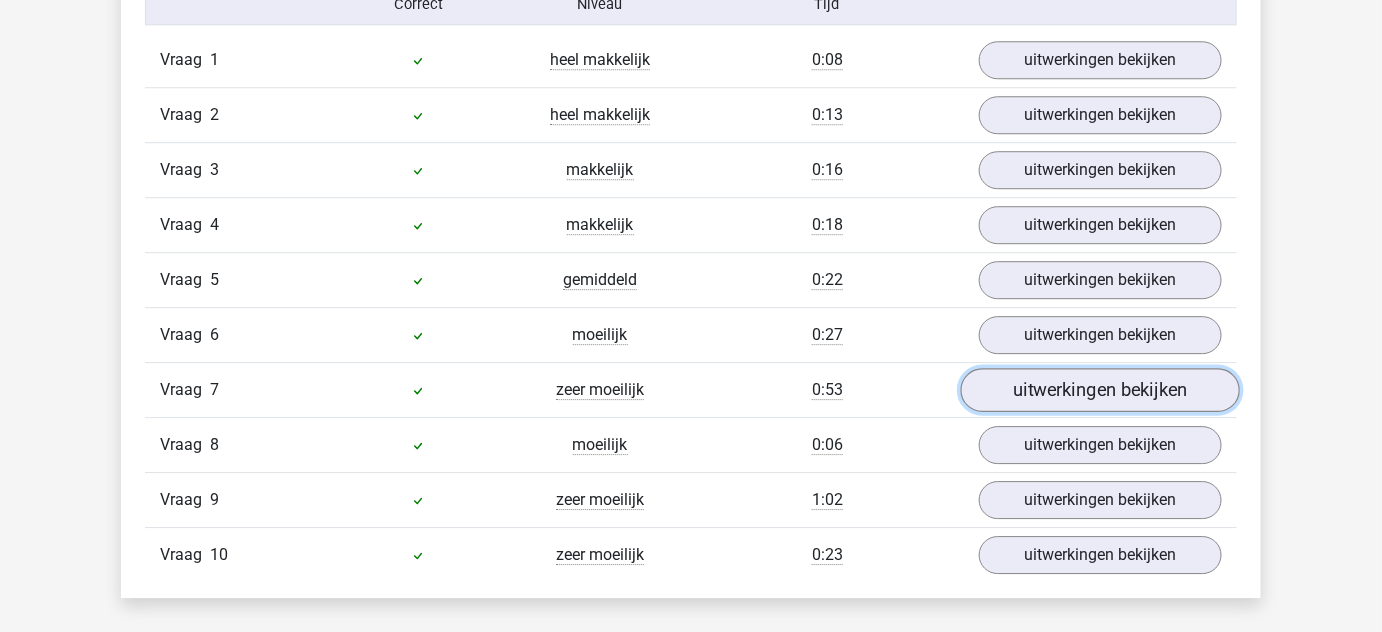 click on "uitwerkingen bekijken" at bounding box center [1100, 390] 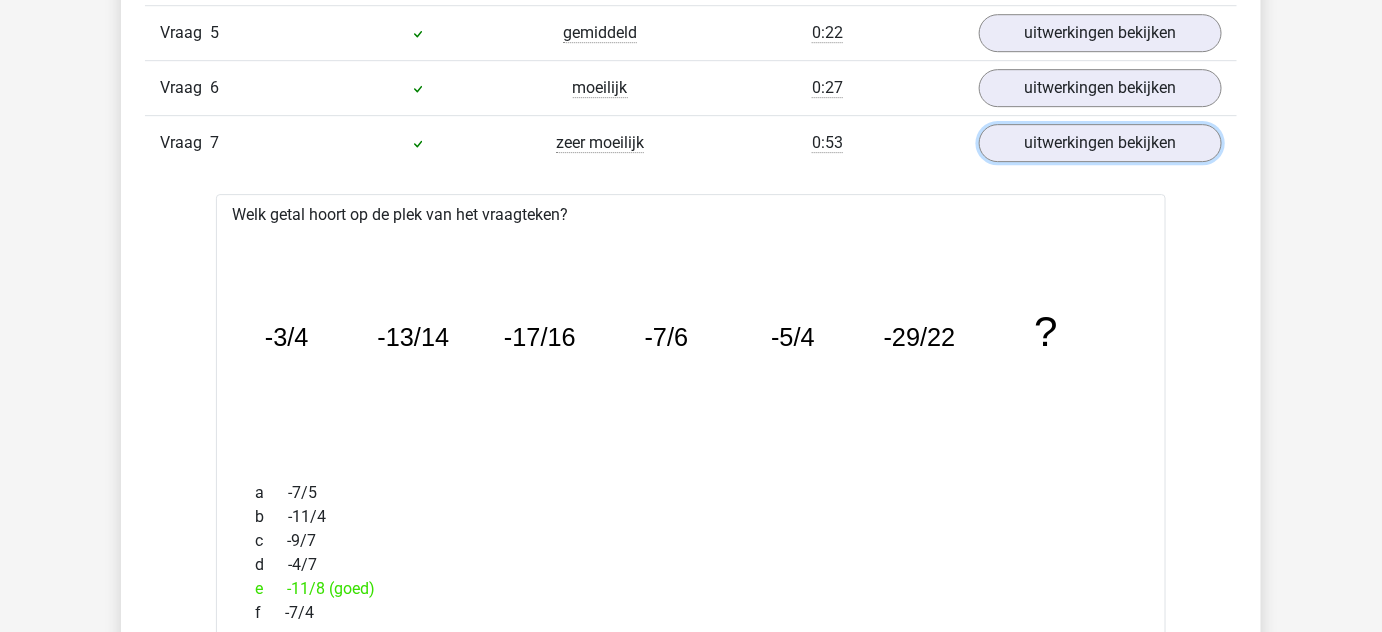 scroll, scrollTop: 2038, scrollLeft: 0, axis: vertical 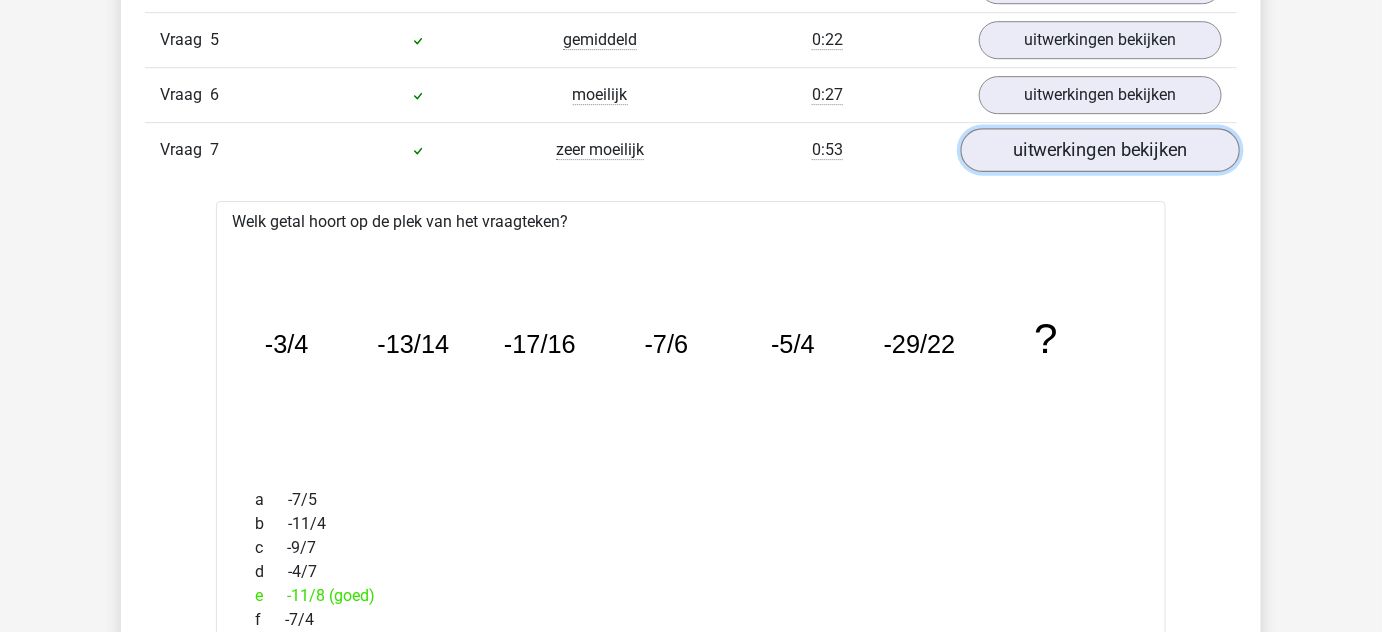 click on "uitwerkingen bekijken" at bounding box center [1100, 150] 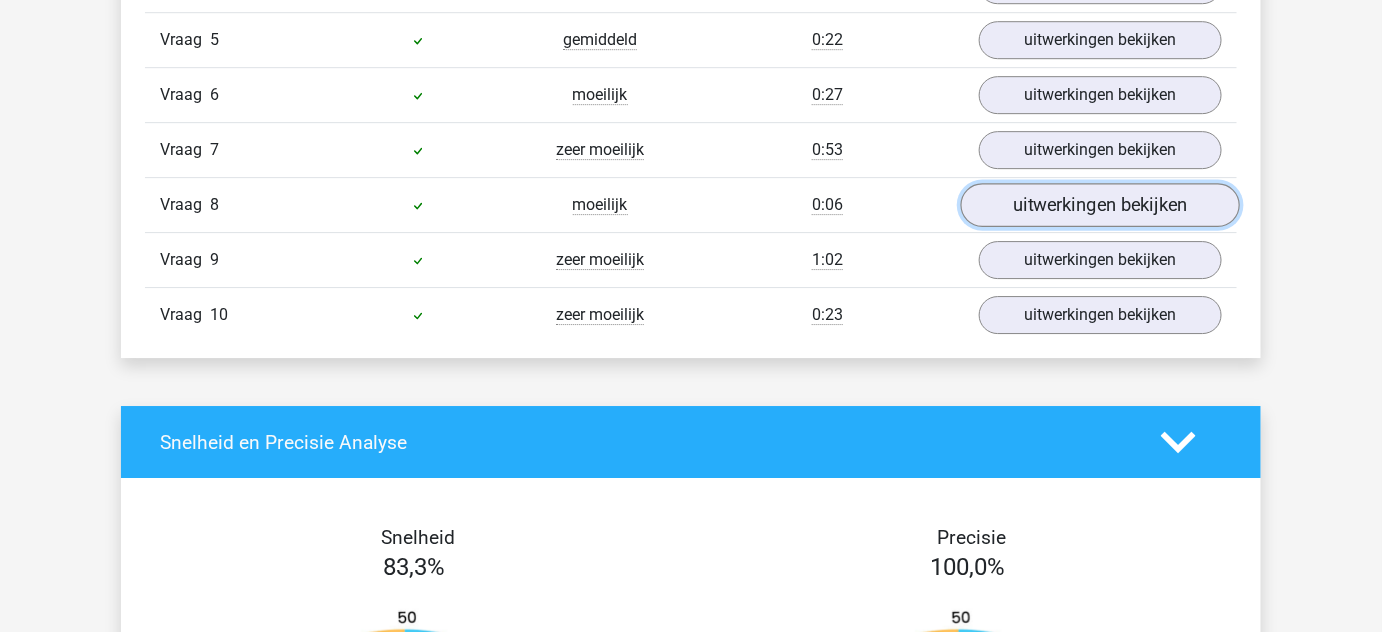 click on "uitwerkingen bekijken" at bounding box center [1100, 205] 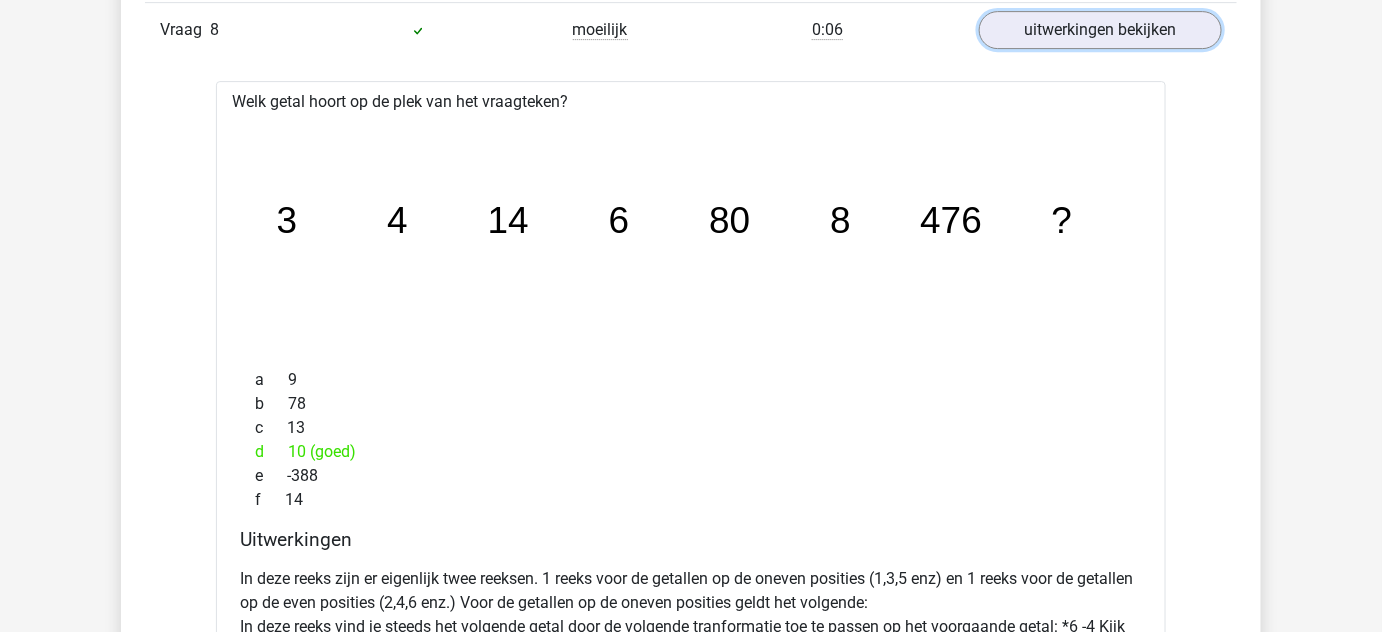 scroll, scrollTop: 2221, scrollLeft: 0, axis: vertical 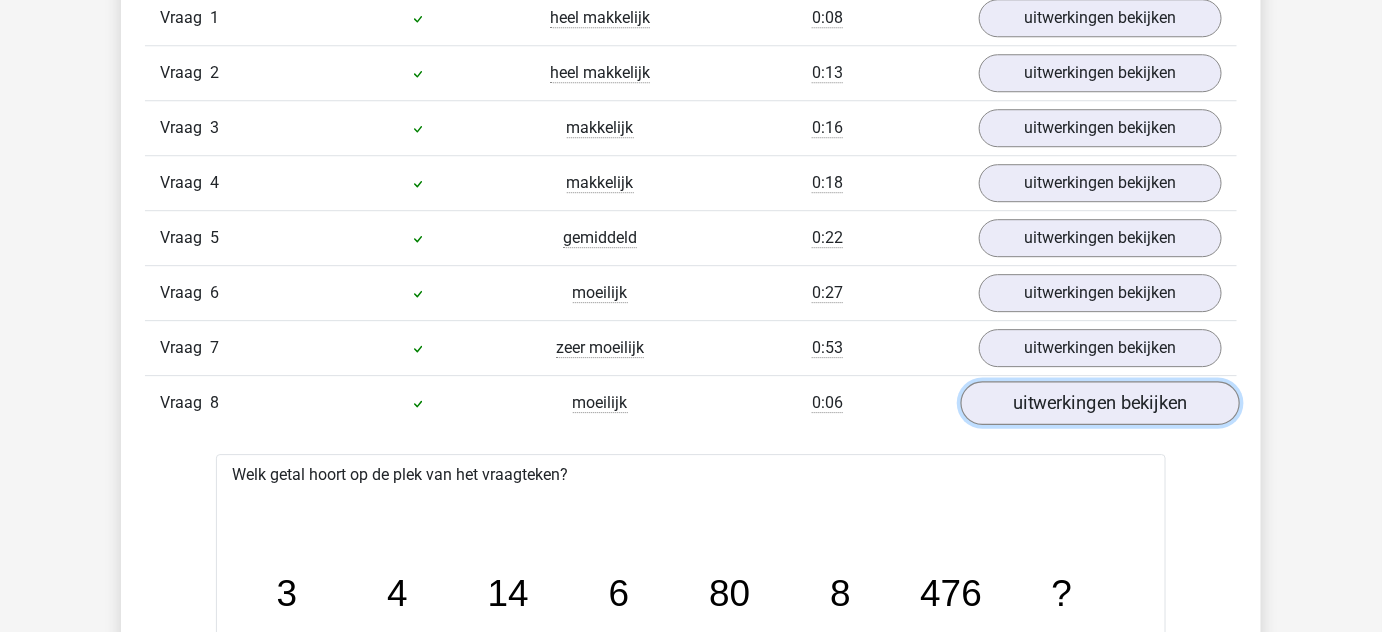 click on "uitwerkingen bekijken" at bounding box center [1100, 403] 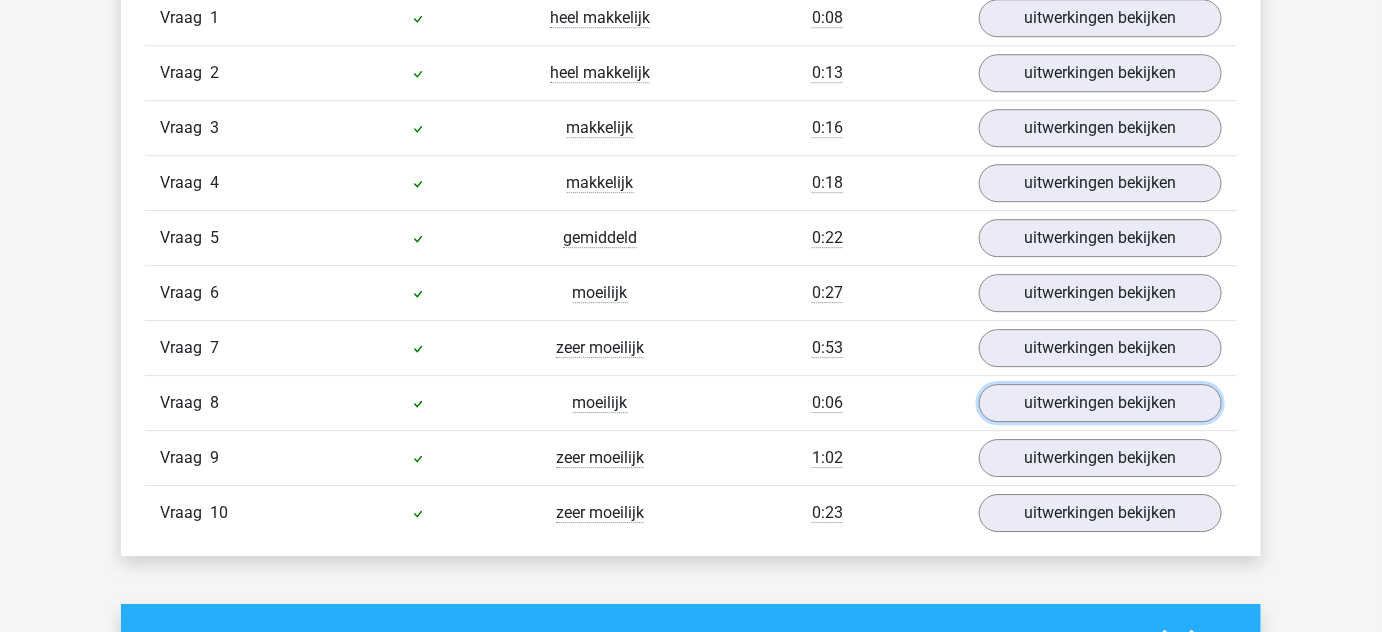 scroll, scrollTop: 1941, scrollLeft: 0, axis: vertical 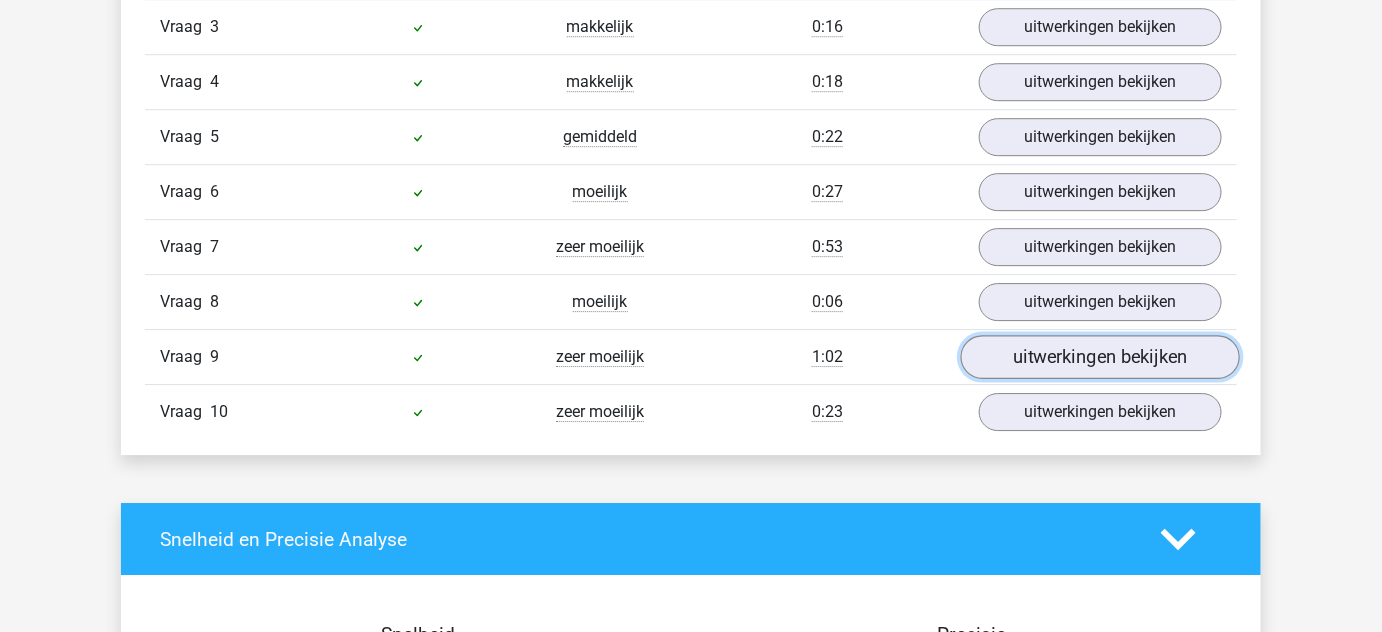 click on "uitwerkingen bekijken" at bounding box center [1100, 357] 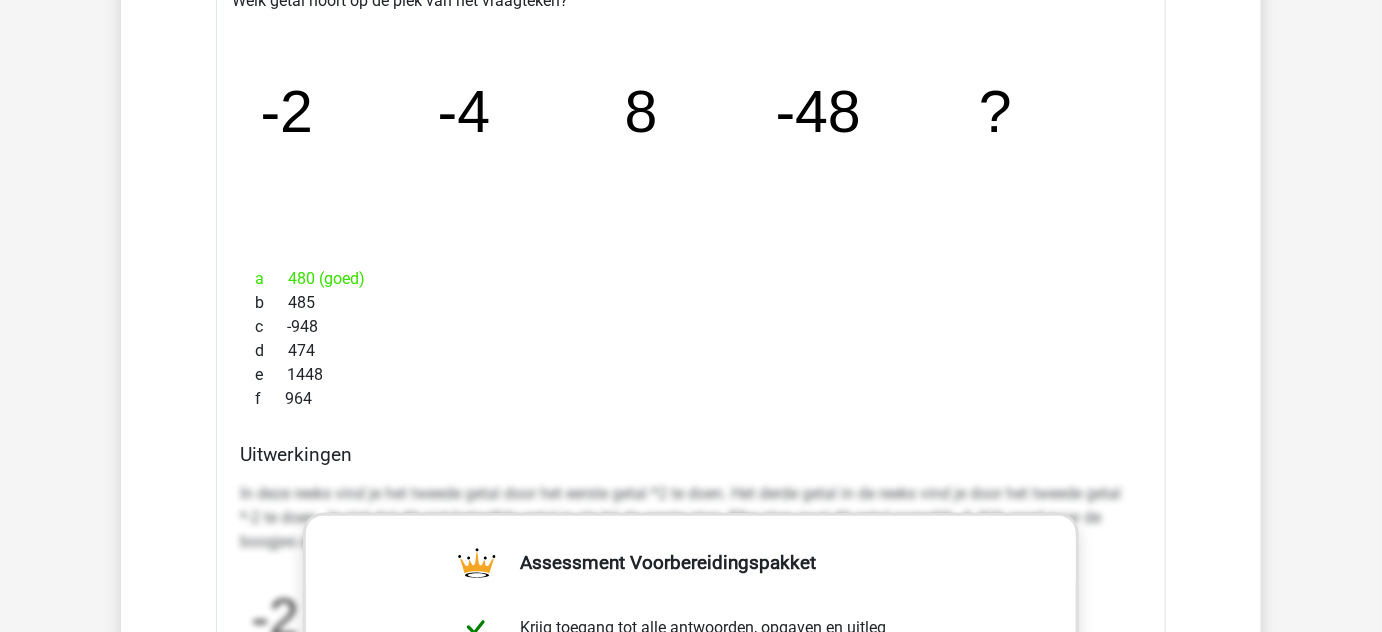 scroll, scrollTop: 2362, scrollLeft: 0, axis: vertical 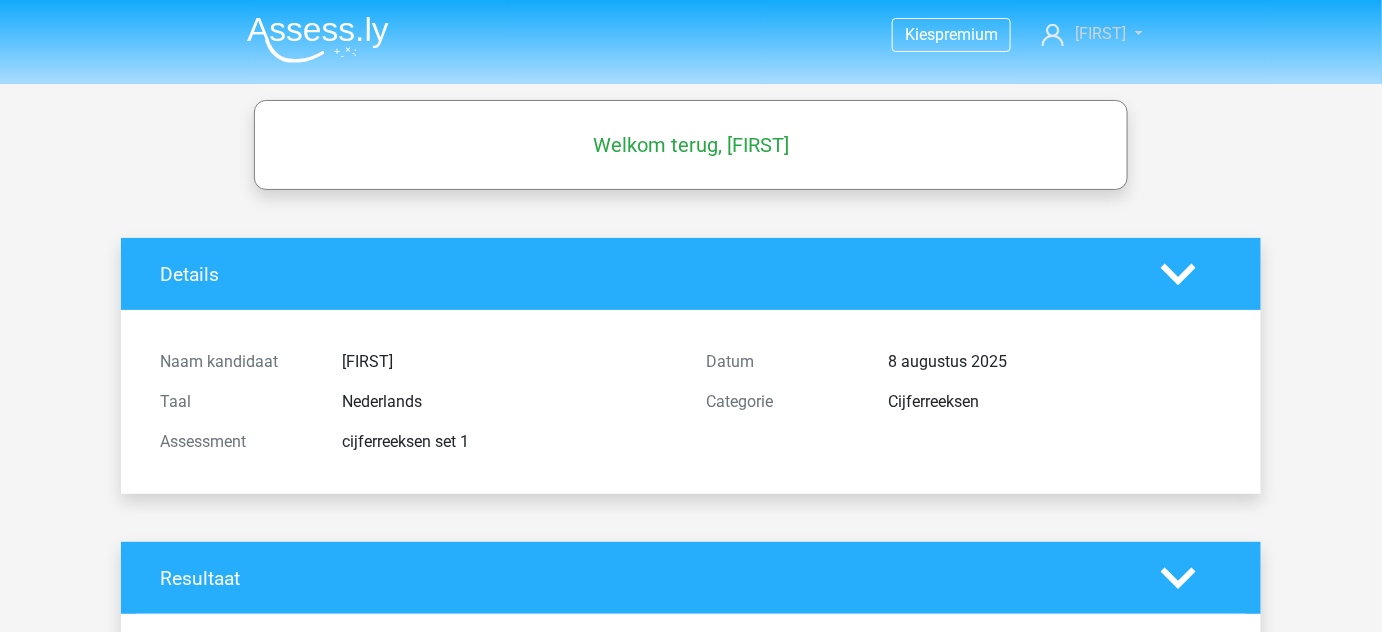 click on "[FIRST]" at bounding box center [1101, 33] 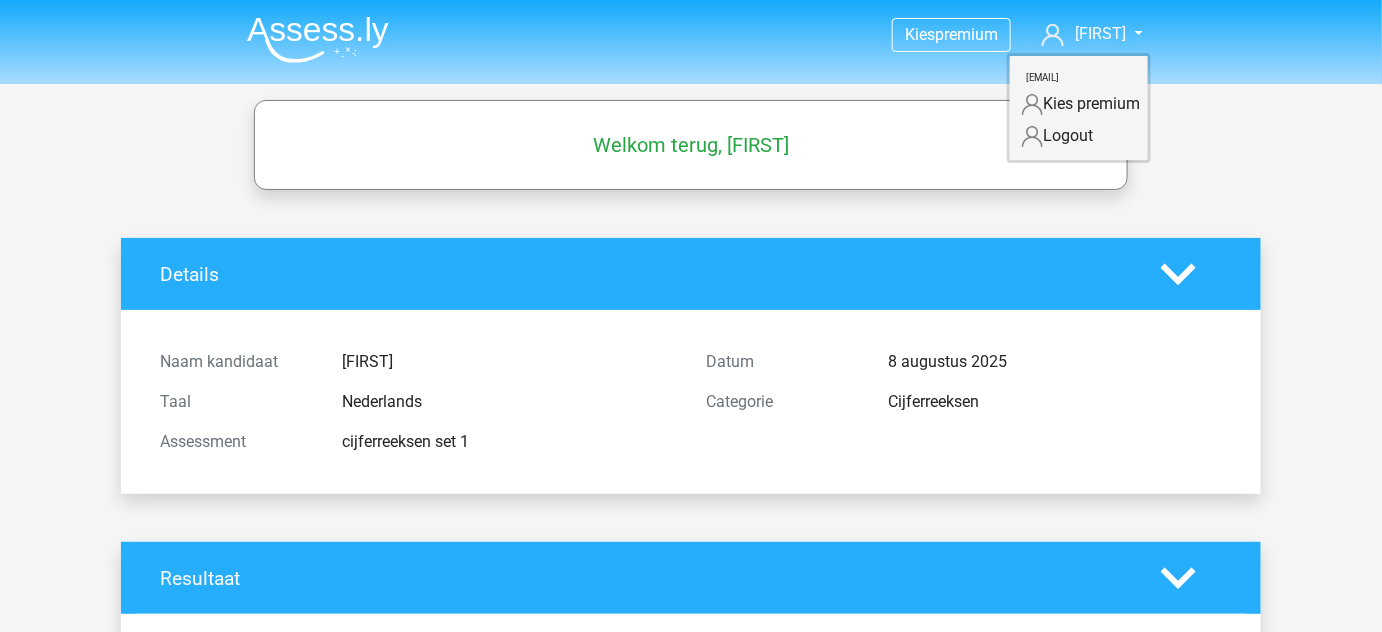 click on "Kies  premium
Karel
verbekekarel@hotmail.com" at bounding box center (691, 35) 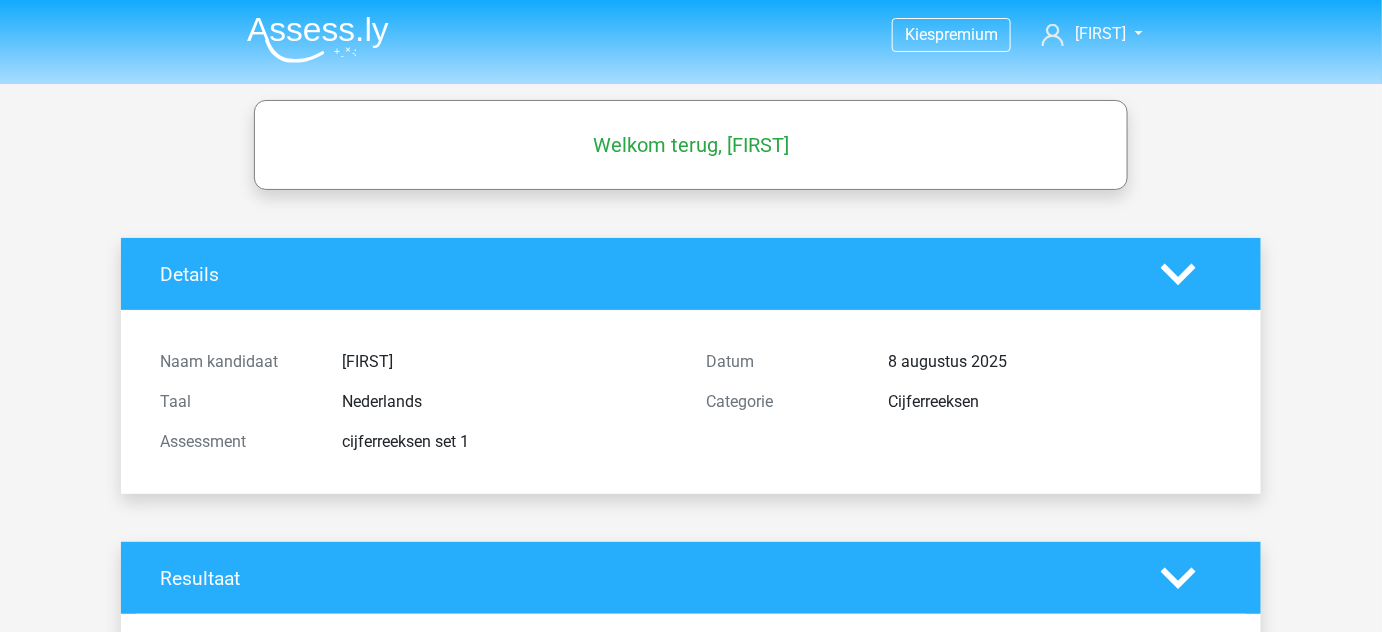 click at bounding box center [318, 39] 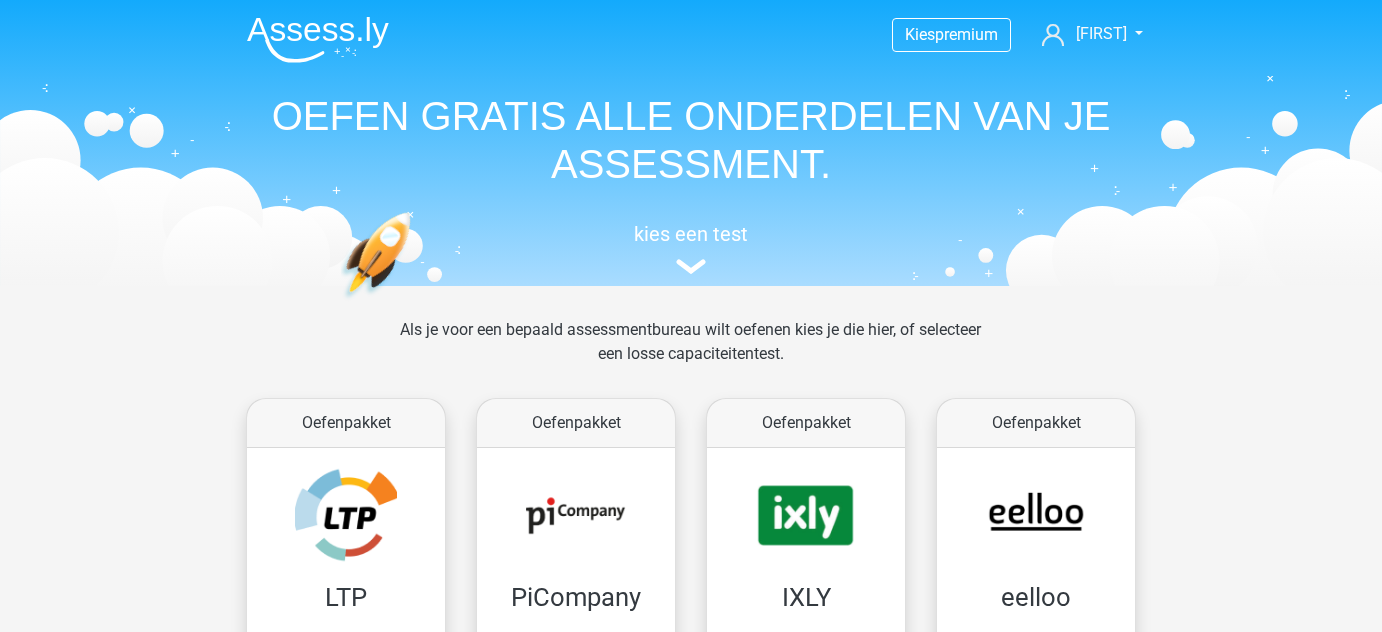 scroll, scrollTop: 0, scrollLeft: 0, axis: both 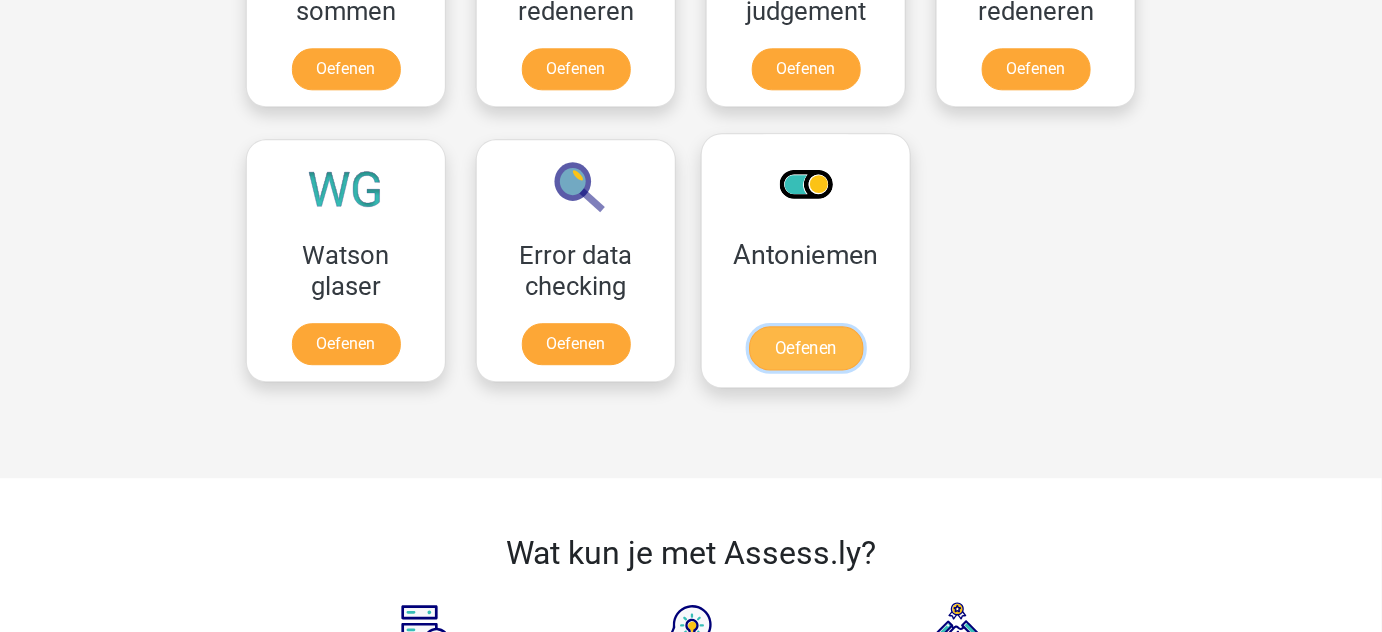 click on "Oefenen" at bounding box center [806, 348] 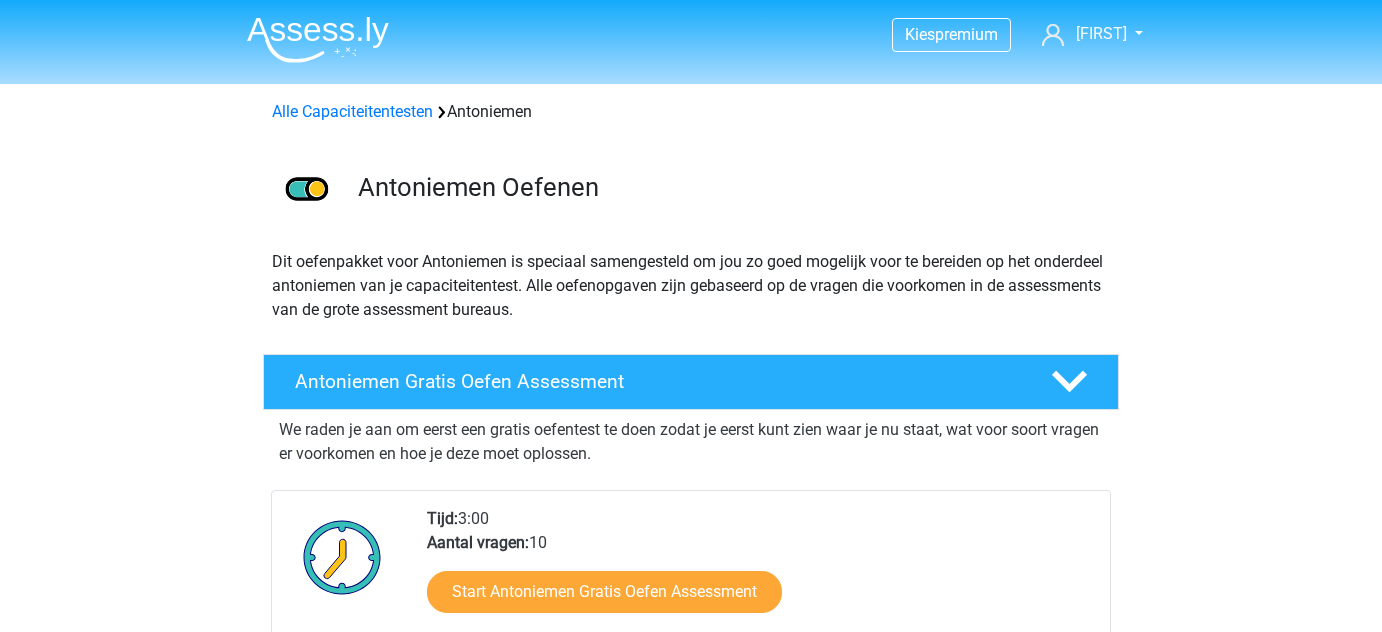 scroll, scrollTop: 0, scrollLeft: 0, axis: both 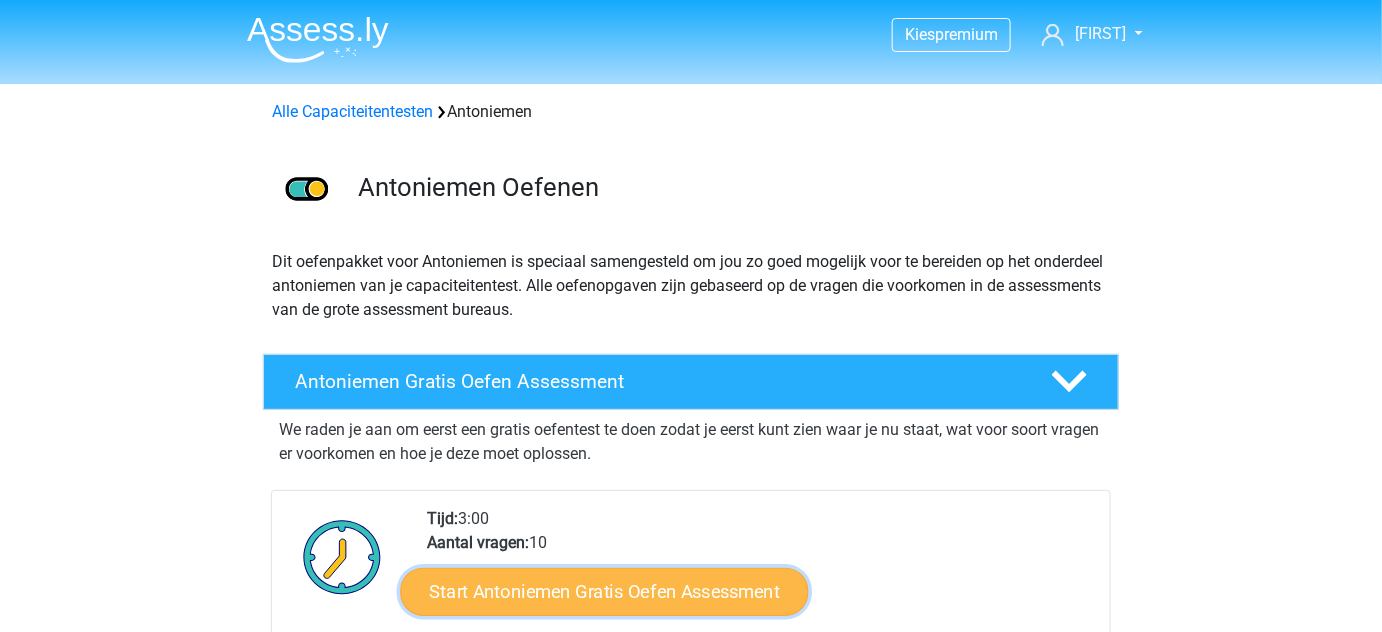 click on "Start Antoniemen
Gratis Oefen Assessment" at bounding box center [605, 591] 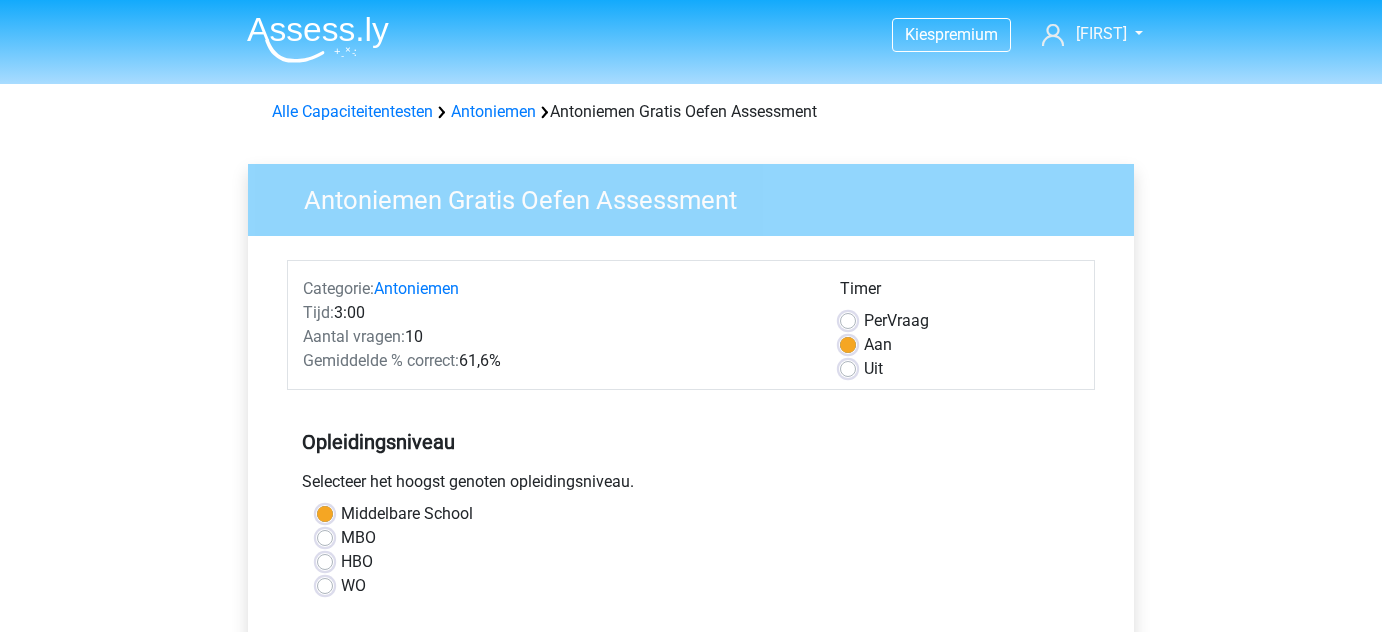 scroll, scrollTop: 0, scrollLeft: 0, axis: both 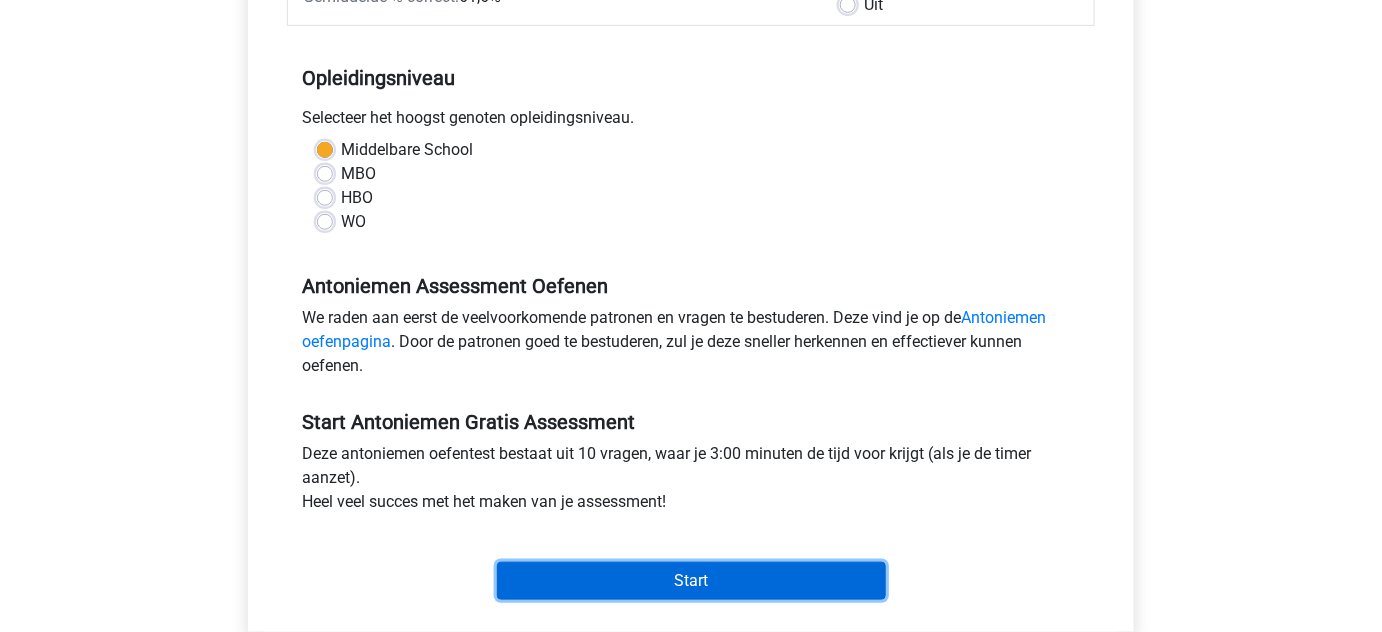 click on "Start" at bounding box center (691, 581) 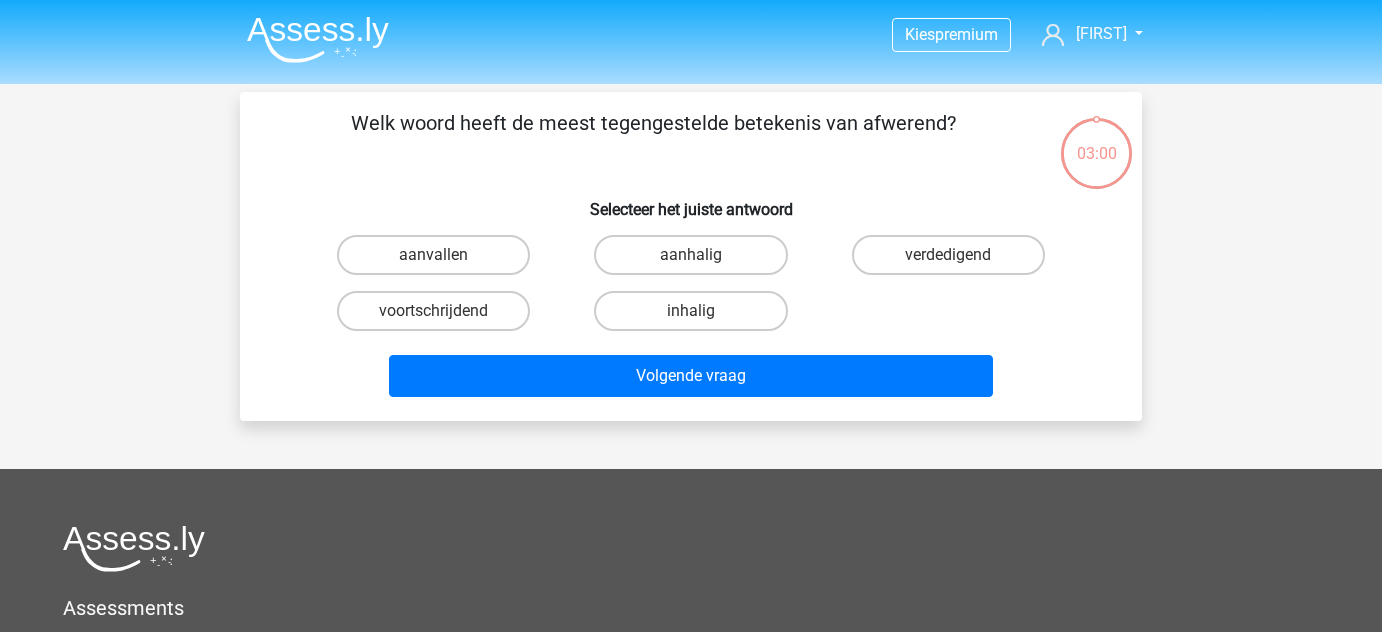 scroll, scrollTop: 0, scrollLeft: 0, axis: both 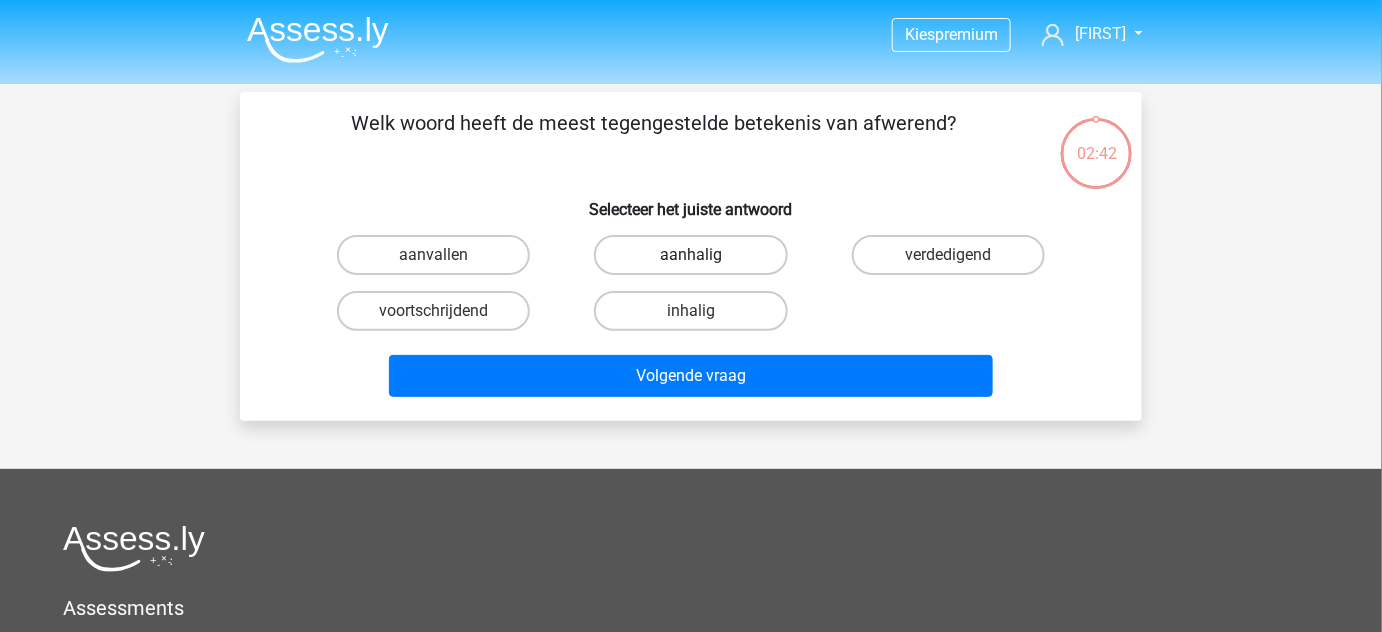 click on "aanhalig" at bounding box center (690, 255) 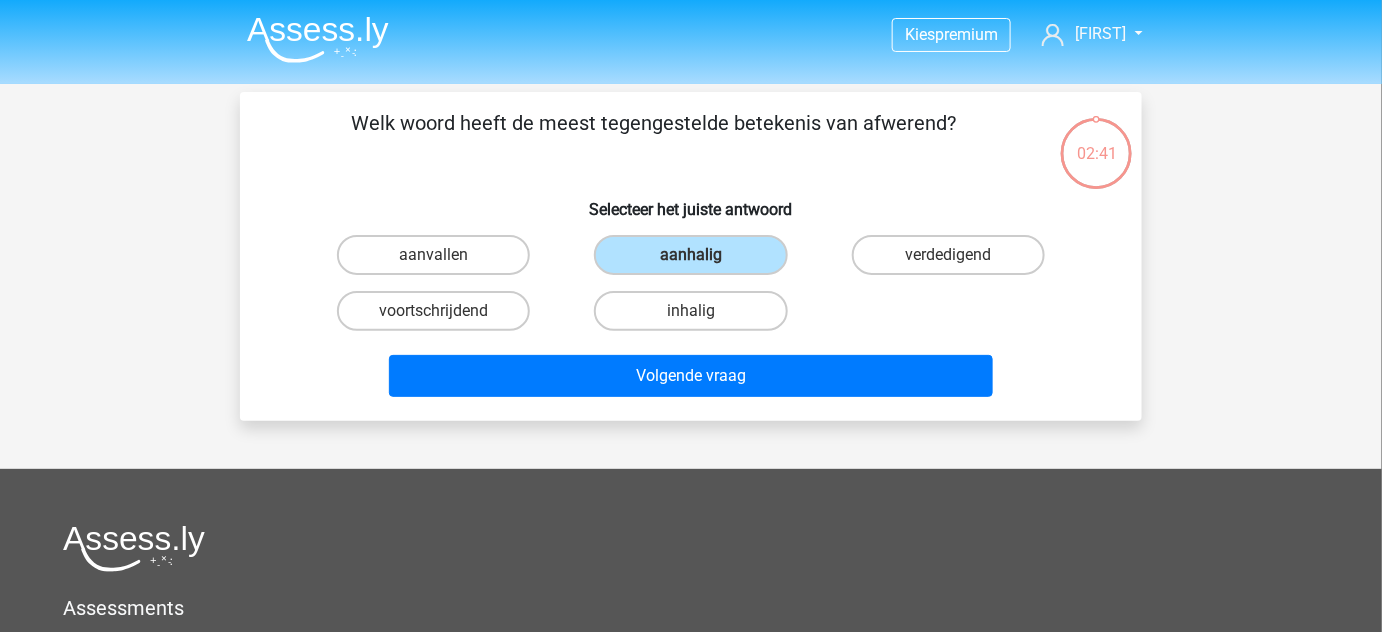 click on "Volgende vraag" at bounding box center (691, 372) 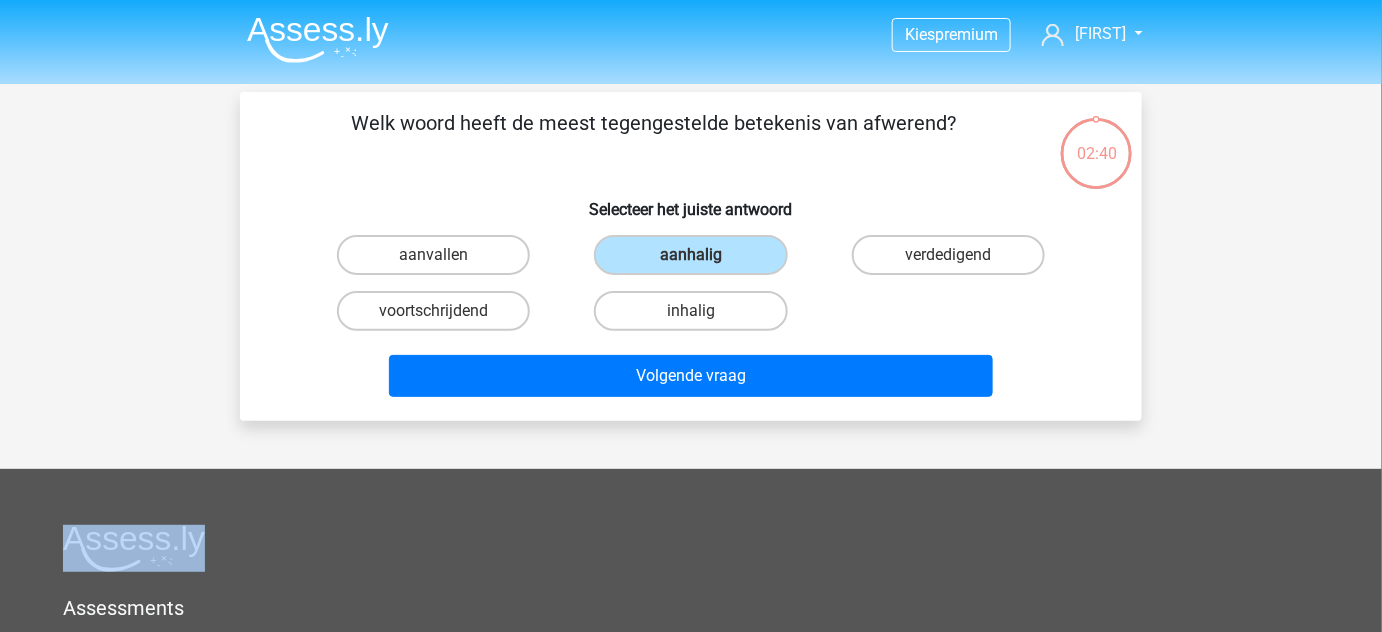 click on "Volgende vraag" at bounding box center (691, 372) 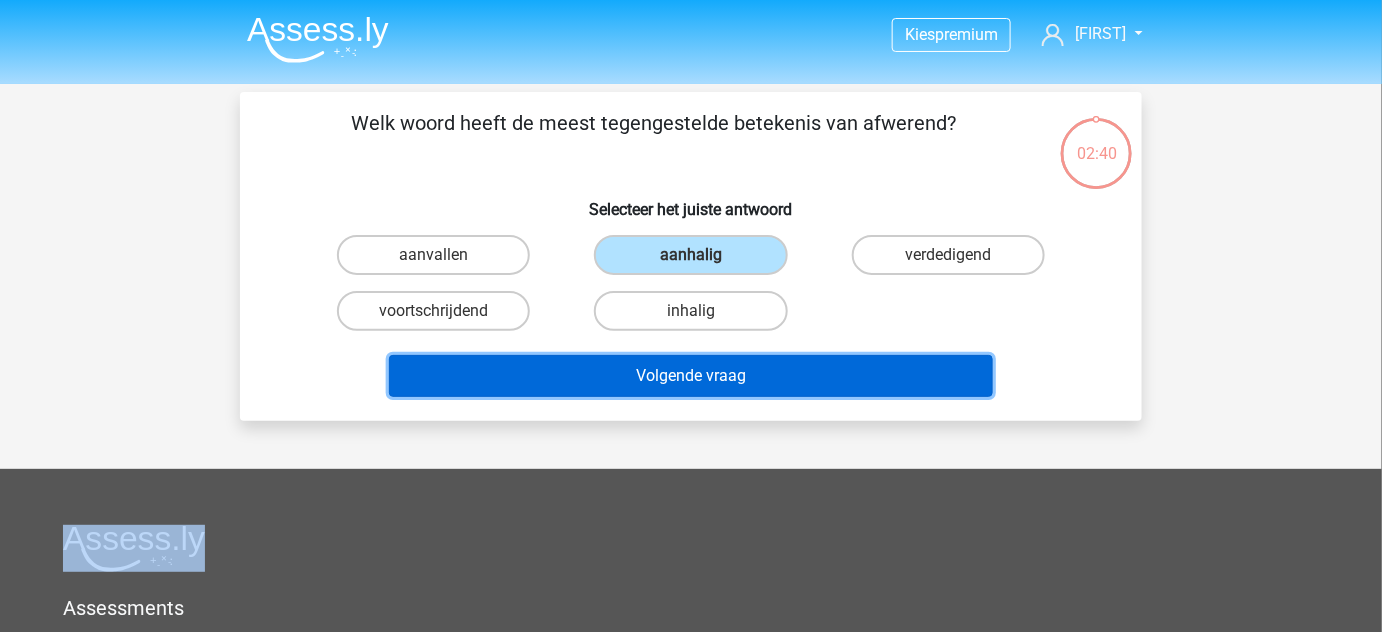 click on "Volgende vraag" at bounding box center (691, 376) 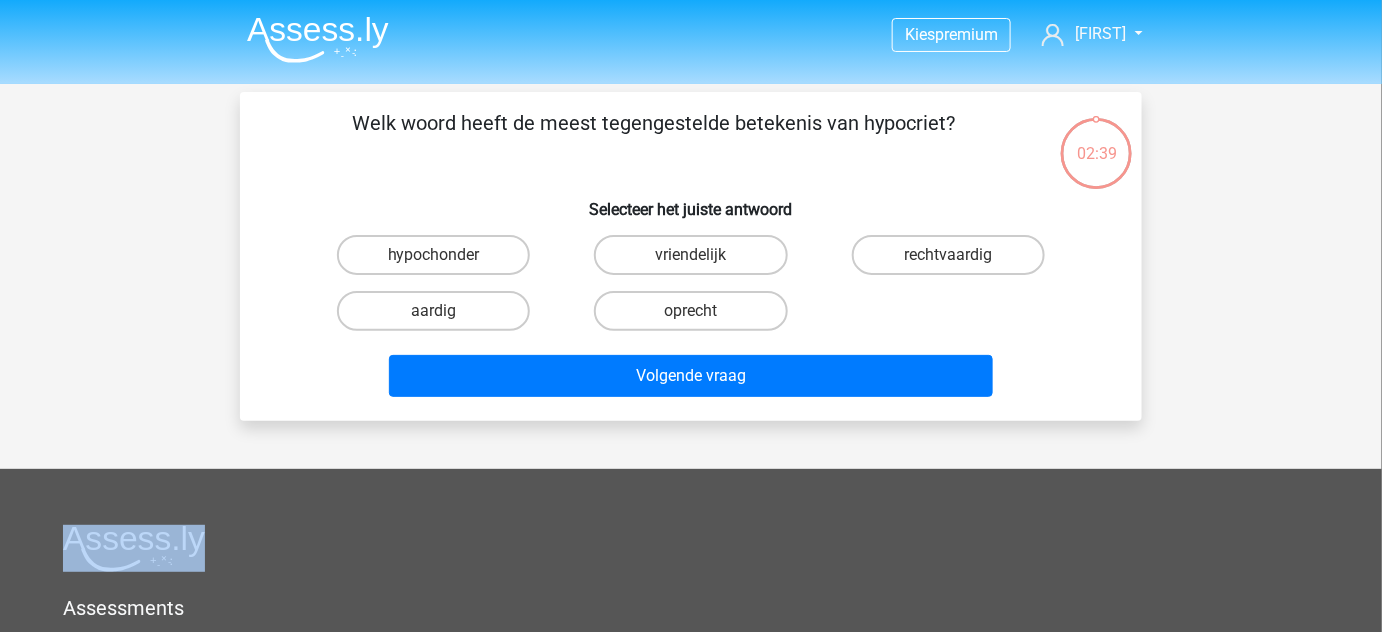 scroll, scrollTop: 92, scrollLeft: 0, axis: vertical 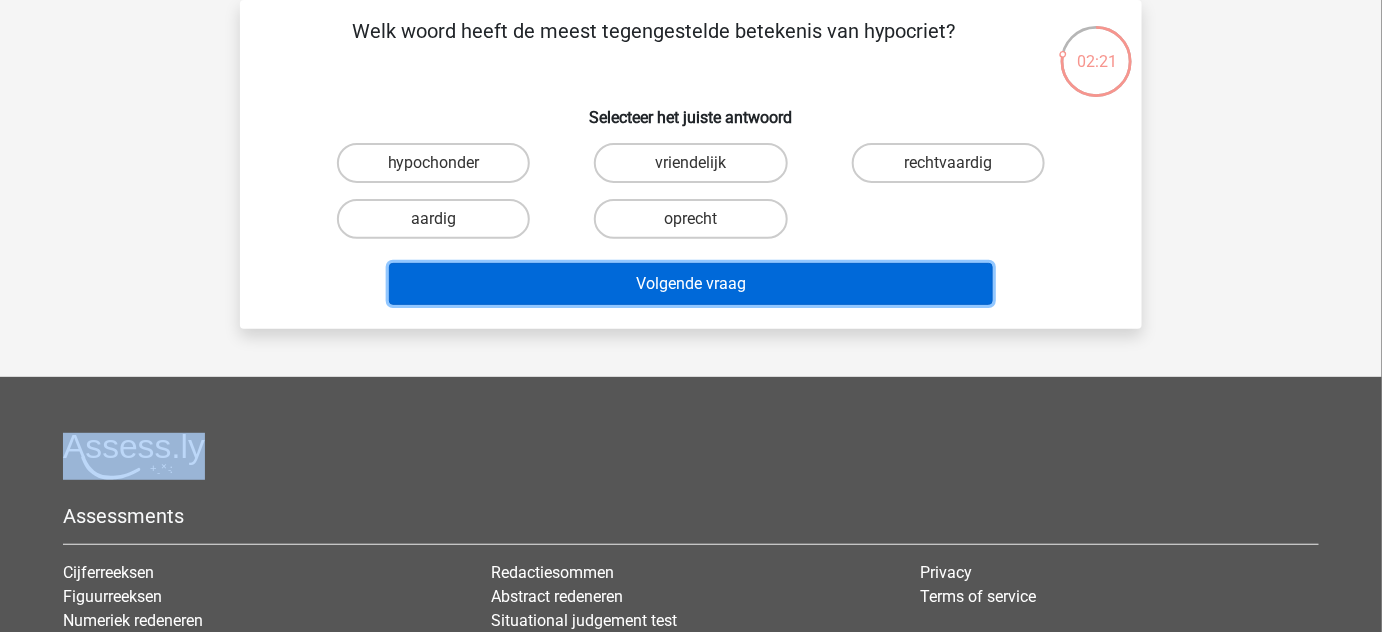click on "Volgende vraag" at bounding box center [691, 284] 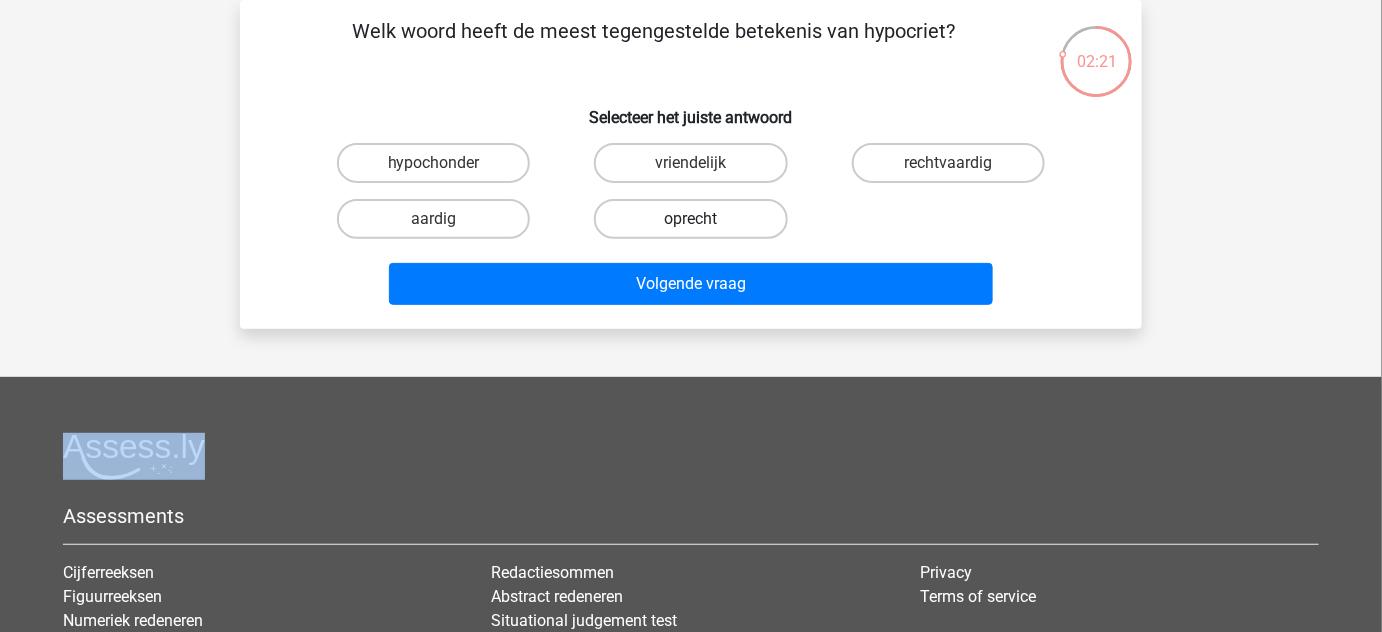 click on "oprecht" at bounding box center [690, 219] 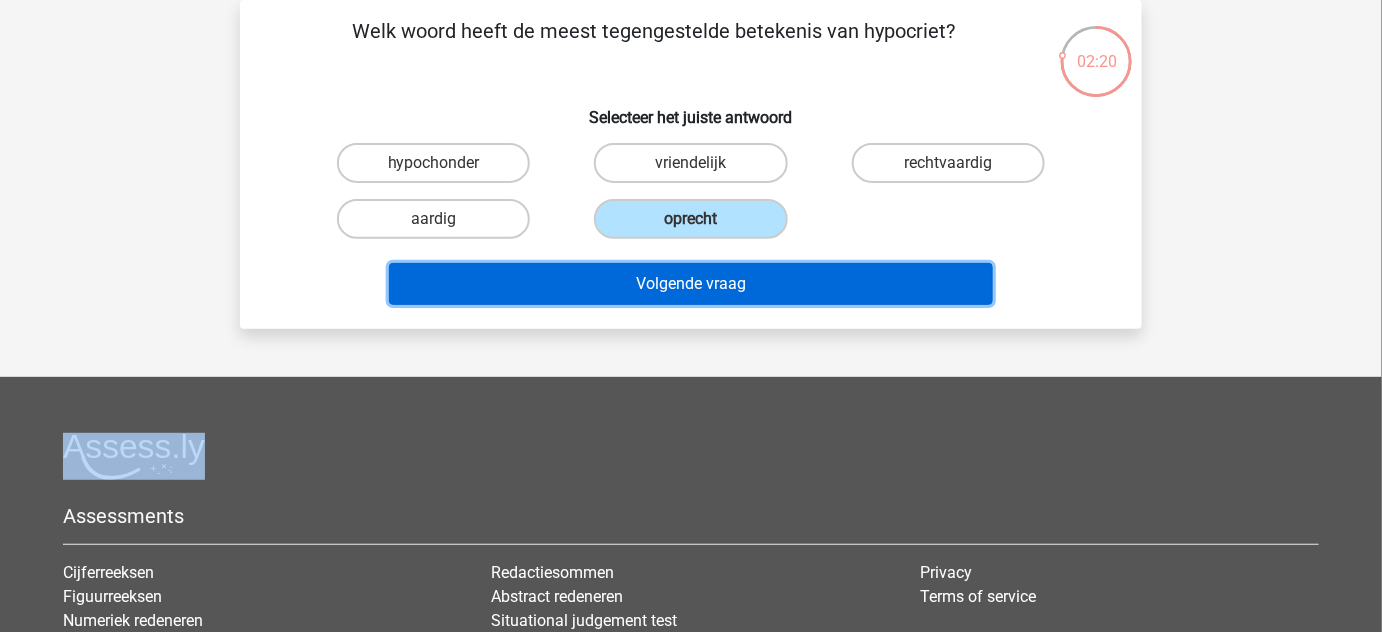 click on "Volgende vraag" at bounding box center [691, 284] 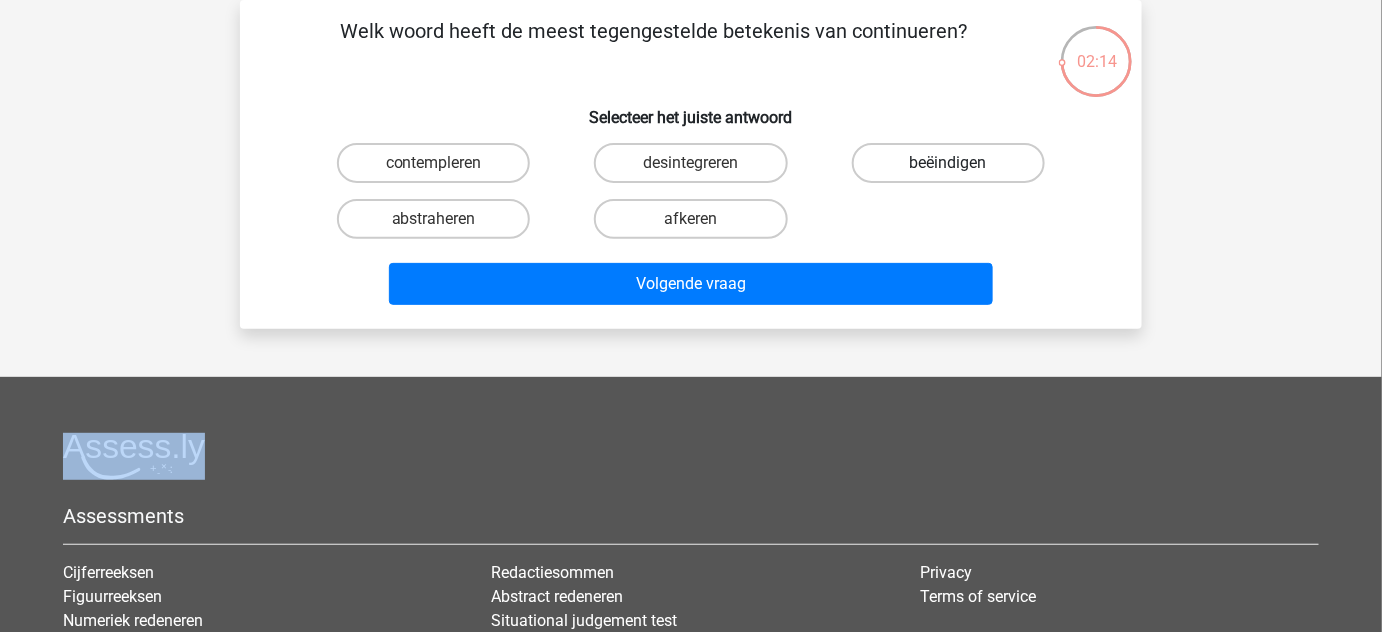 click on "beëindigen" at bounding box center (948, 163) 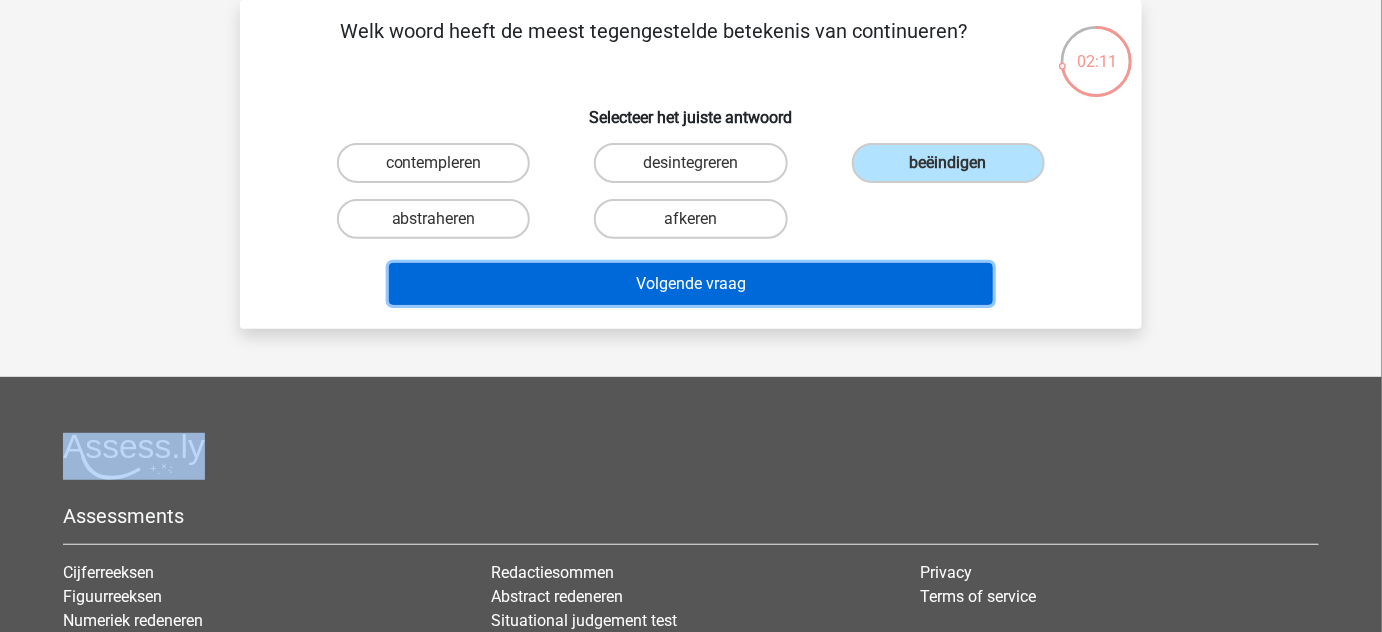 click on "Volgende vraag" at bounding box center (691, 284) 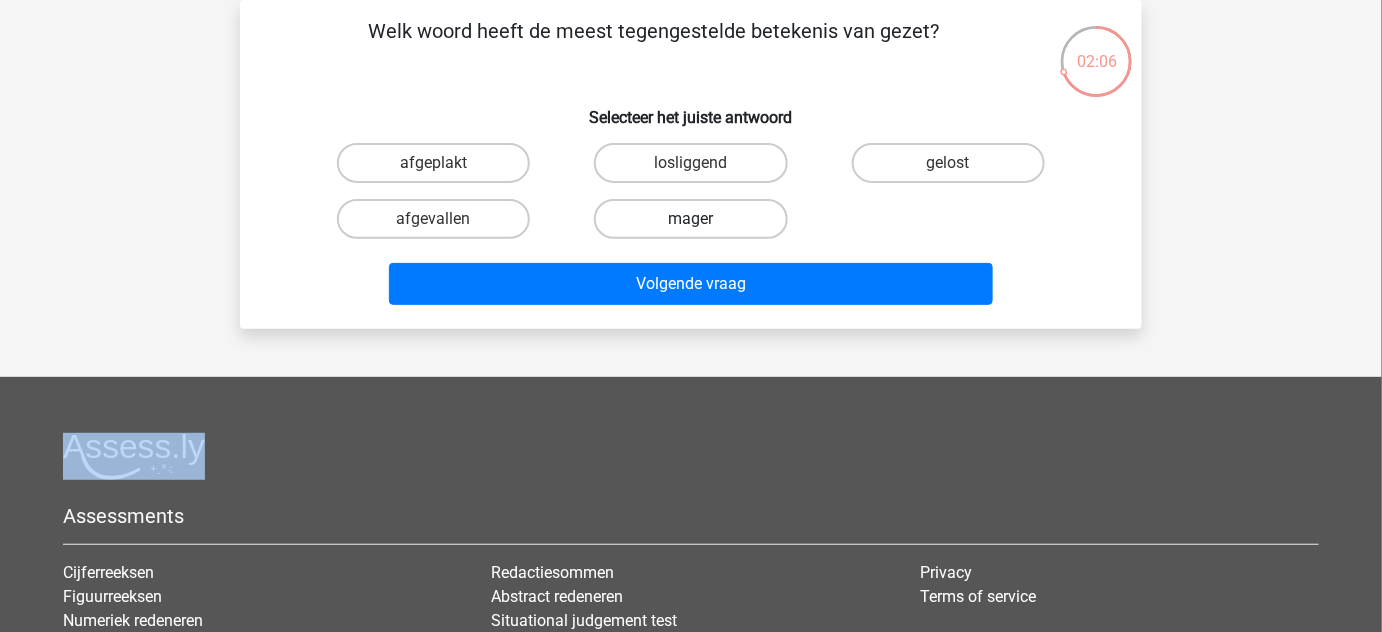 click on "mager" at bounding box center [690, 219] 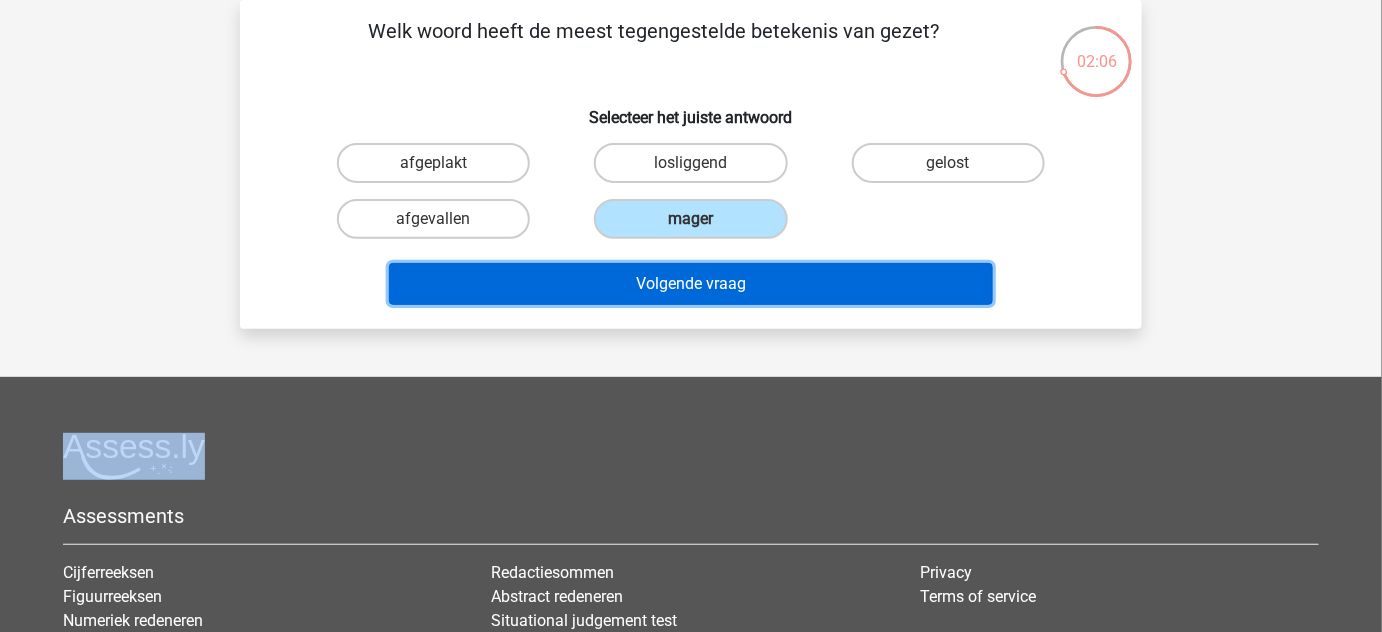 click on "Volgende vraag" at bounding box center [691, 284] 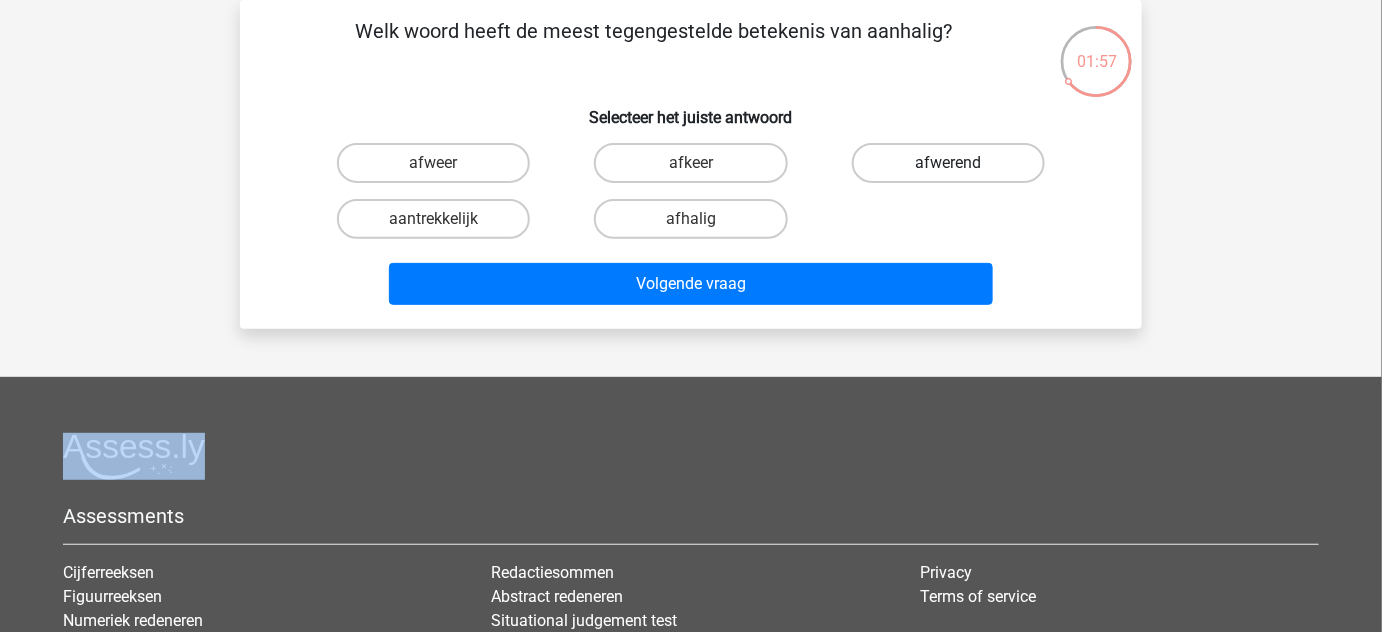 click on "afwerend" at bounding box center (948, 163) 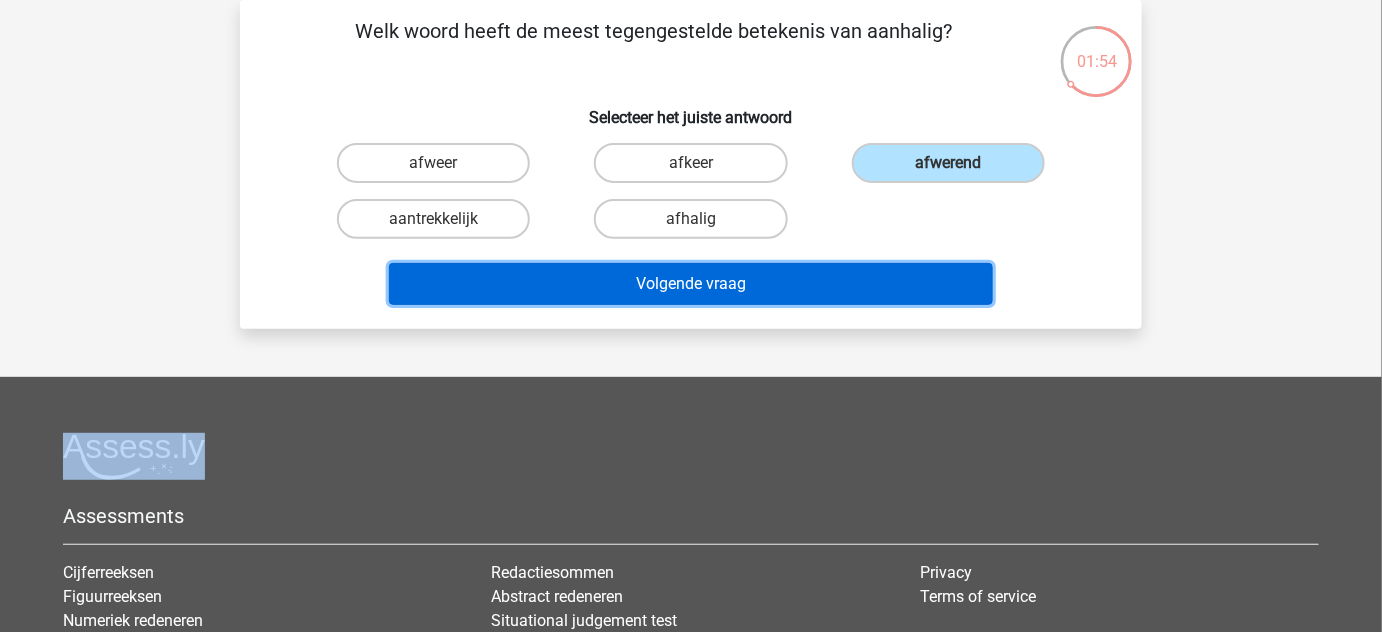 click on "Volgende vraag" at bounding box center (691, 284) 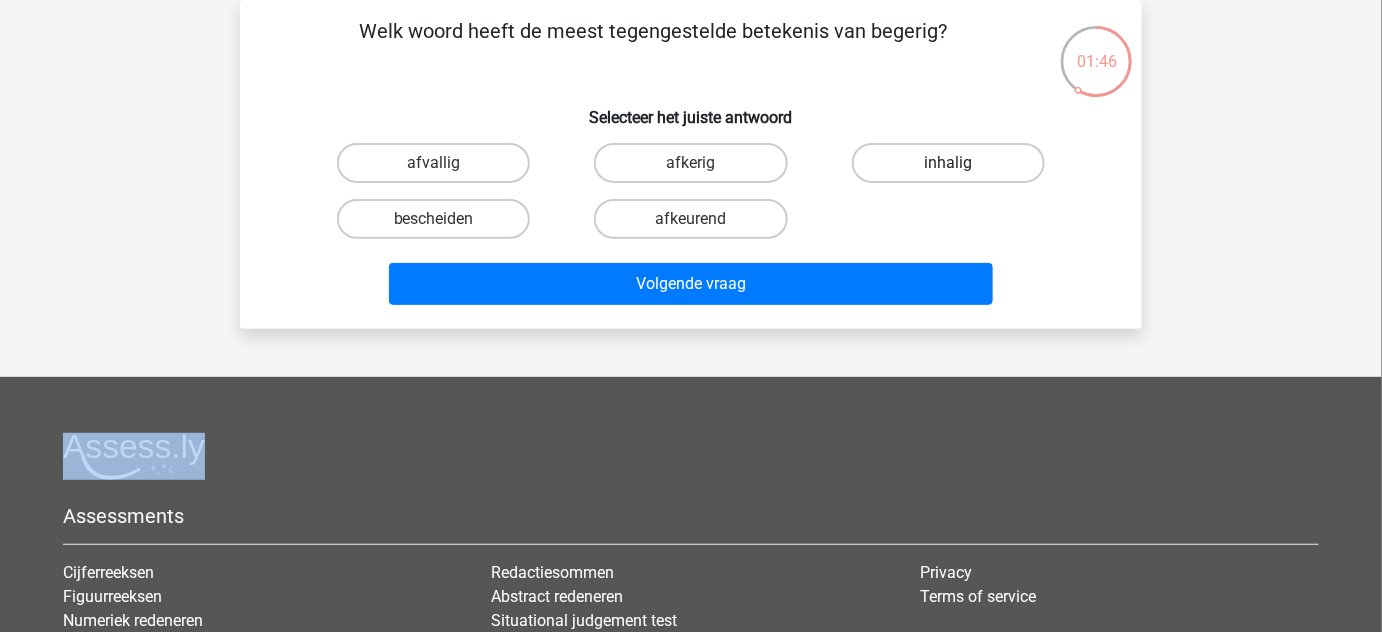 click on "inhalig" at bounding box center [948, 163] 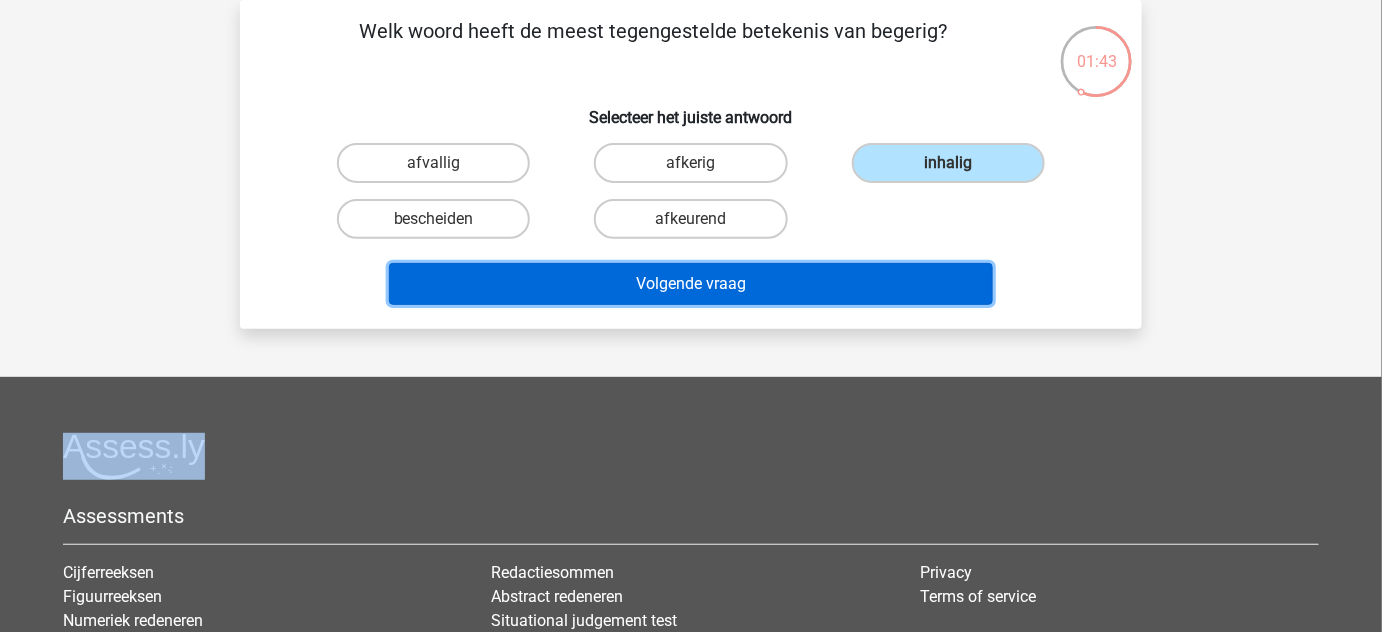 click on "Volgende vraag" at bounding box center [691, 284] 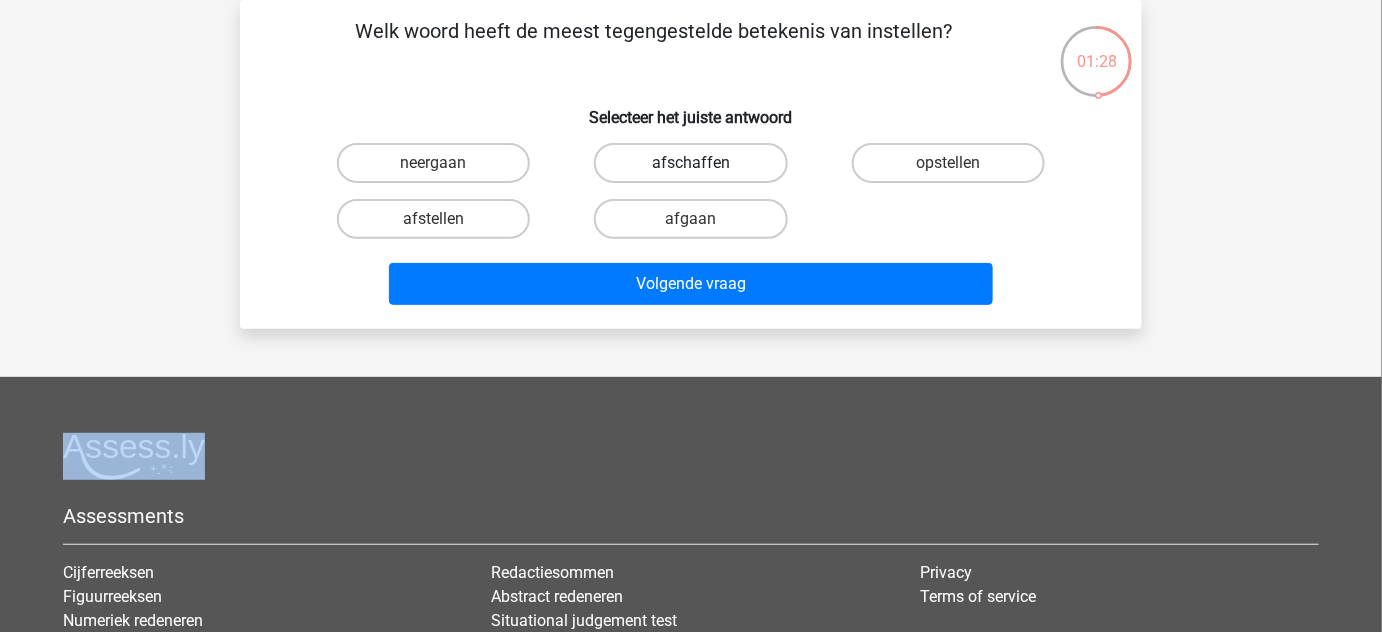 click on "afschaffen" at bounding box center (690, 163) 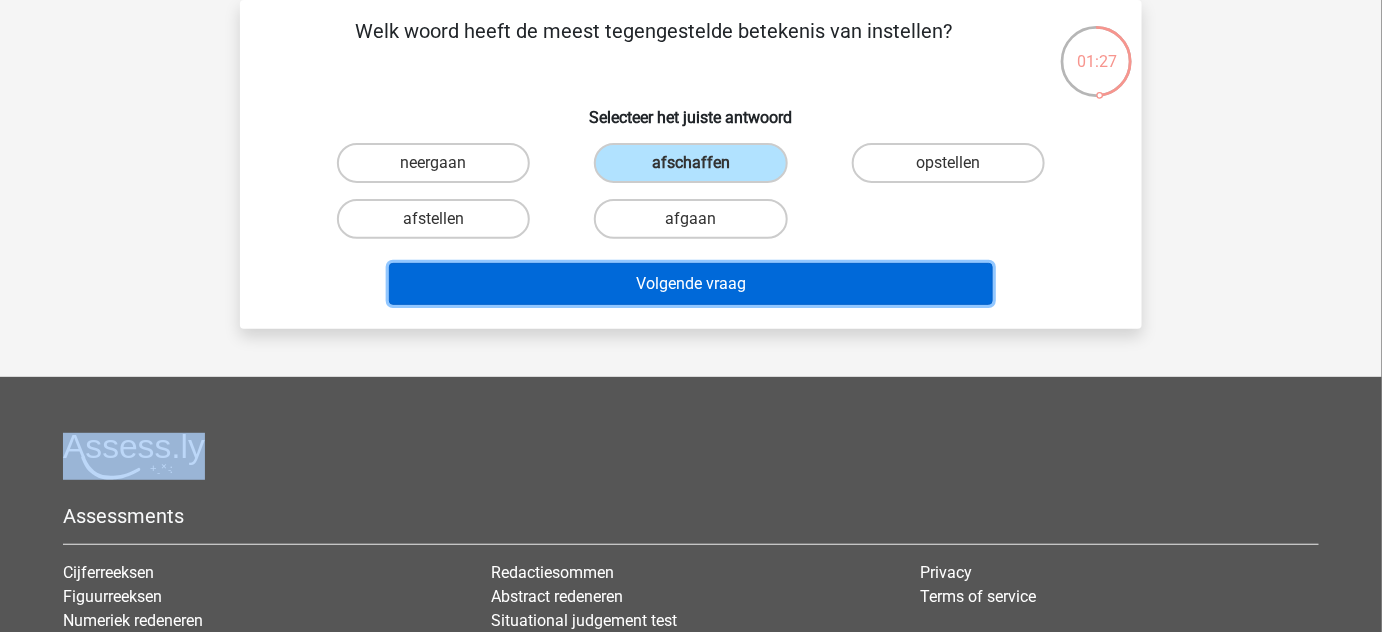 click on "Volgende vraag" at bounding box center [691, 284] 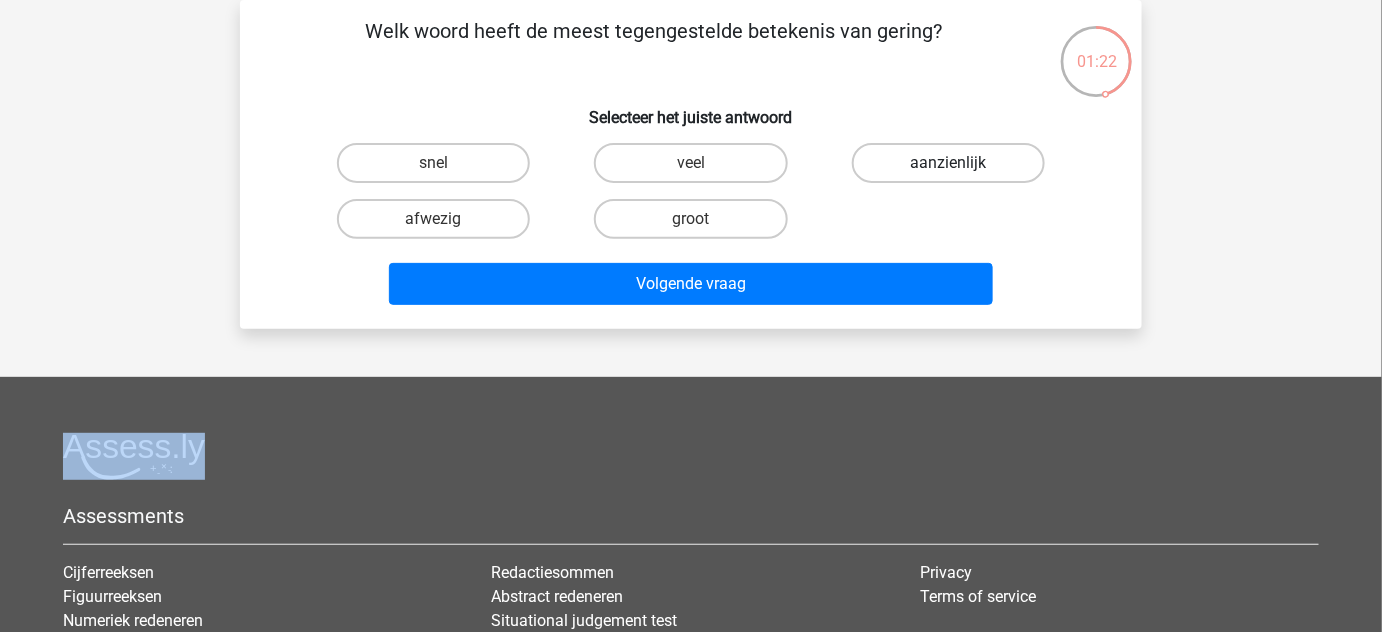 click on "aanzienlijk" at bounding box center (948, 163) 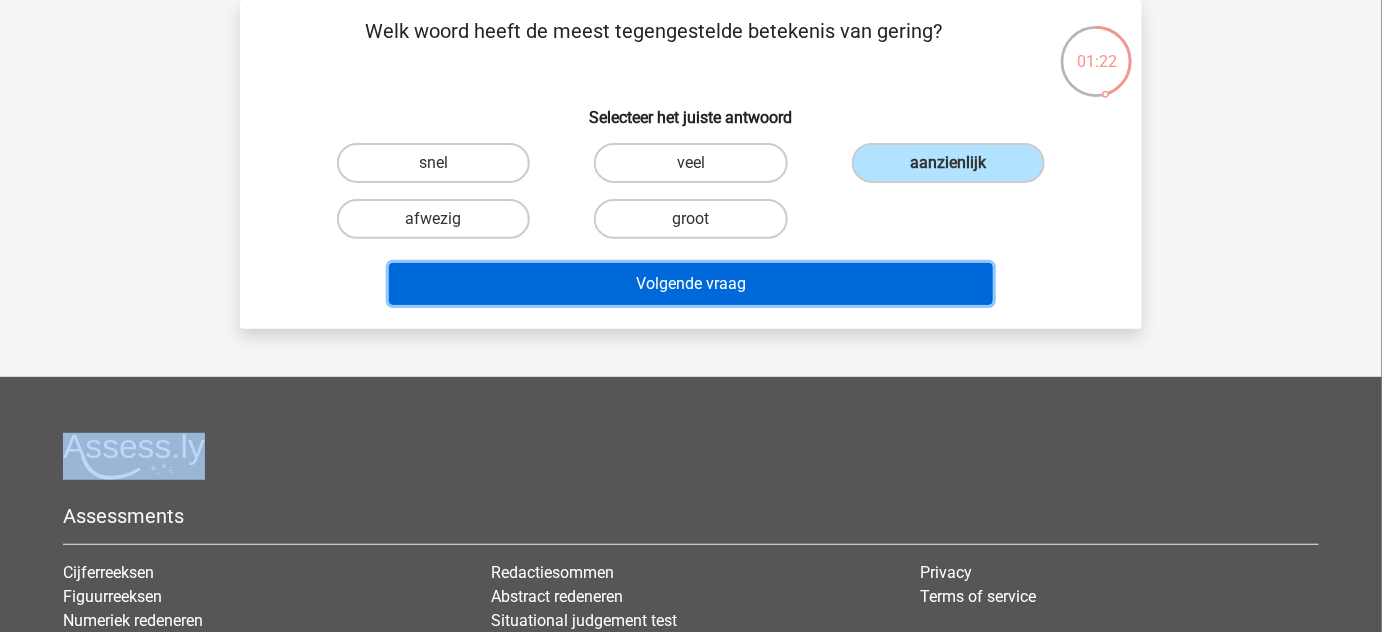 click on "Volgende vraag" at bounding box center [691, 284] 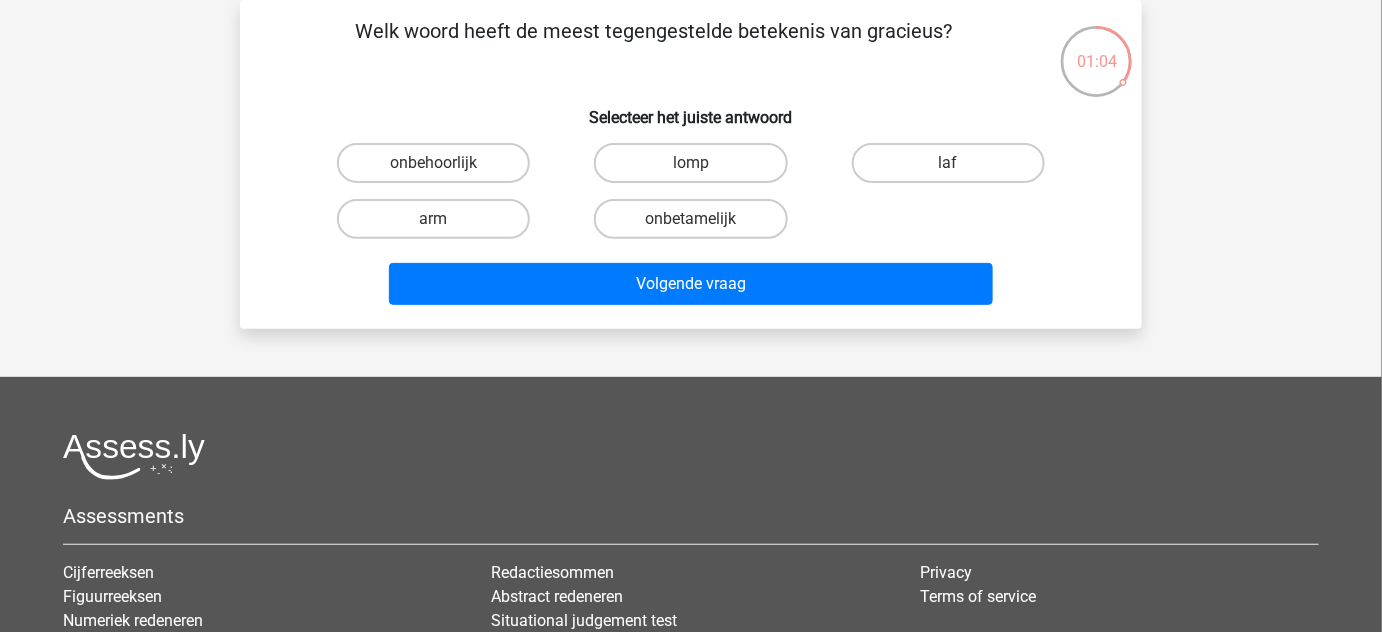 click on "Welk woord heeft de meest tegengestelde betekenis van gracieus?
Selecteer het juiste antwoord
onbehoorlijk
lomp
laf" at bounding box center (691, 164) 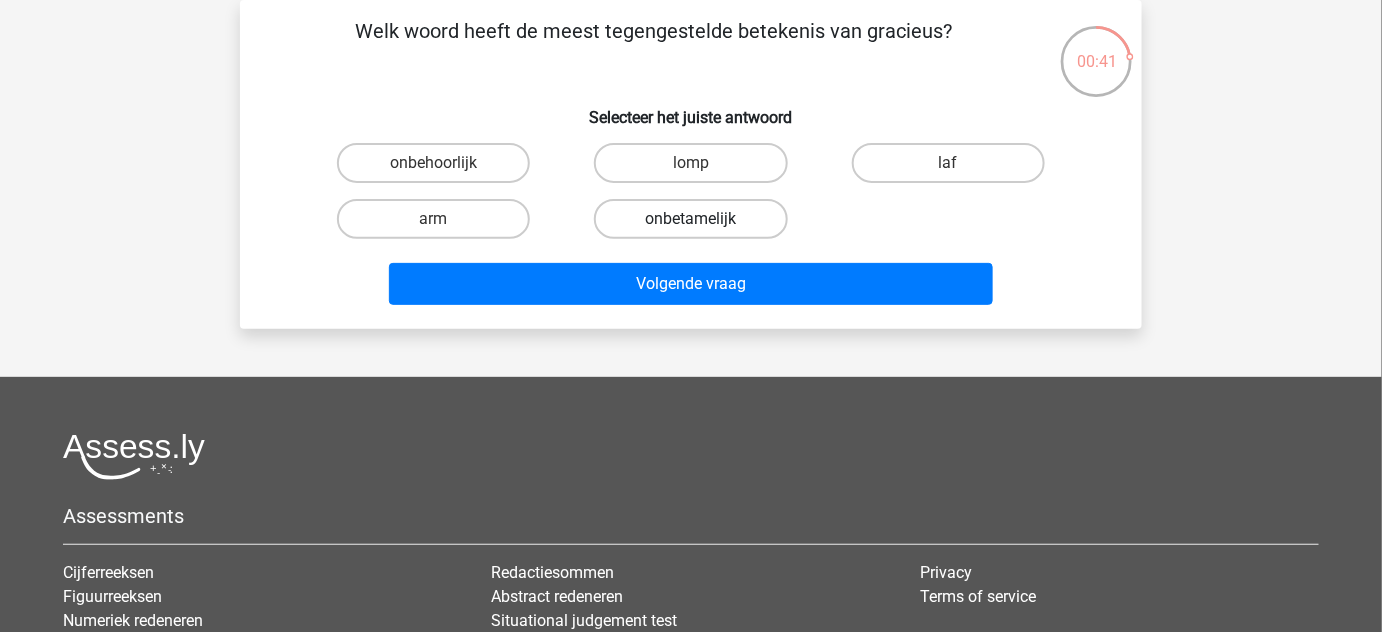 click on "onbetamelijk" at bounding box center (690, 219) 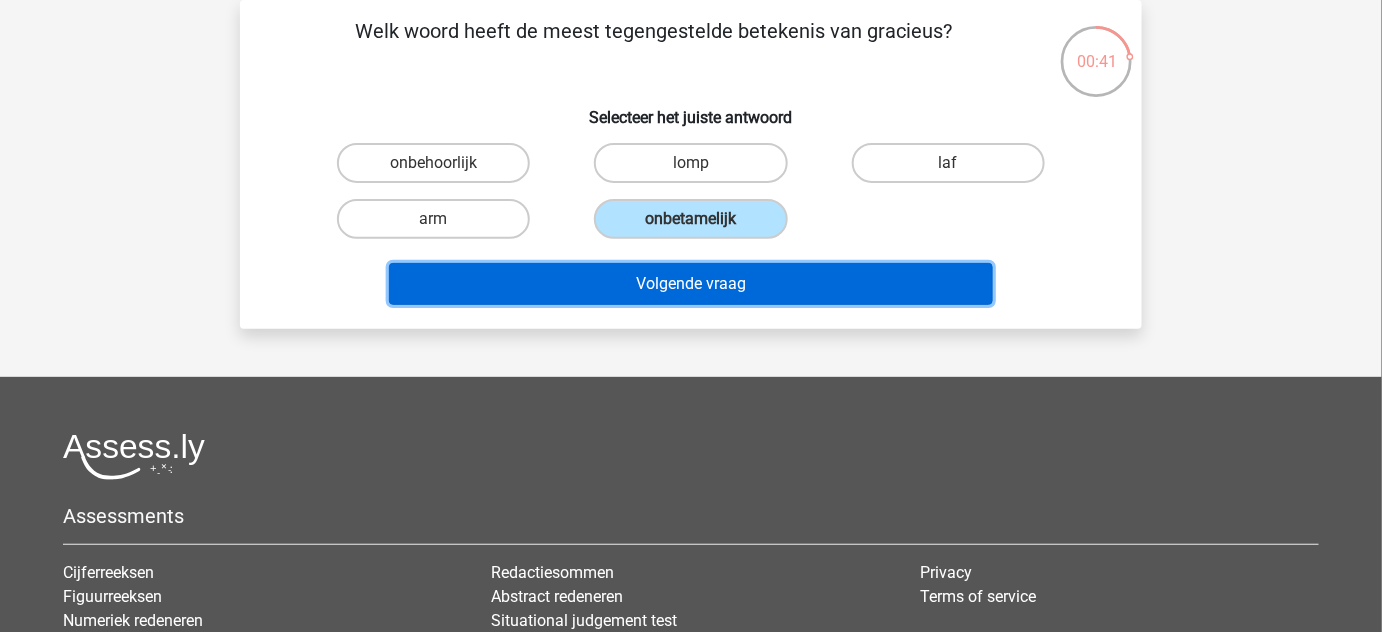 click on "Volgende vraag" at bounding box center (691, 284) 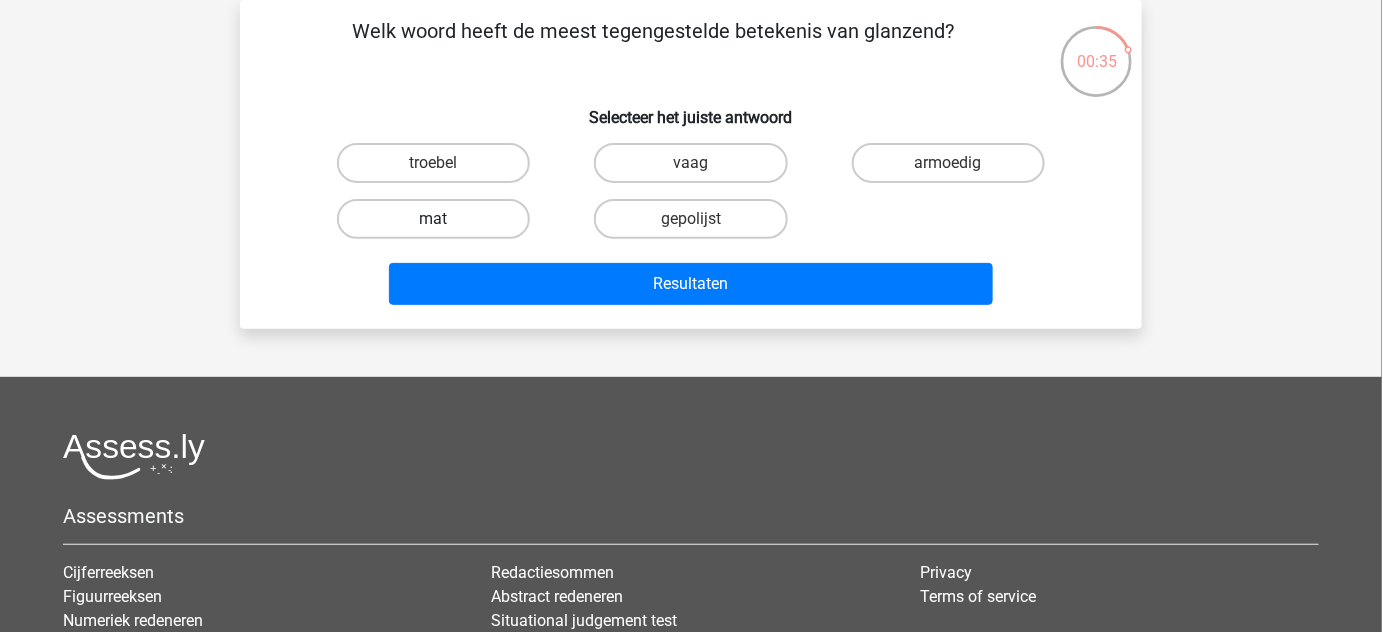 click on "mat" at bounding box center (433, 219) 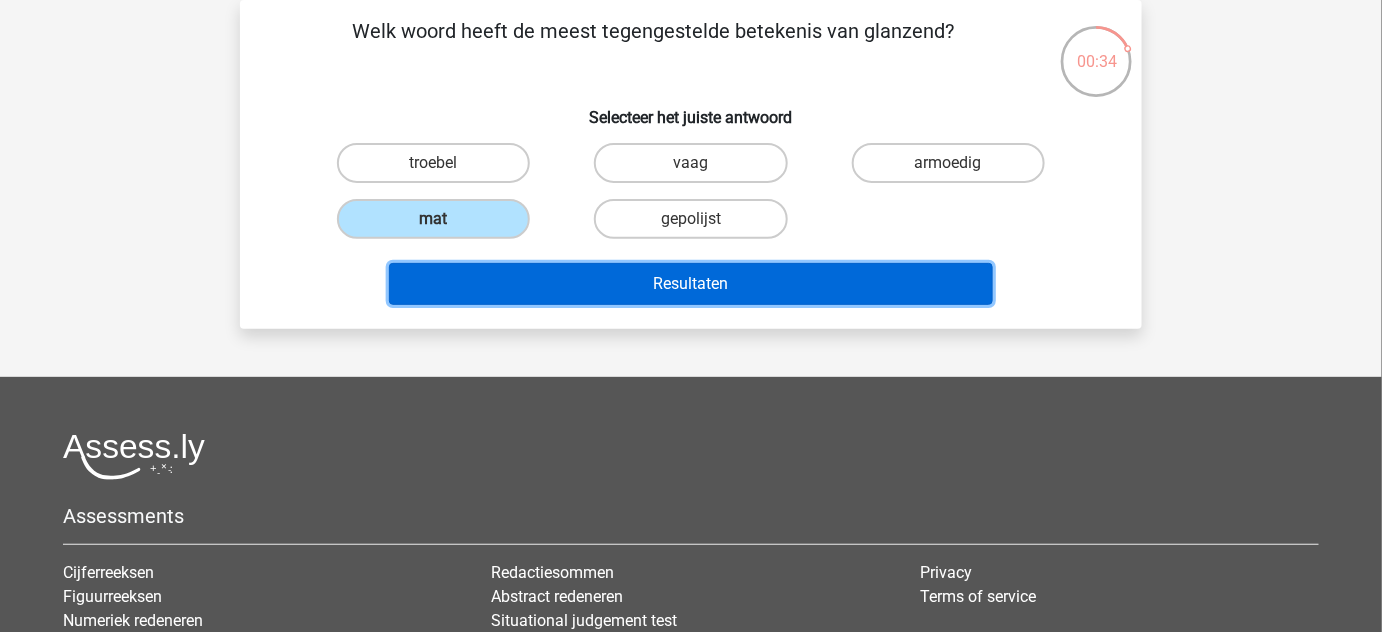 click on "Resultaten" at bounding box center [691, 284] 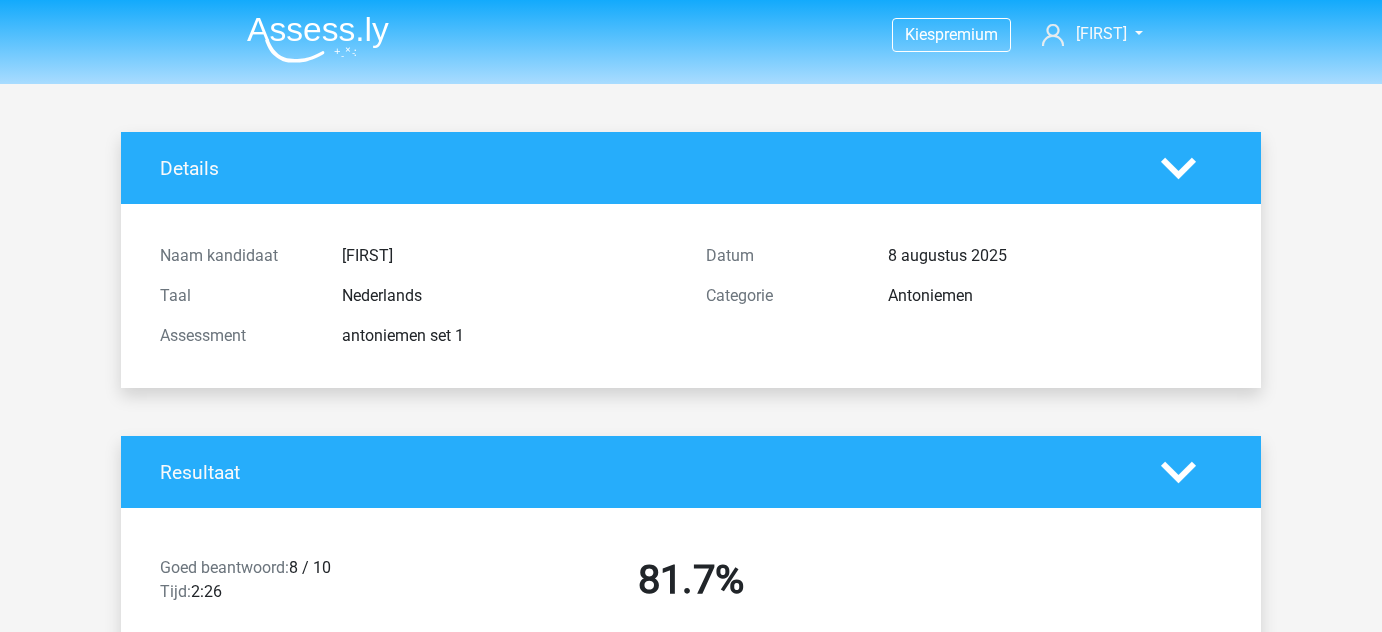 scroll, scrollTop: 0, scrollLeft: 0, axis: both 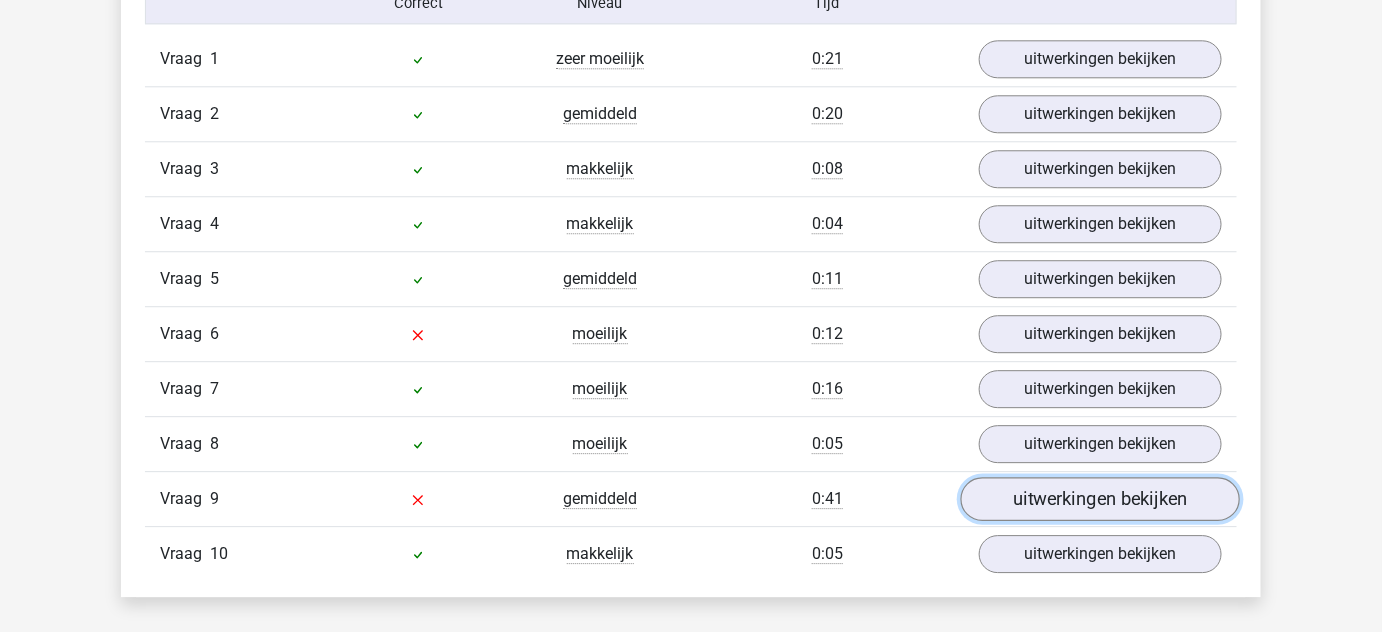 click on "uitwerkingen bekijken" at bounding box center (1100, 499) 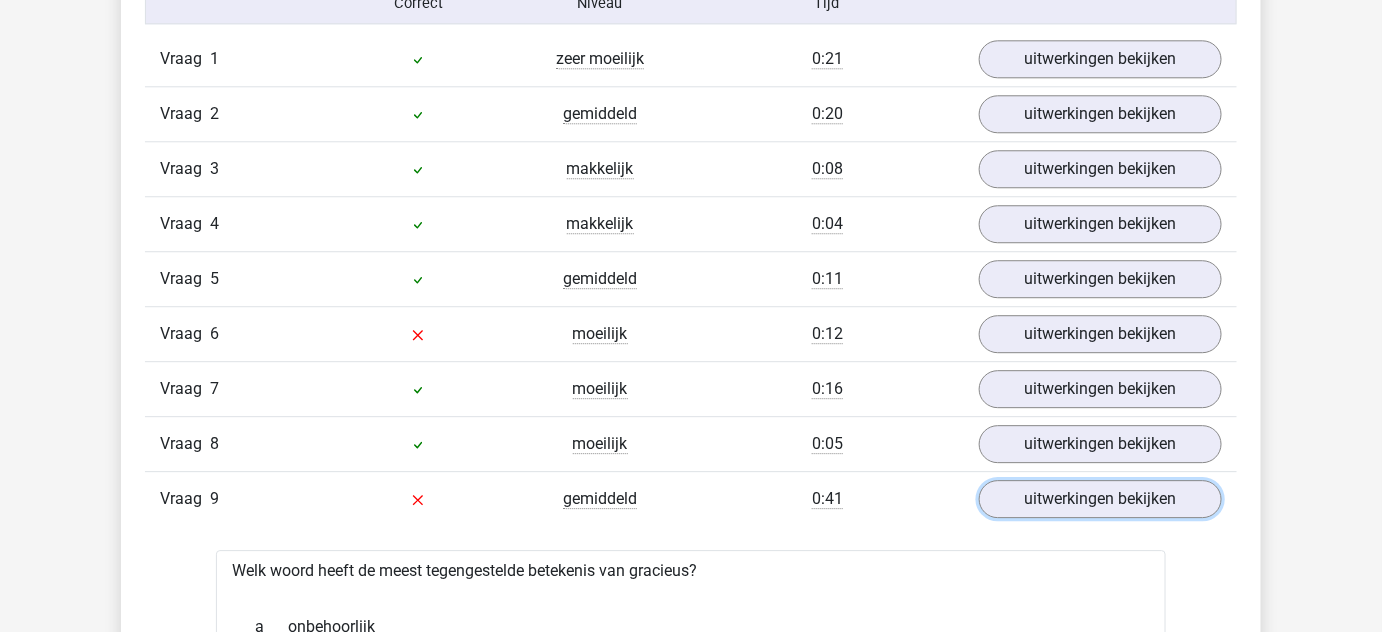 scroll, scrollTop: 2246, scrollLeft: 0, axis: vertical 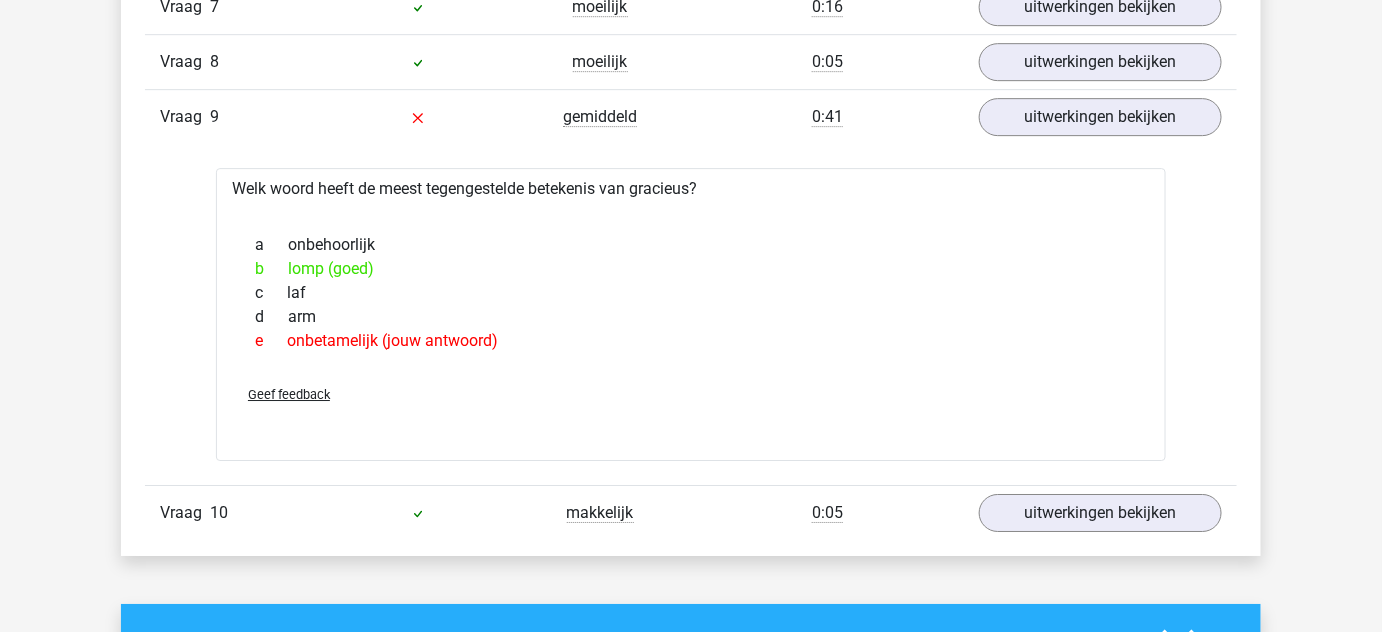 click on "d
arm" at bounding box center (691, 317) 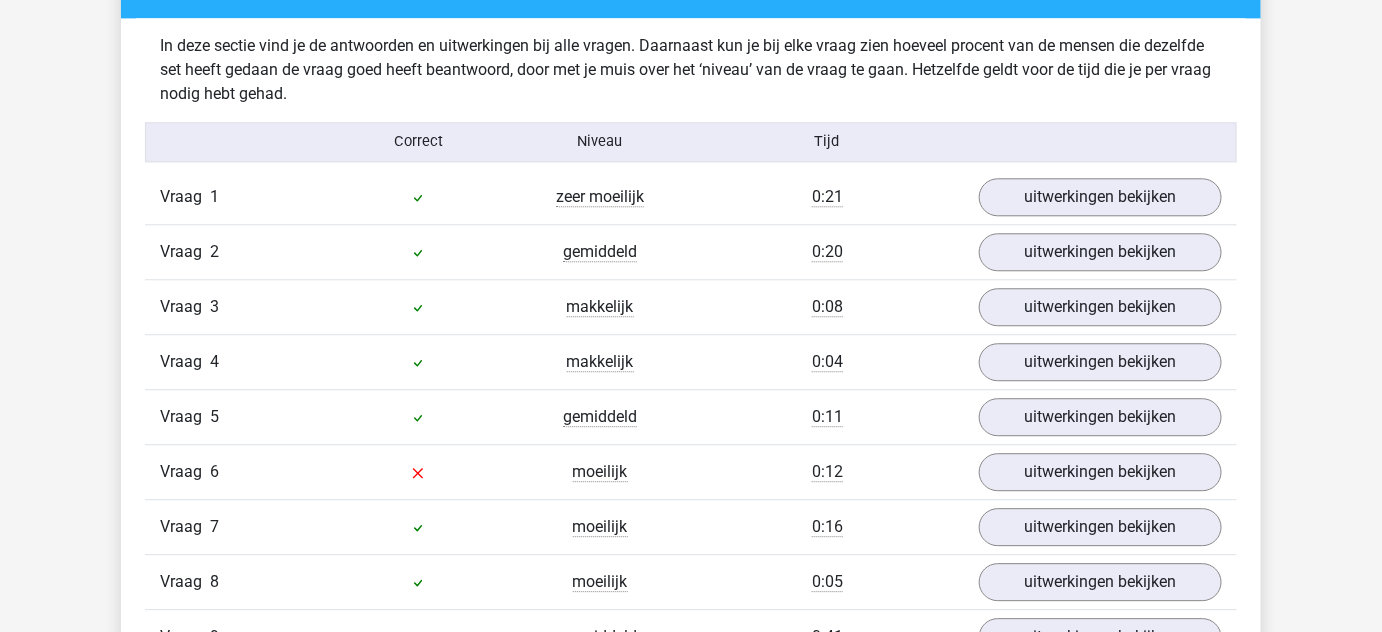 scroll, scrollTop: 1653, scrollLeft: 0, axis: vertical 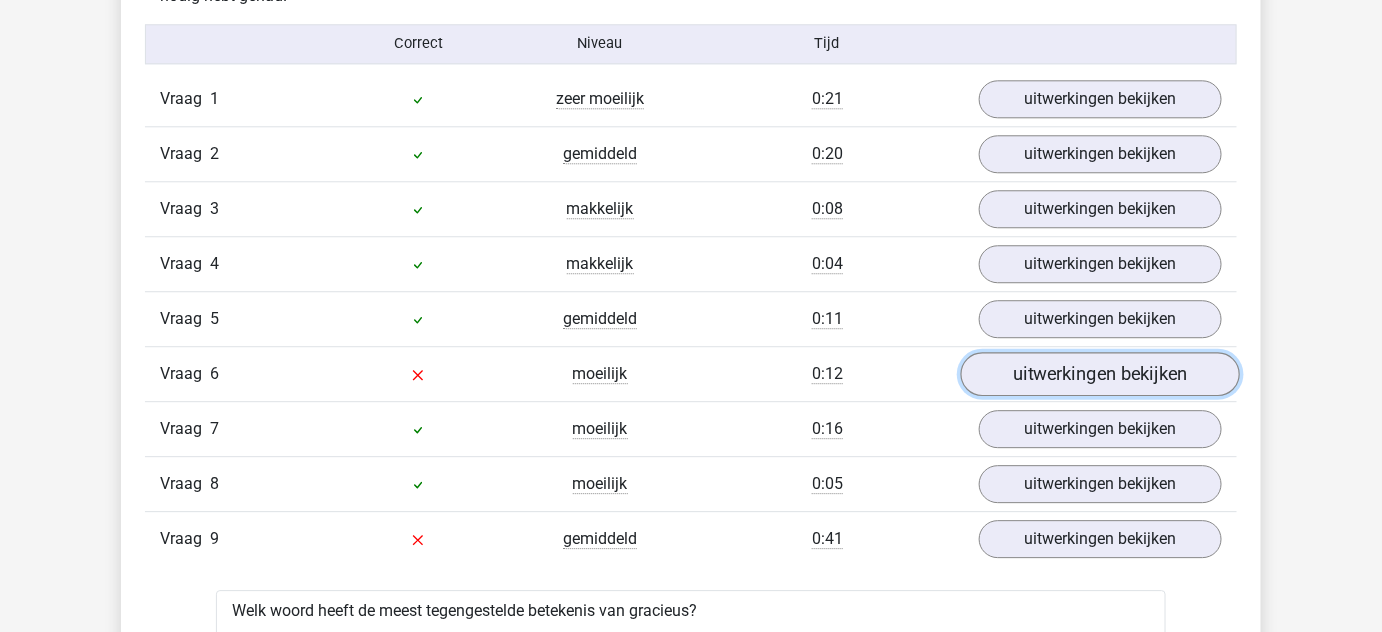 click on "uitwerkingen bekijken" at bounding box center [1100, 374] 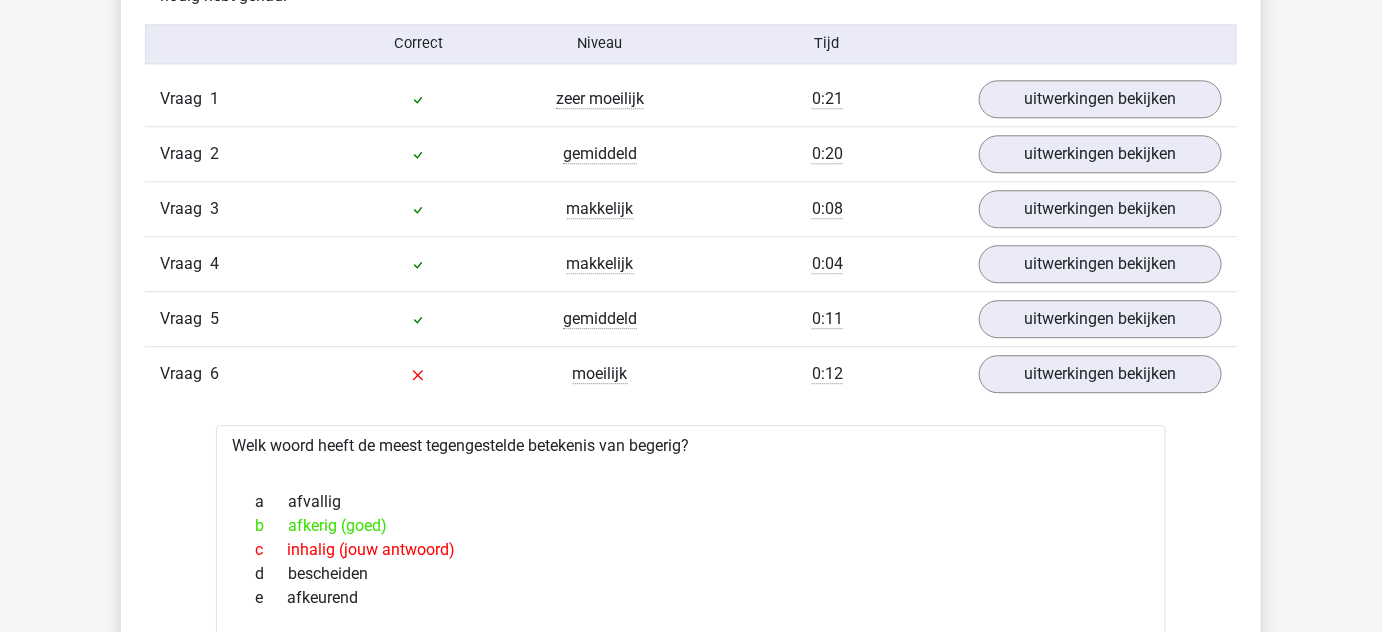 click on "Kies  premium
Karel
verbekekarel@hotmail.com" at bounding box center (691, 882) 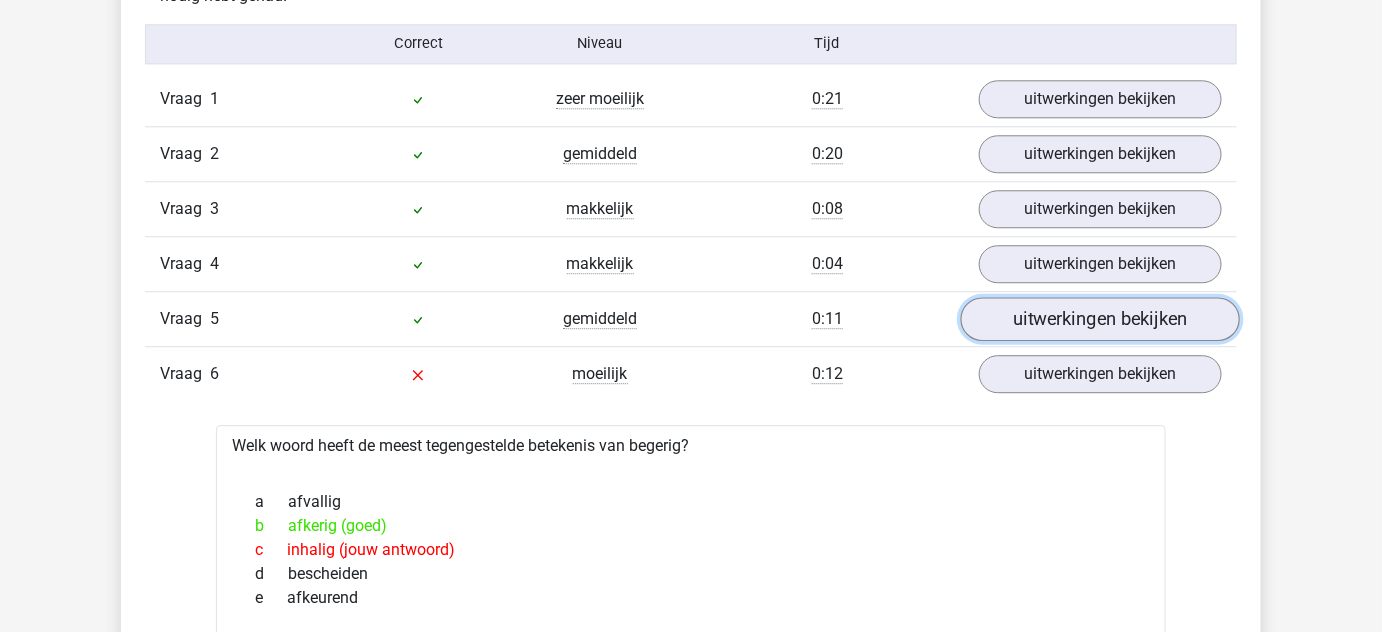 click on "uitwerkingen bekijken" at bounding box center [1100, 319] 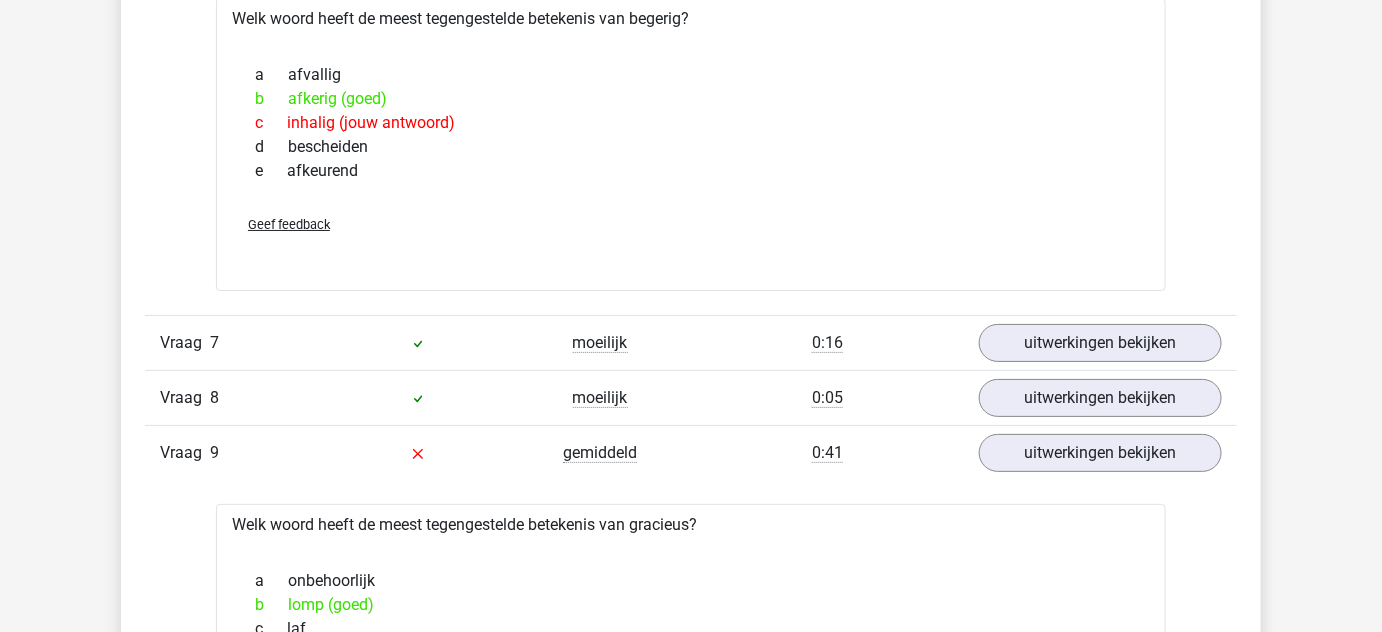 scroll, scrollTop: 0, scrollLeft: 0, axis: both 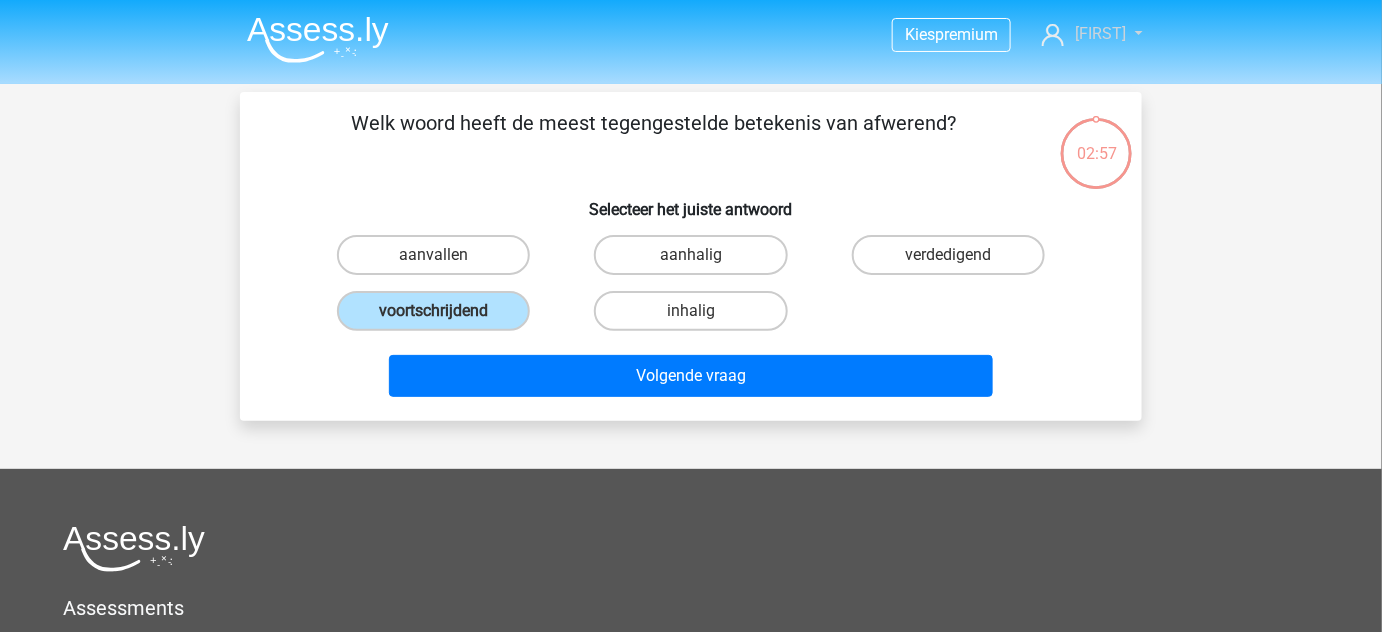click on "[FIRST]" at bounding box center (1101, 33) 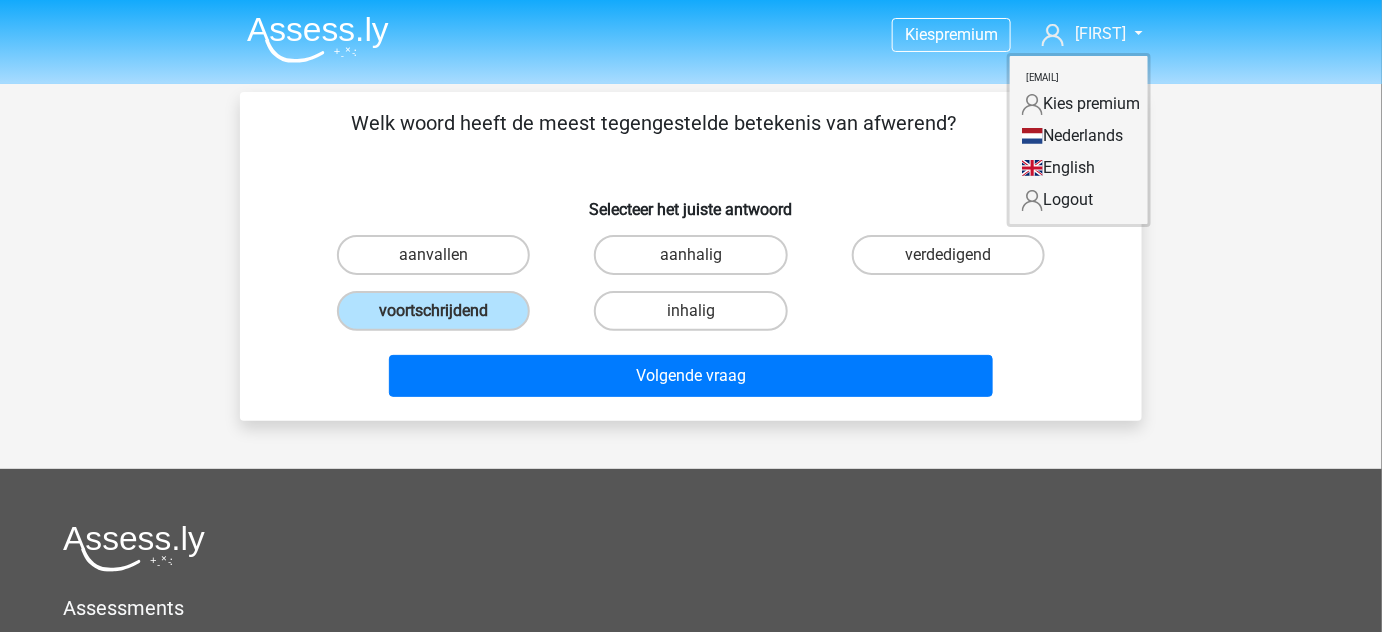 click at bounding box center [318, 39] 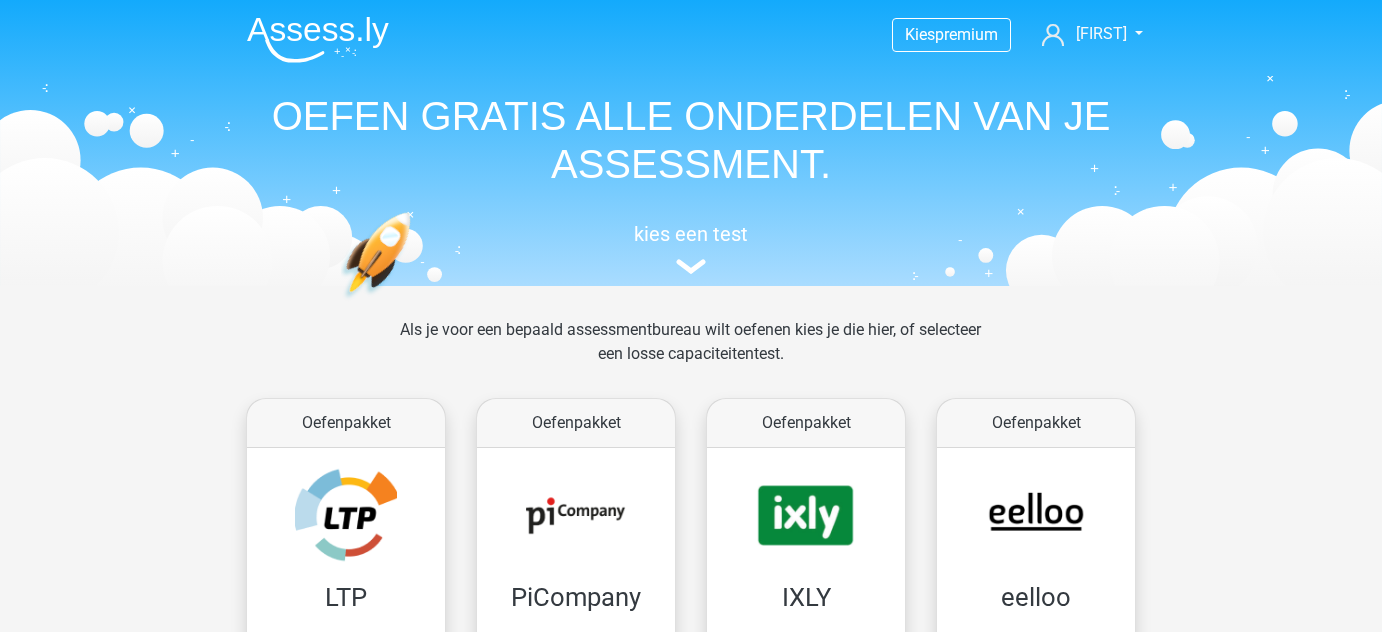 scroll, scrollTop: 0, scrollLeft: 0, axis: both 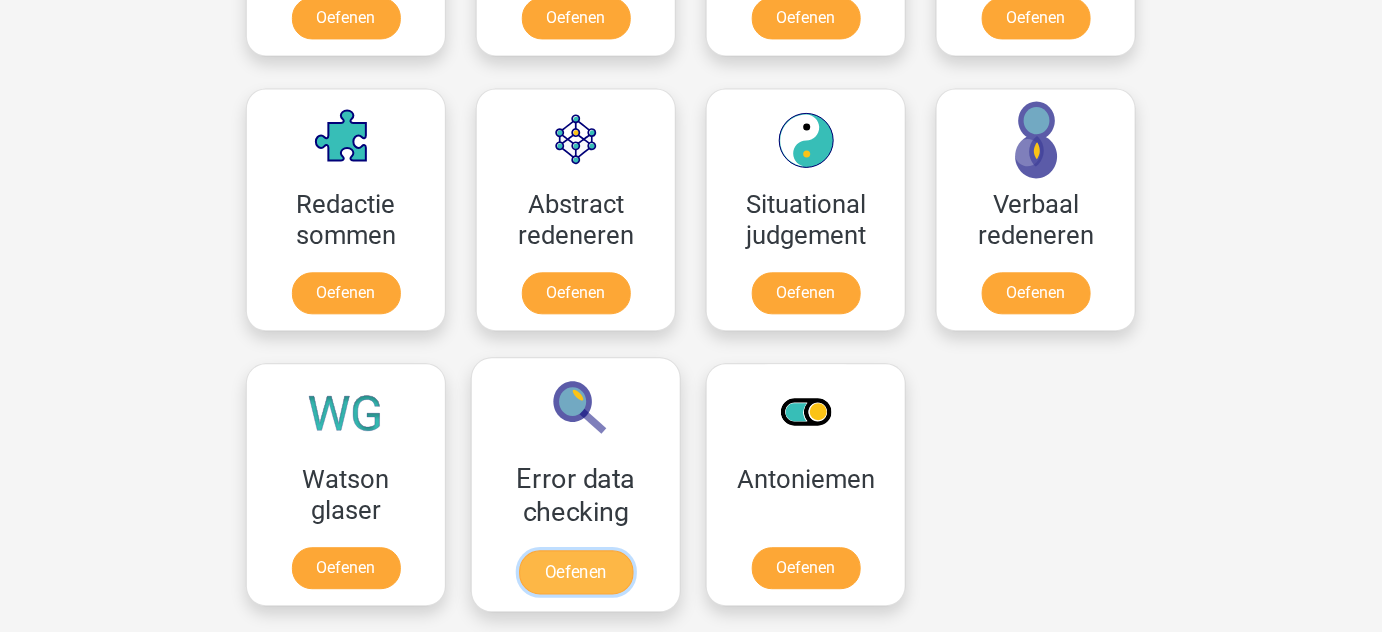 click on "Oefenen" at bounding box center (576, 572) 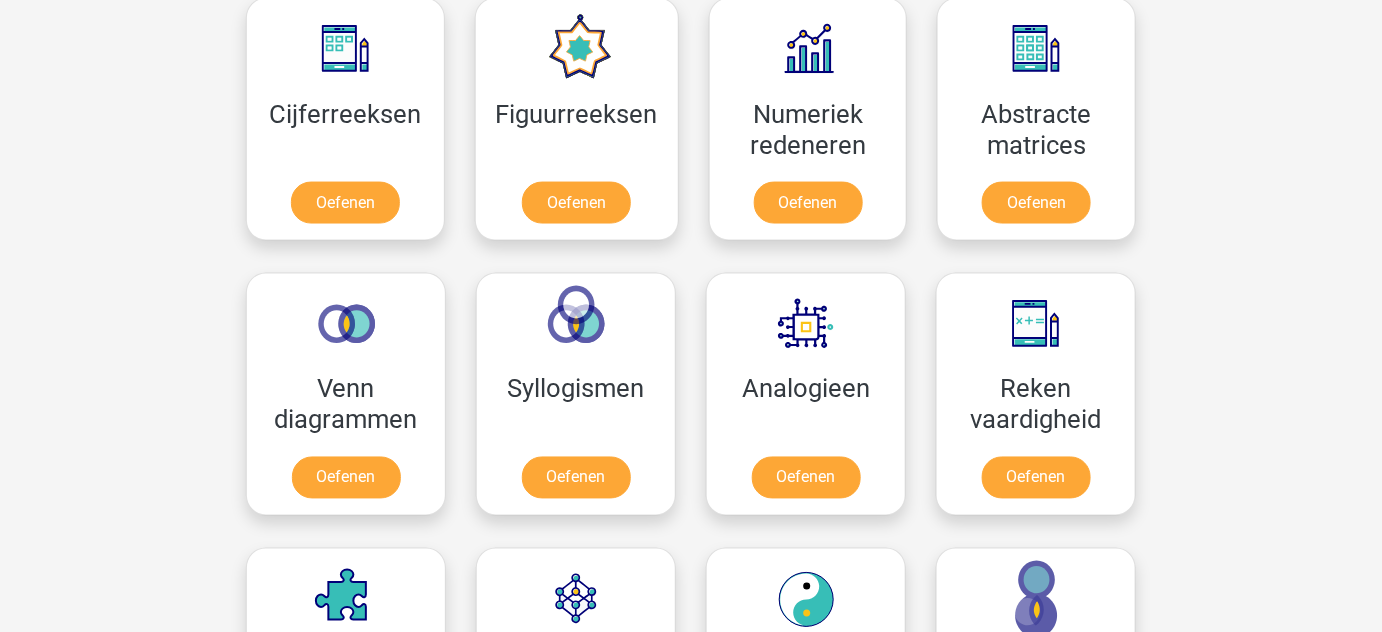 scroll, scrollTop: 901, scrollLeft: 0, axis: vertical 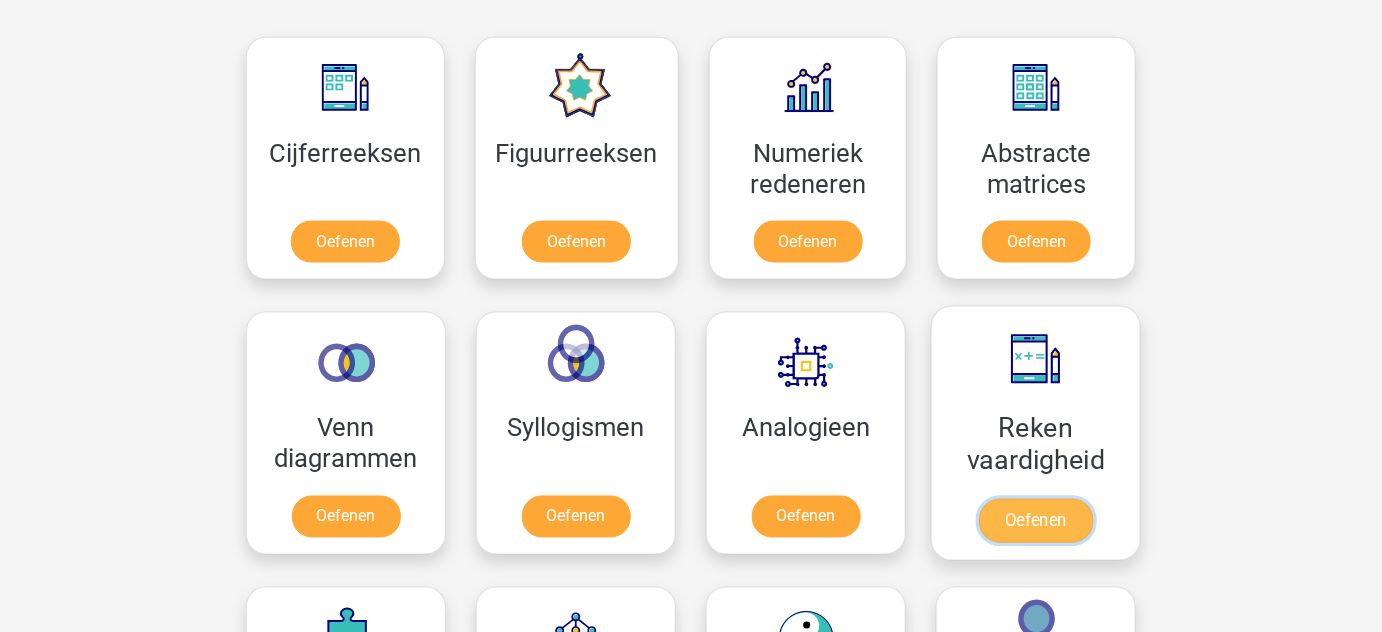 click on "Oefenen" at bounding box center [1036, 521] 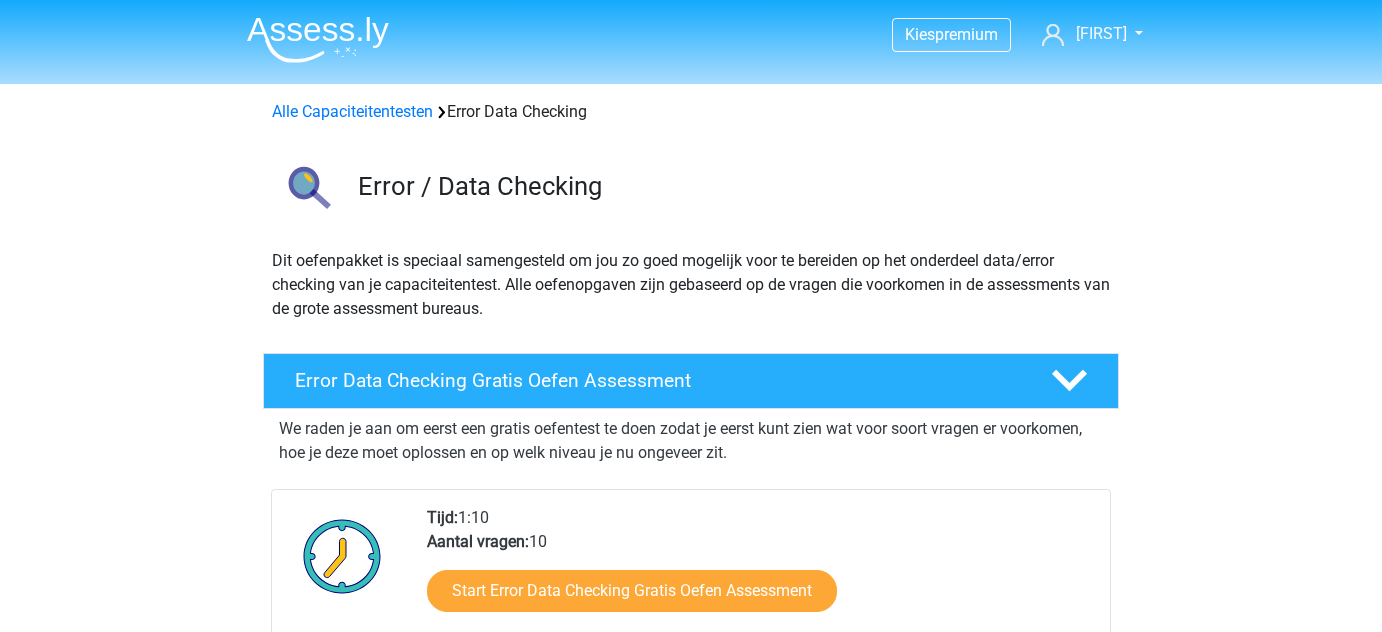 scroll, scrollTop: 0, scrollLeft: 0, axis: both 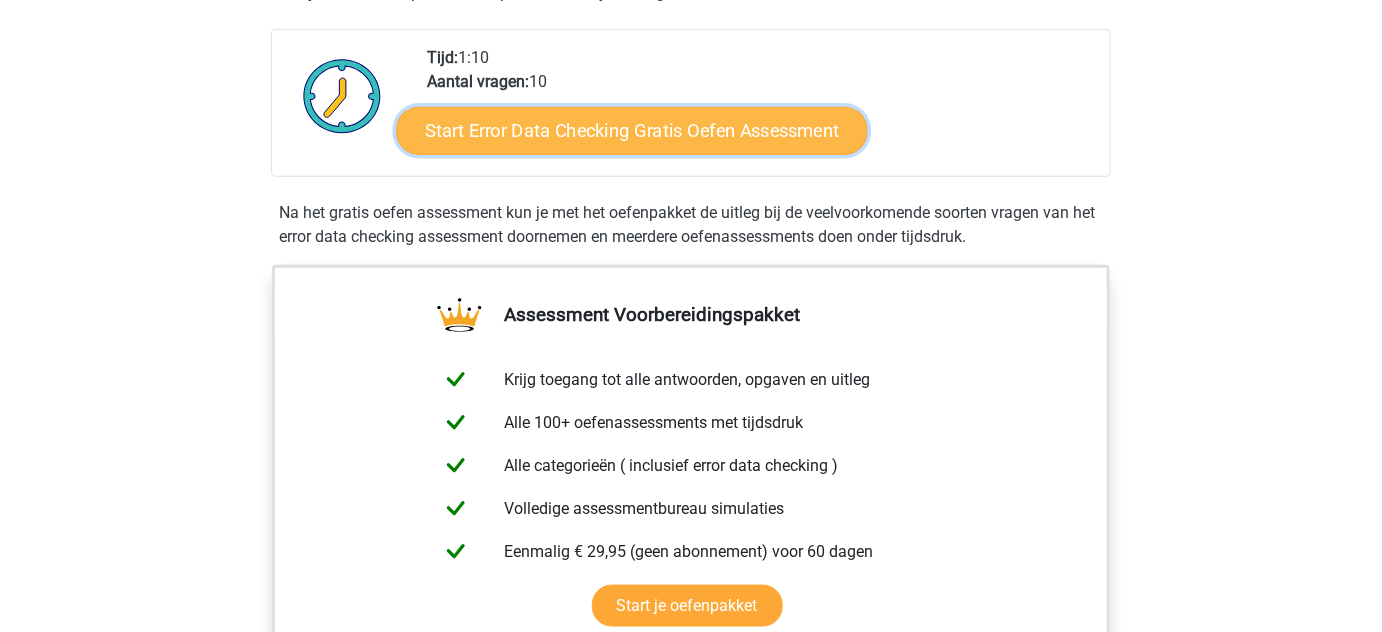 click on "Start Error Data Checking
Gratis Oefen Assessment" at bounding box center [633, 131] 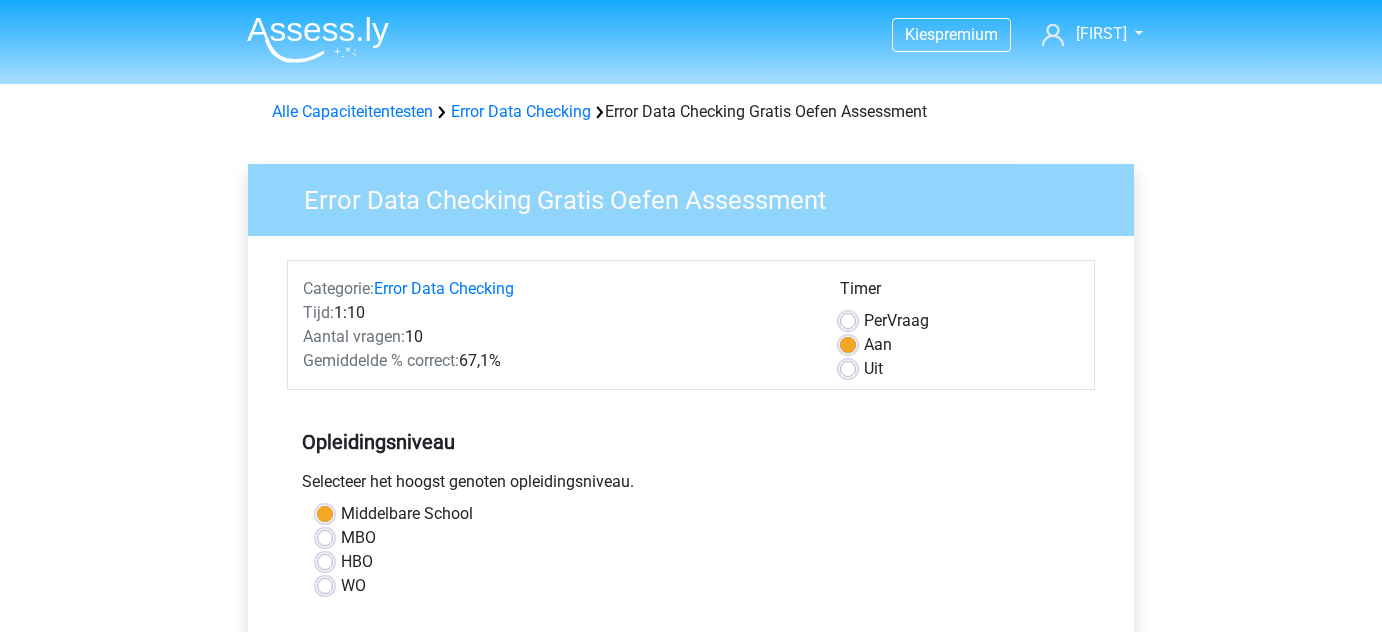 scroll, scrollTop: 0, scrollLeft: 0, axis: both 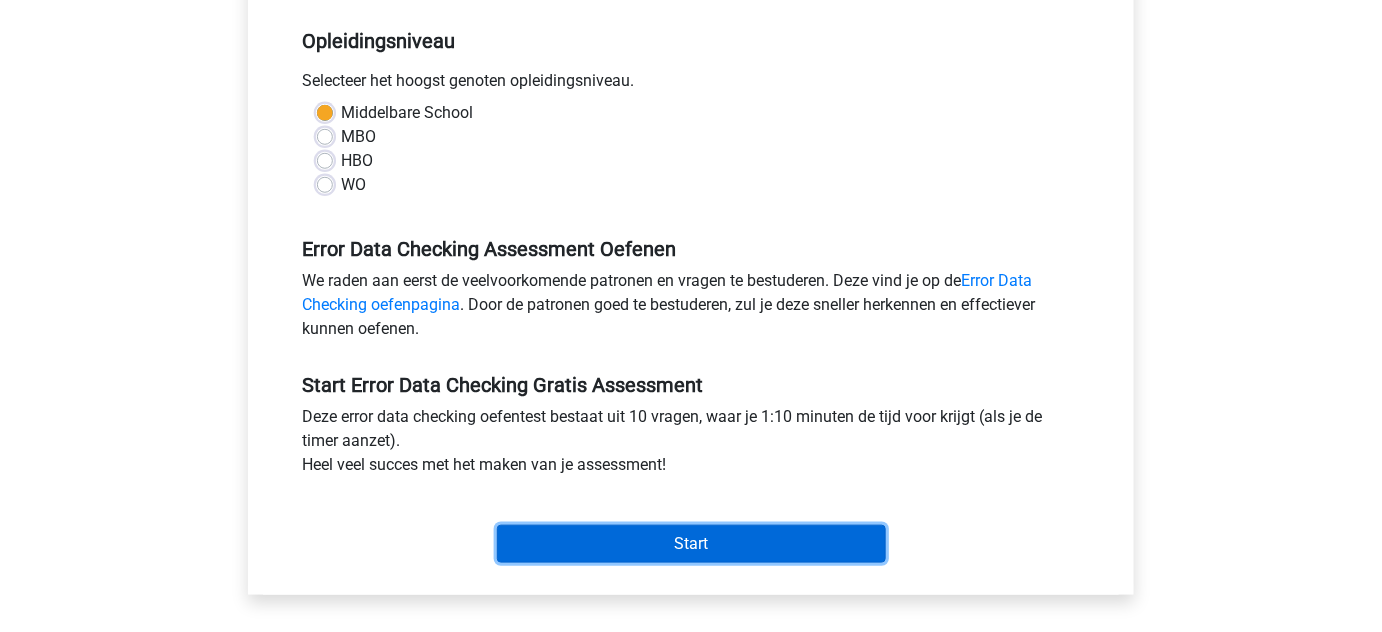 click on "Start" at bounding box center [691, 544] 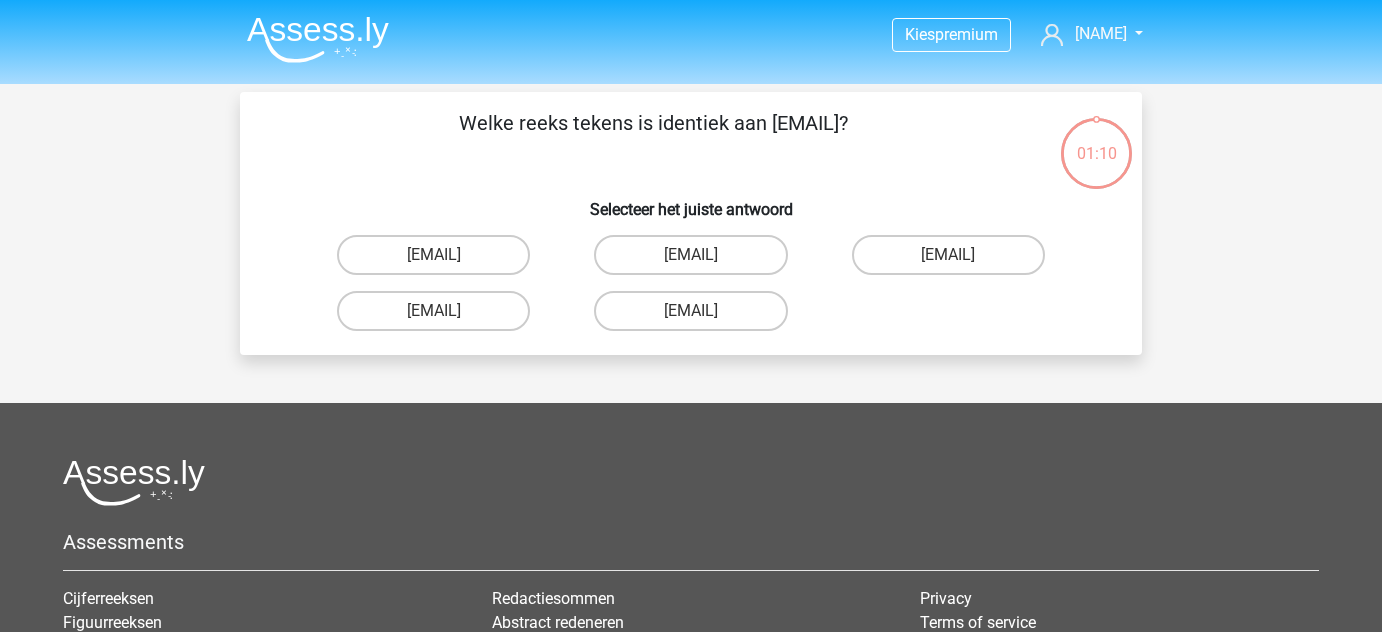 scroll, scrollTop: 0, scrollLeft: 0, axis: both 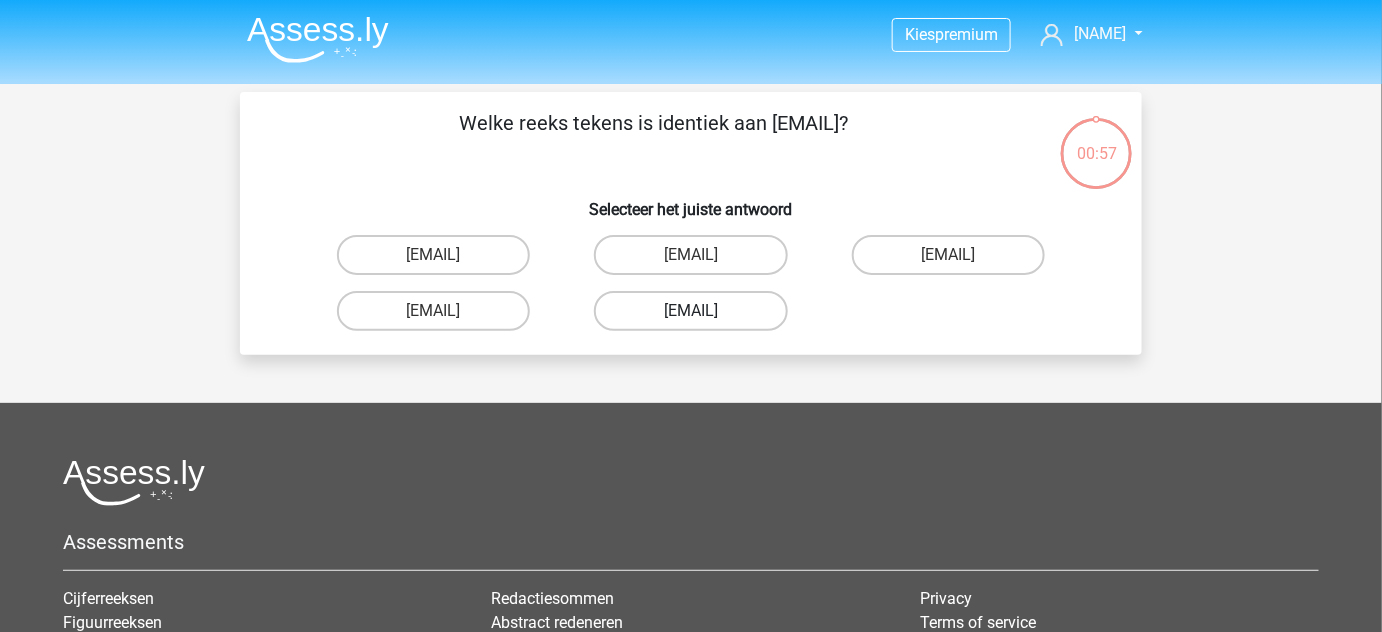 click on "Evie_Meade@joinmail.com.uk" at bounding box center [690, 311] 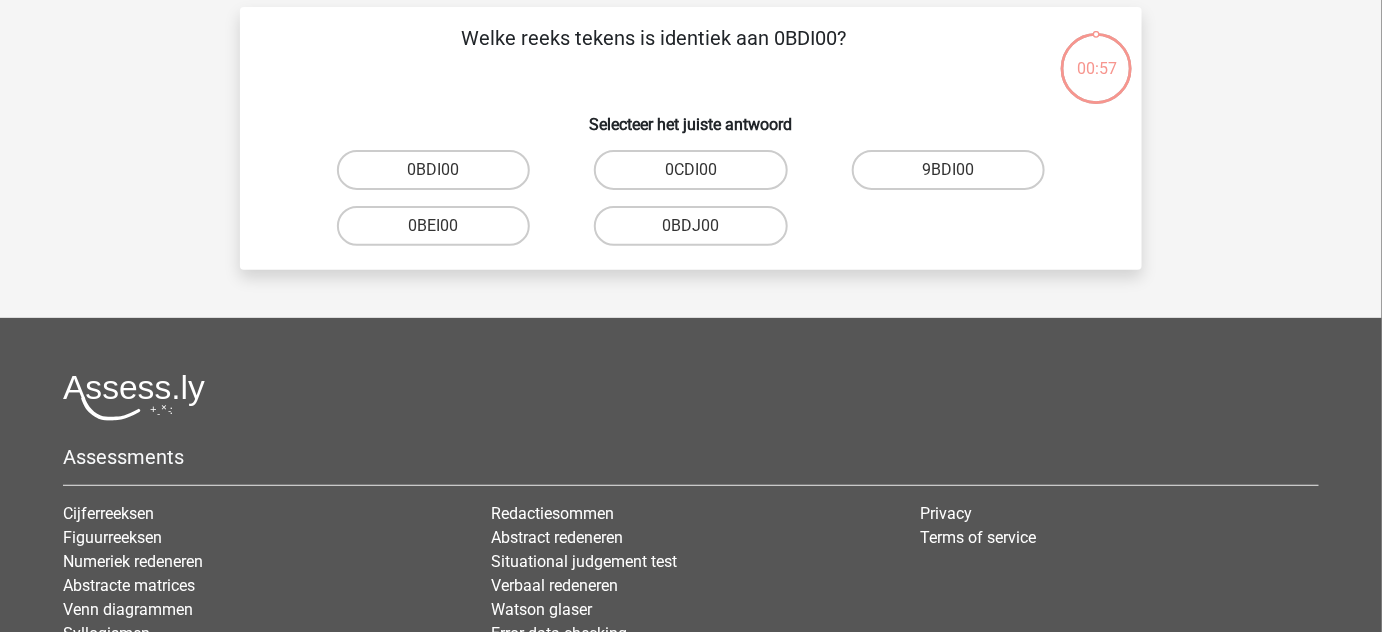 scroll, scrollTop: 92, scrollLeft: 0, axis: vertical 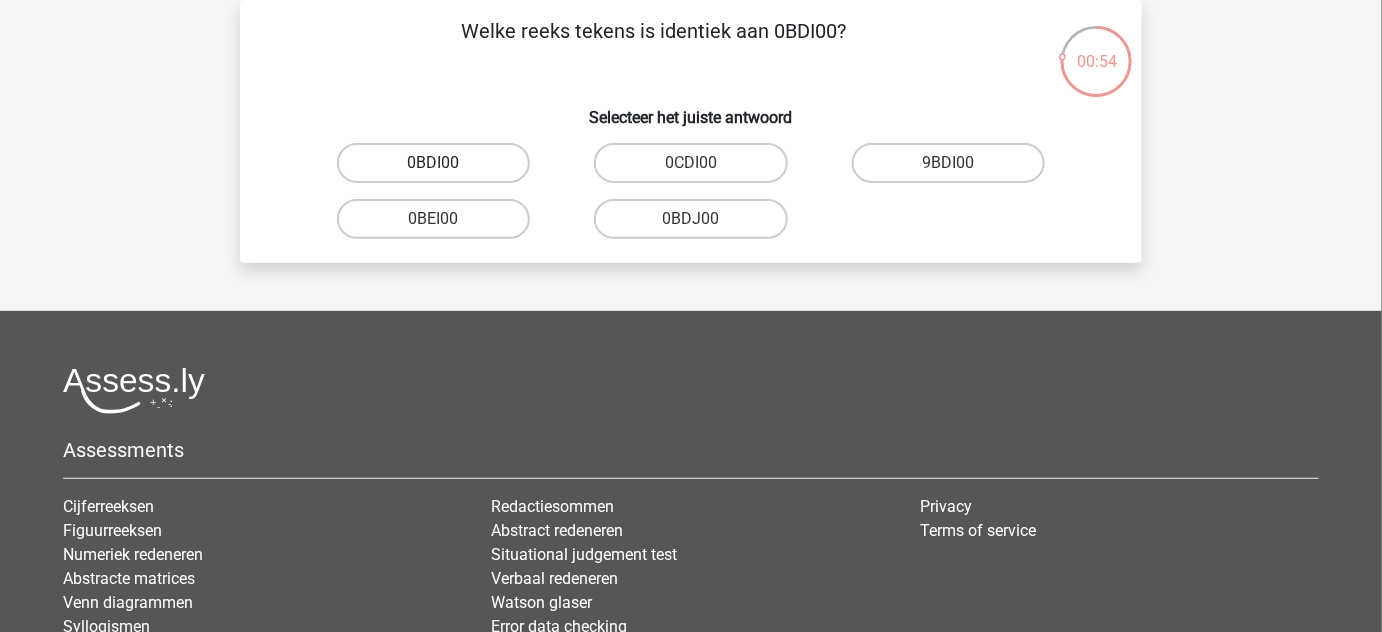 click on "0BDI00" at bounding box center (433, 163) 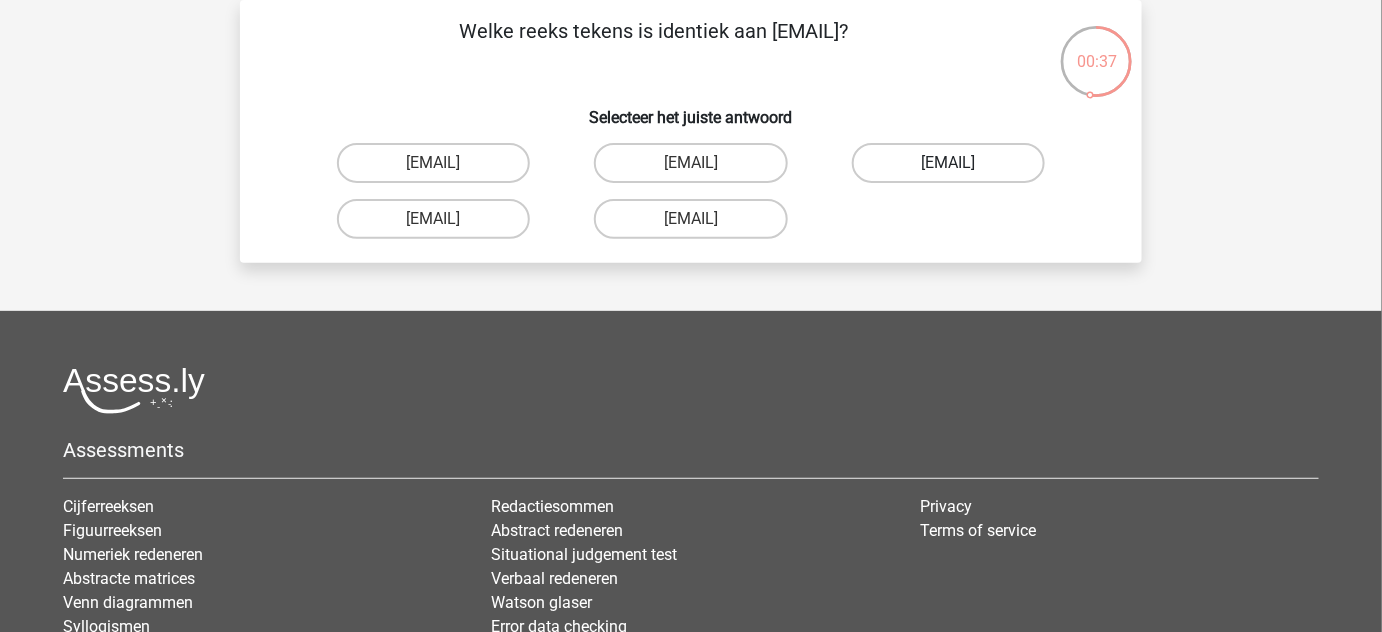 click on "Phoebe-Patterson@g_mail.gr" at bounding box center (948, 163) 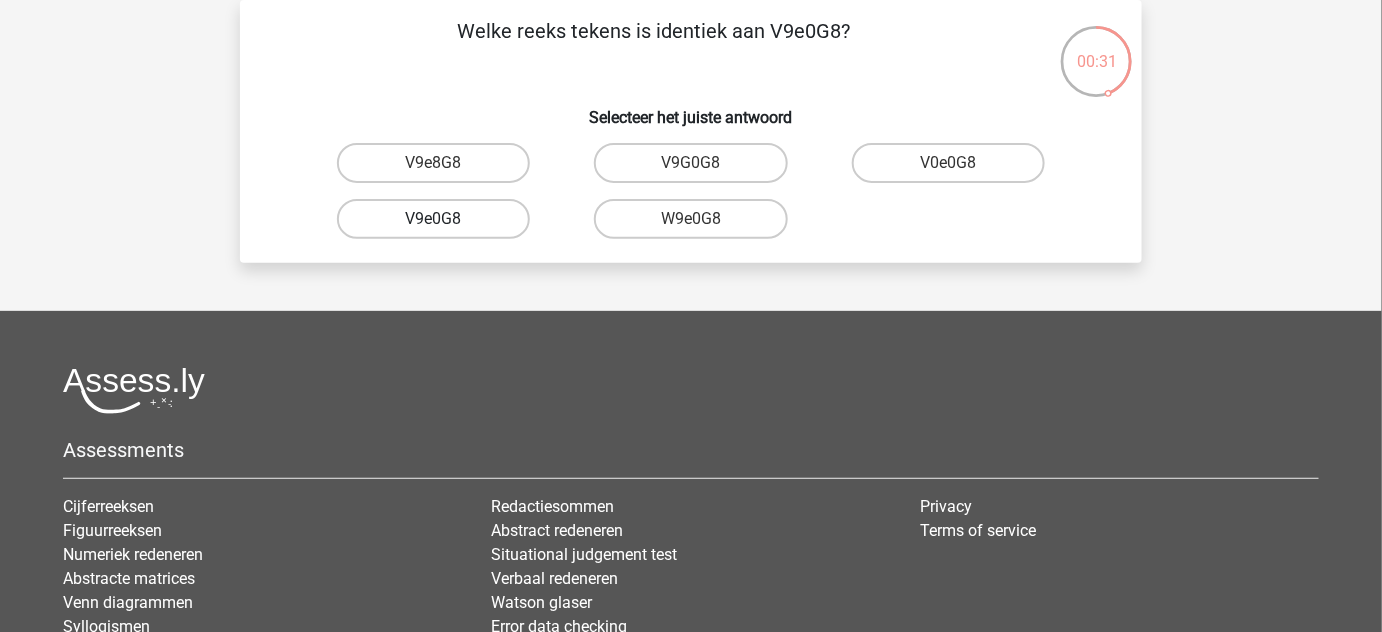 click on "V9e0G8" at bounding box center [433, 219] 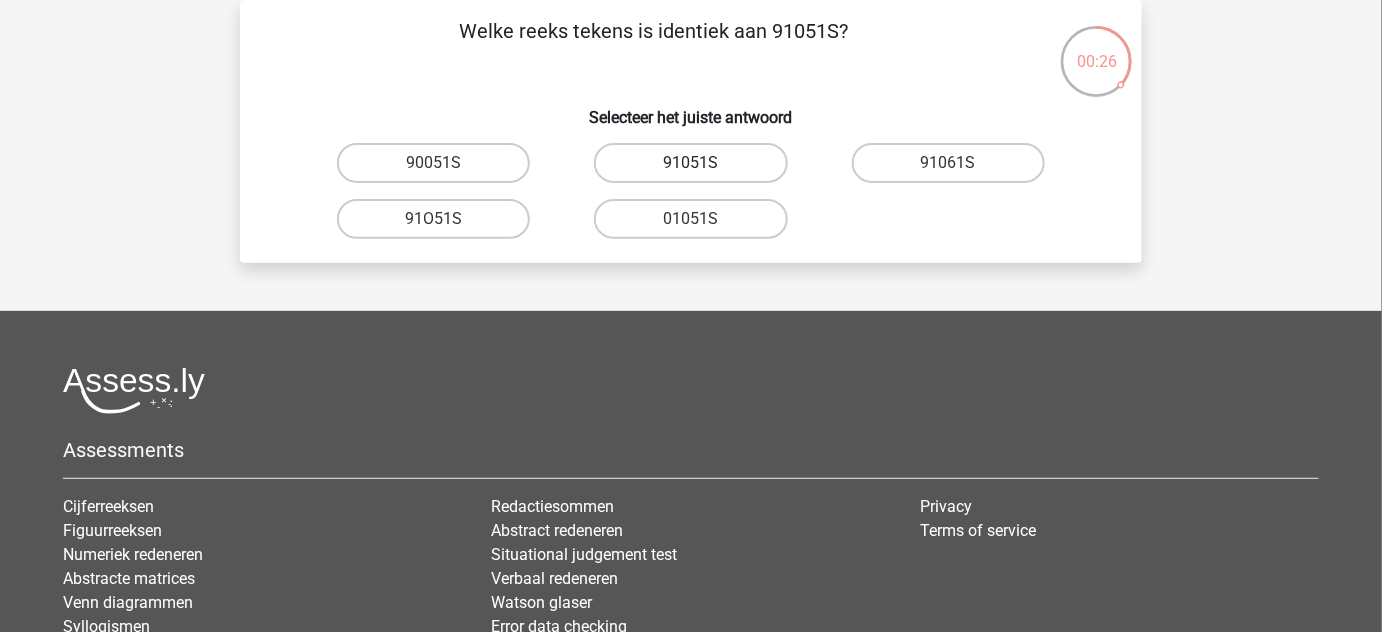 click on "91051S" at bounding box center [690, 163] 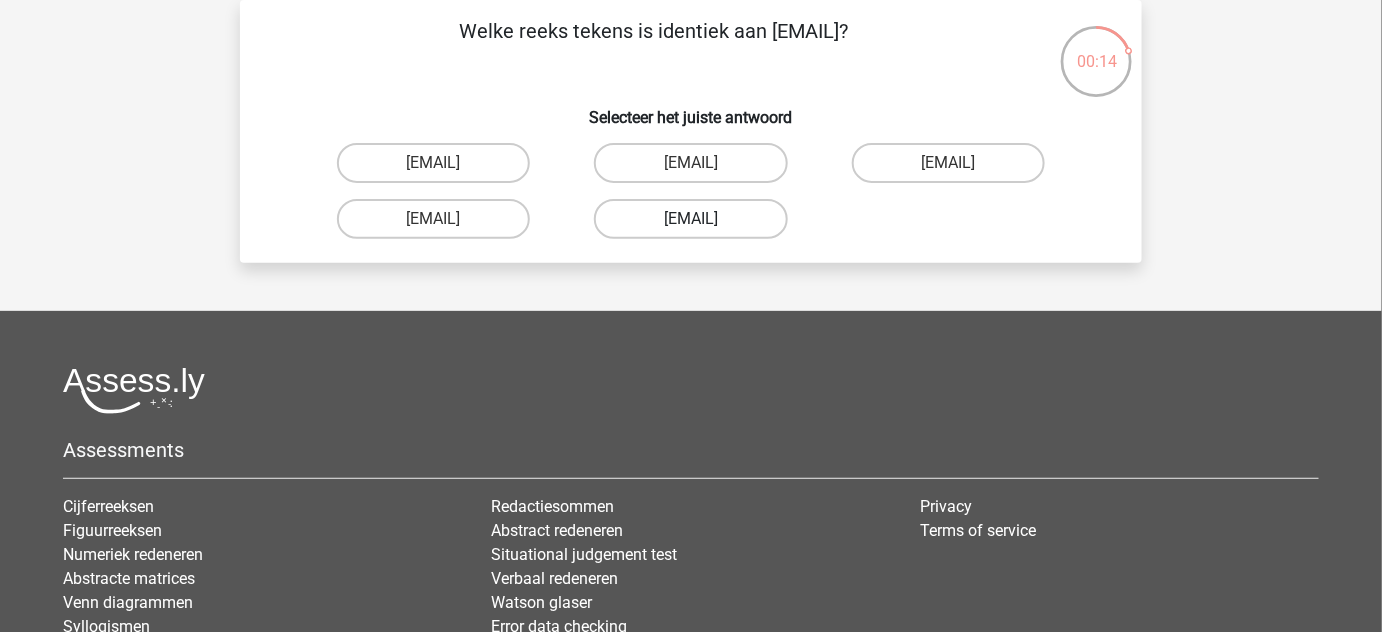 click on "Connor.Paterson@mailme.com" at bounding box center (690, 219) 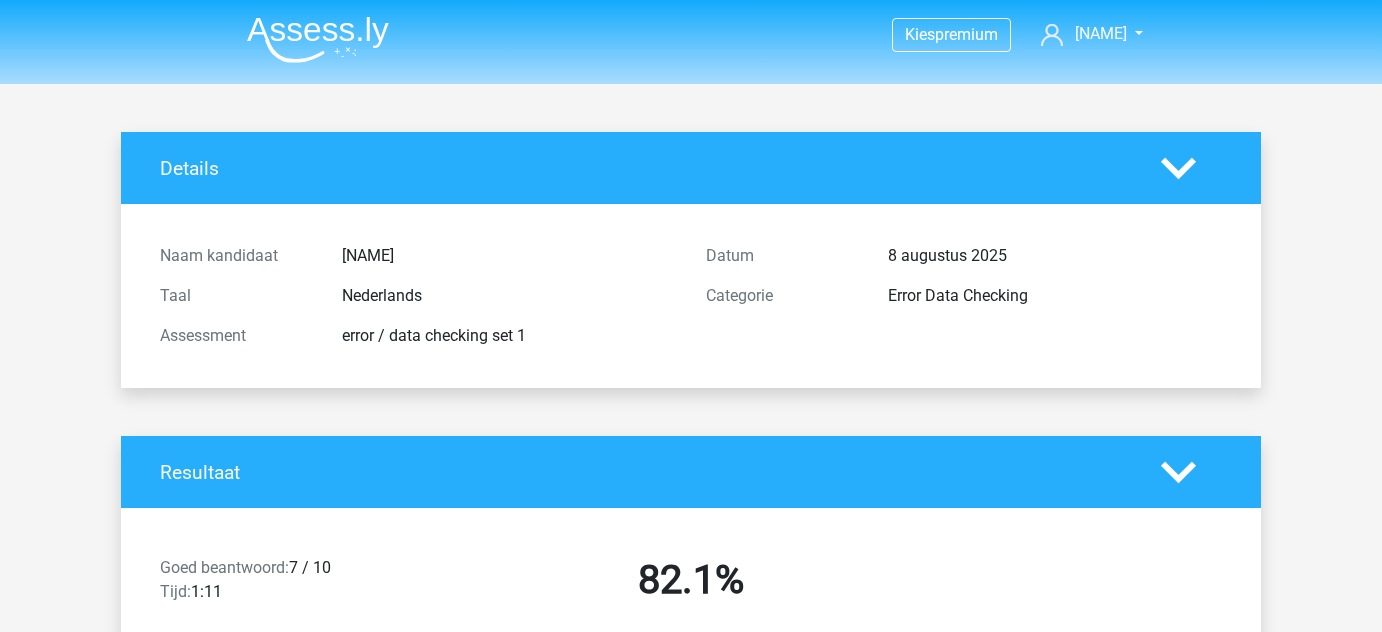 scroll, scrollTop: 0, scrollLeft: 0, axis: both 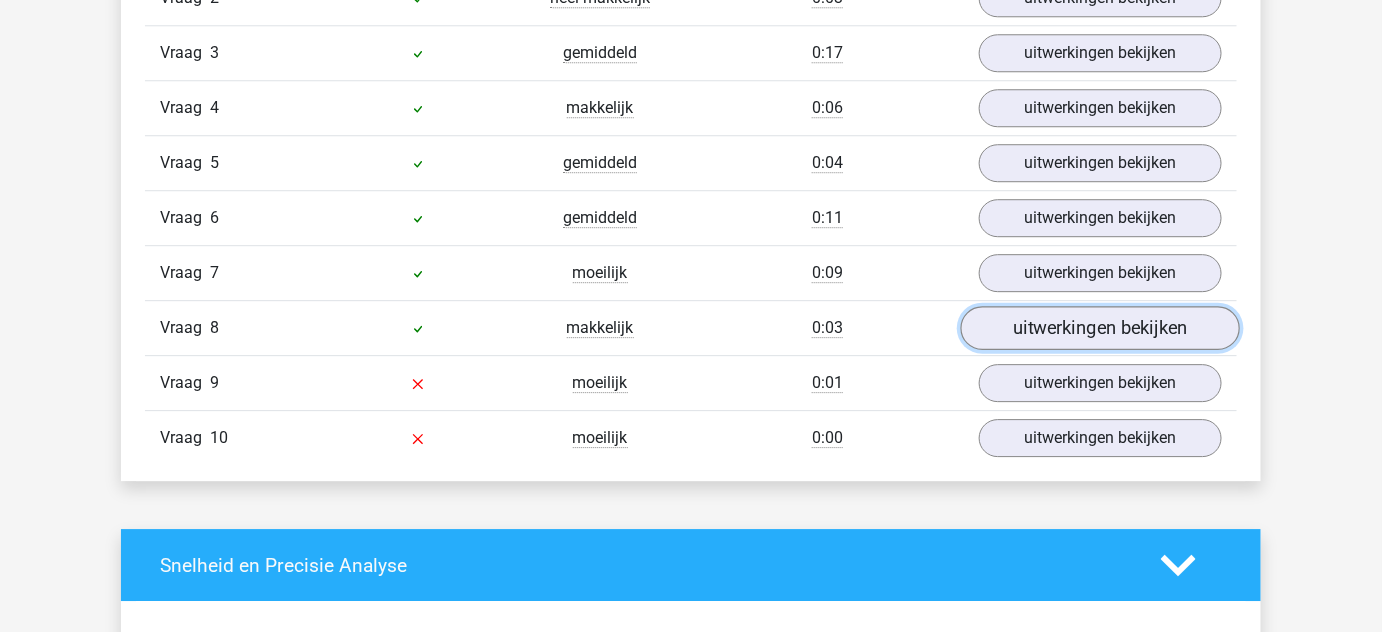 click on "uitwerkingen bekijken" at bounding box center (1100, 328) 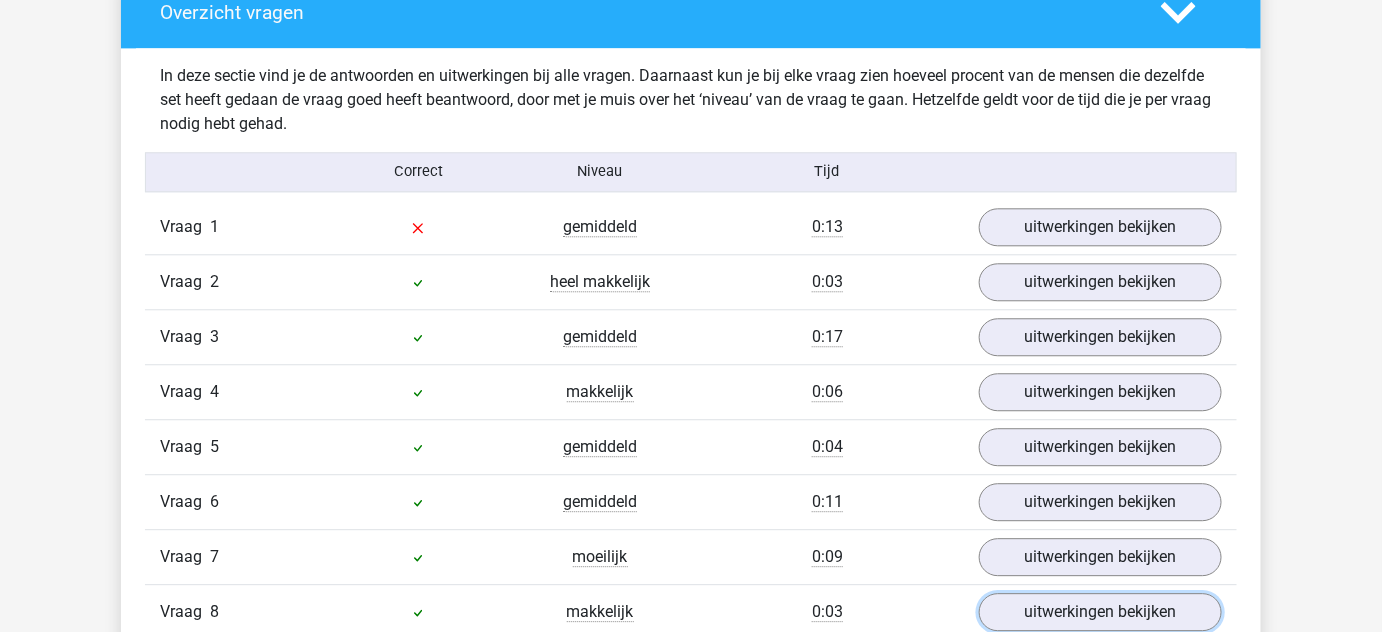 scroll, scrollTop: 1531, scrollLeft: 0, axis: vertical 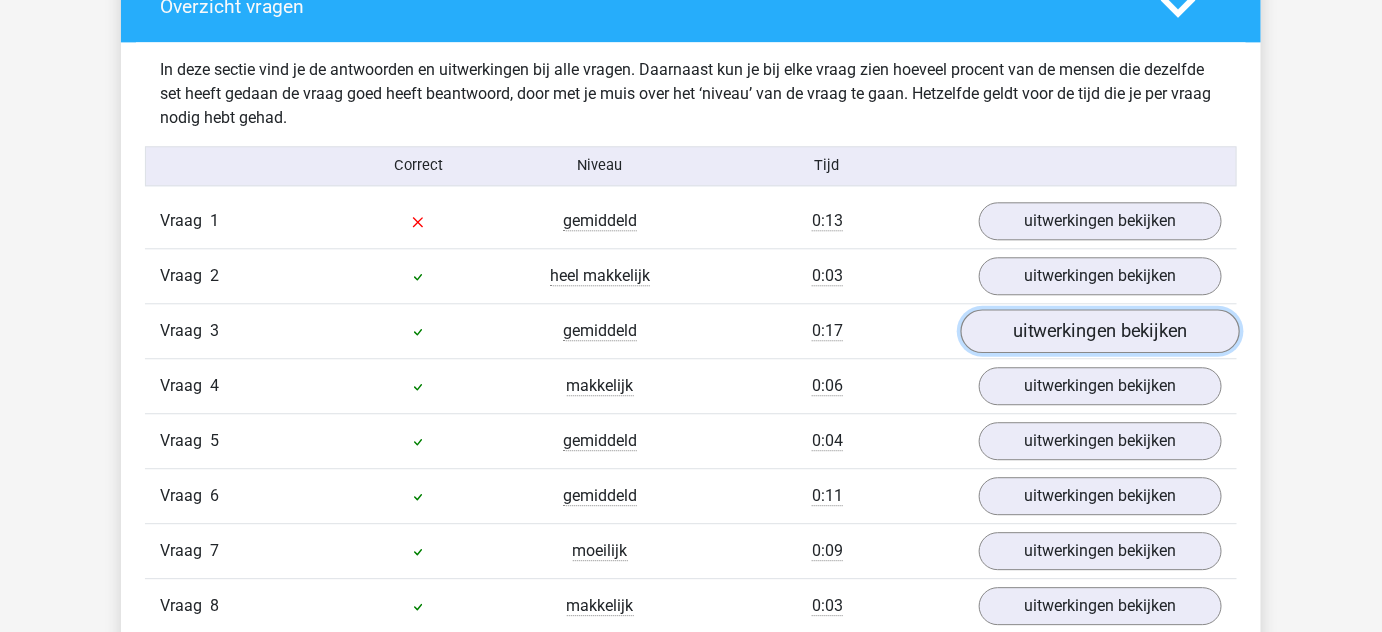 click on "uitwerkingen bekijken" at bounding box center [1100, 331] 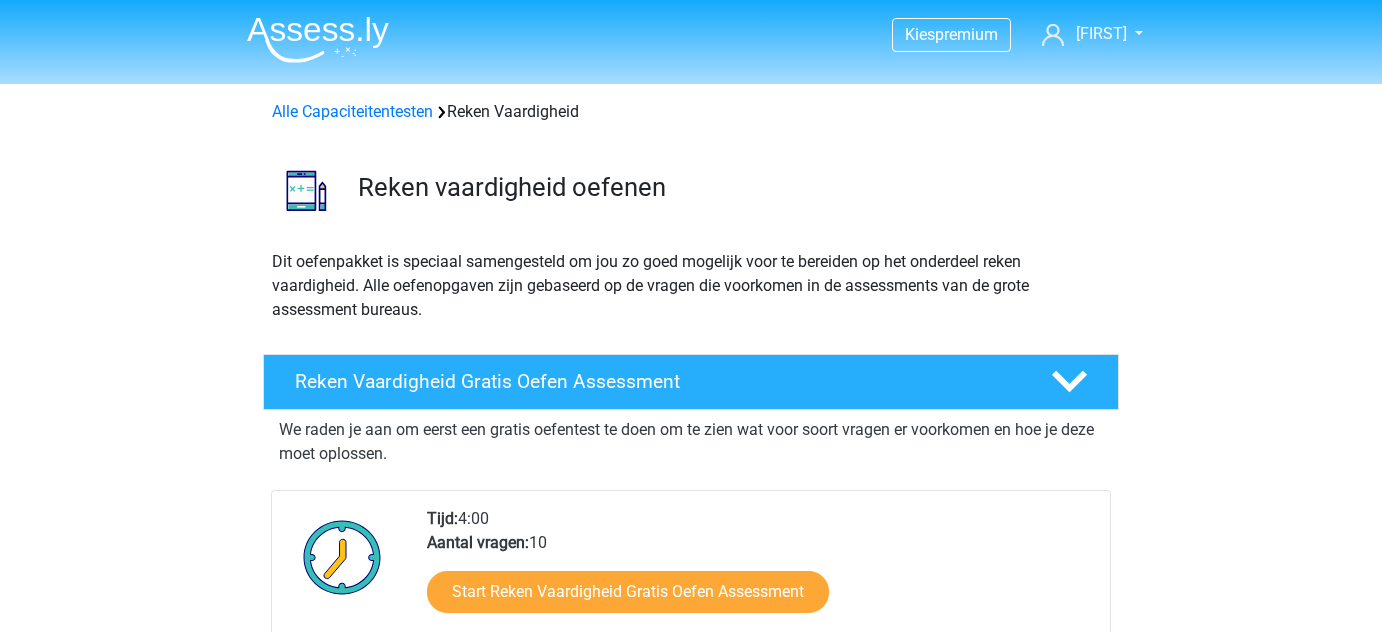 scroll, scrollTop: 0, scrollLeft: 0, axis: both 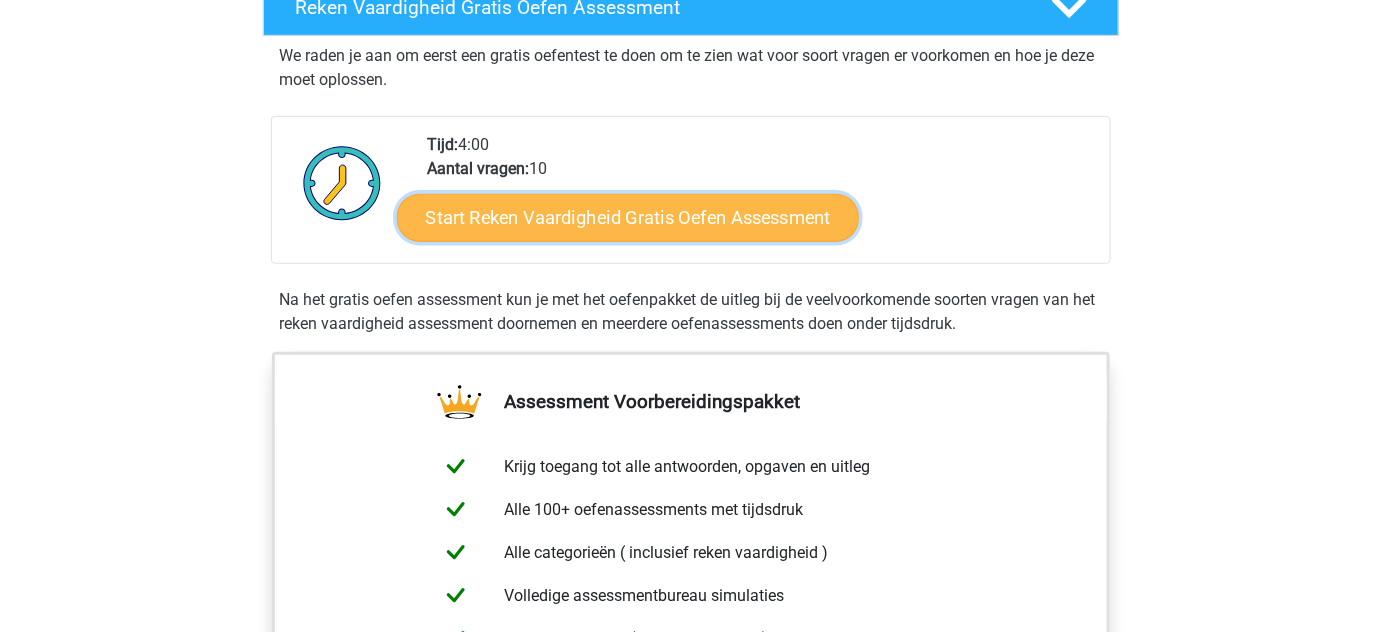 click on "Start Reken Vaardigheid
Gratis Oefen Assessment" at bounding box center (628, 217) 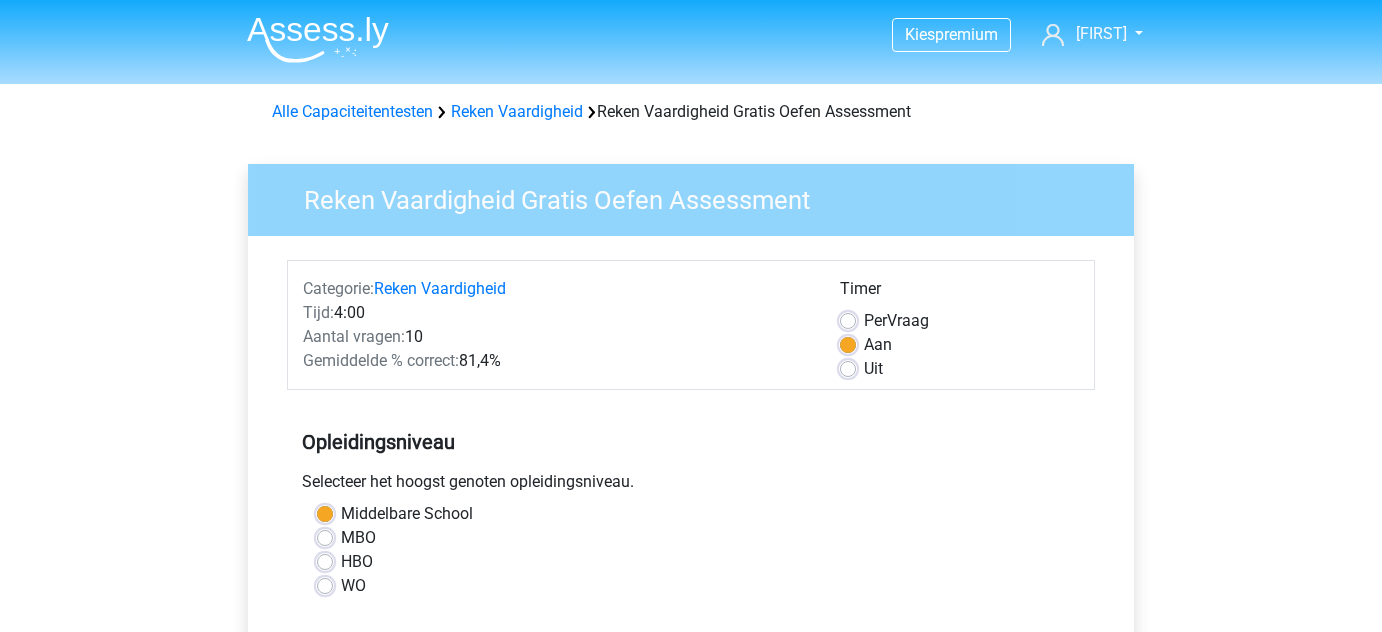 scroll, scrollTop: 0, scrollLeft: 0, axis: both 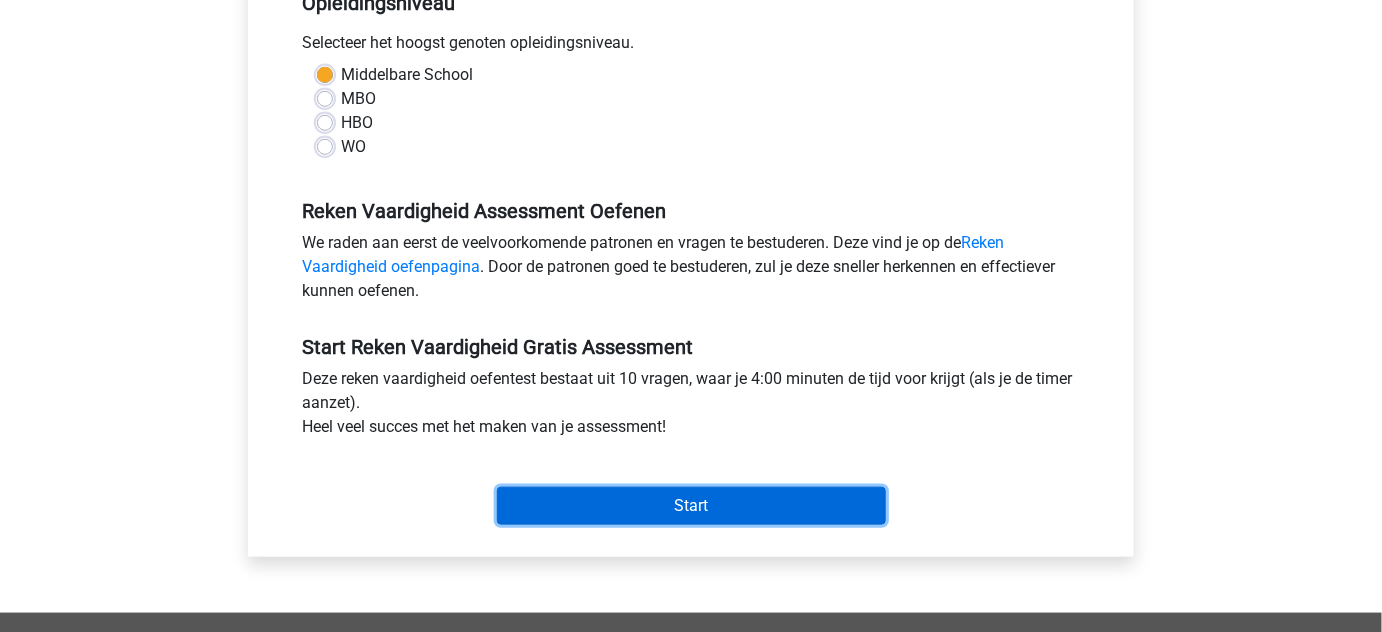 click on "Start" at bounding box center (691, 506) 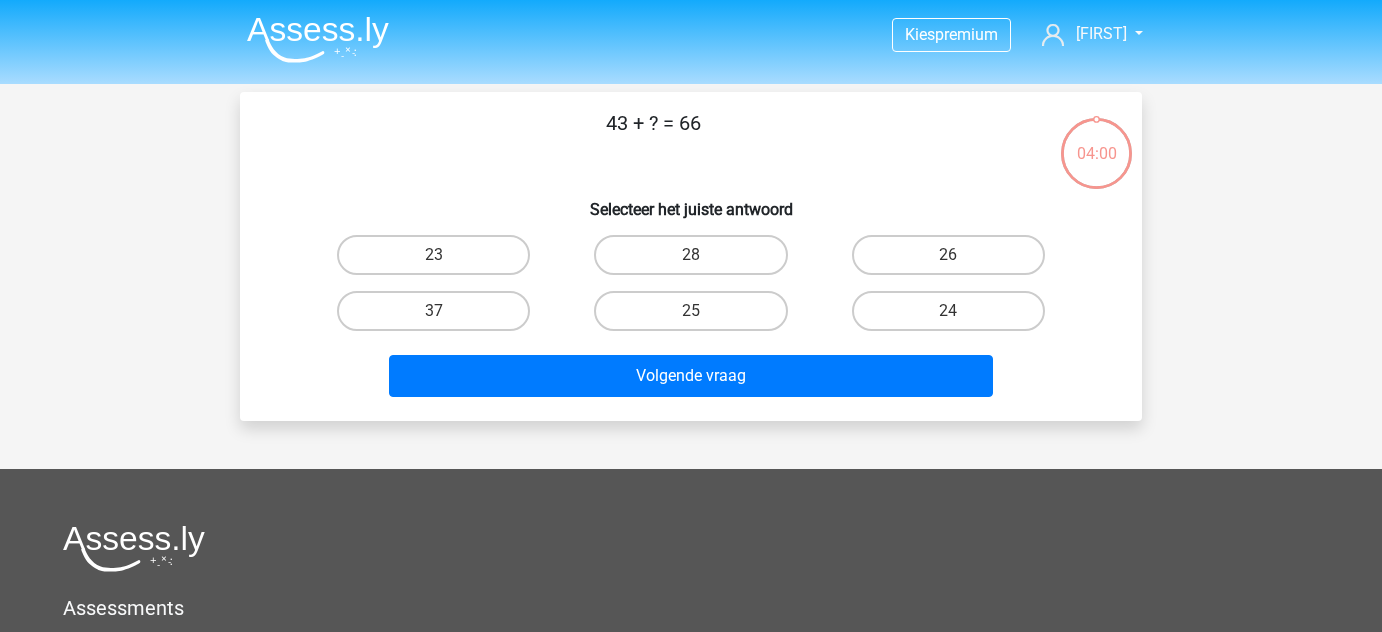 scroll, scrollTop: 0, scrollLeft: 0, axis: both 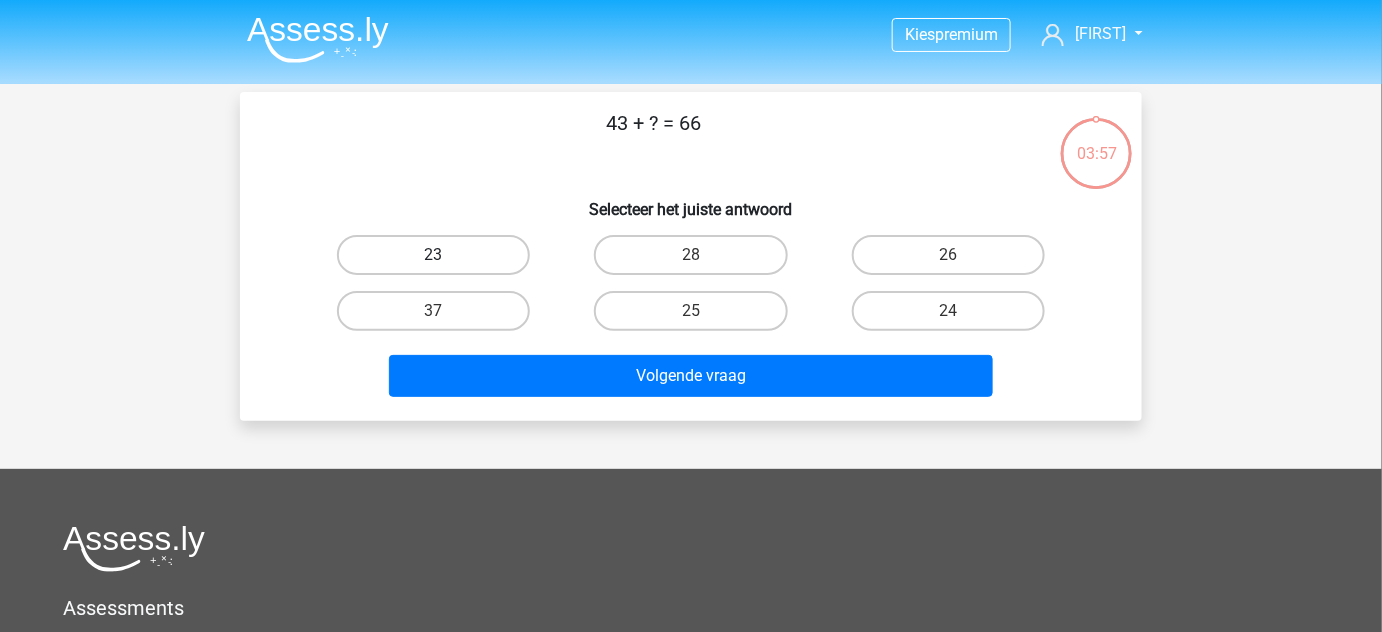 click on "23" at bounding box center [433, 255] 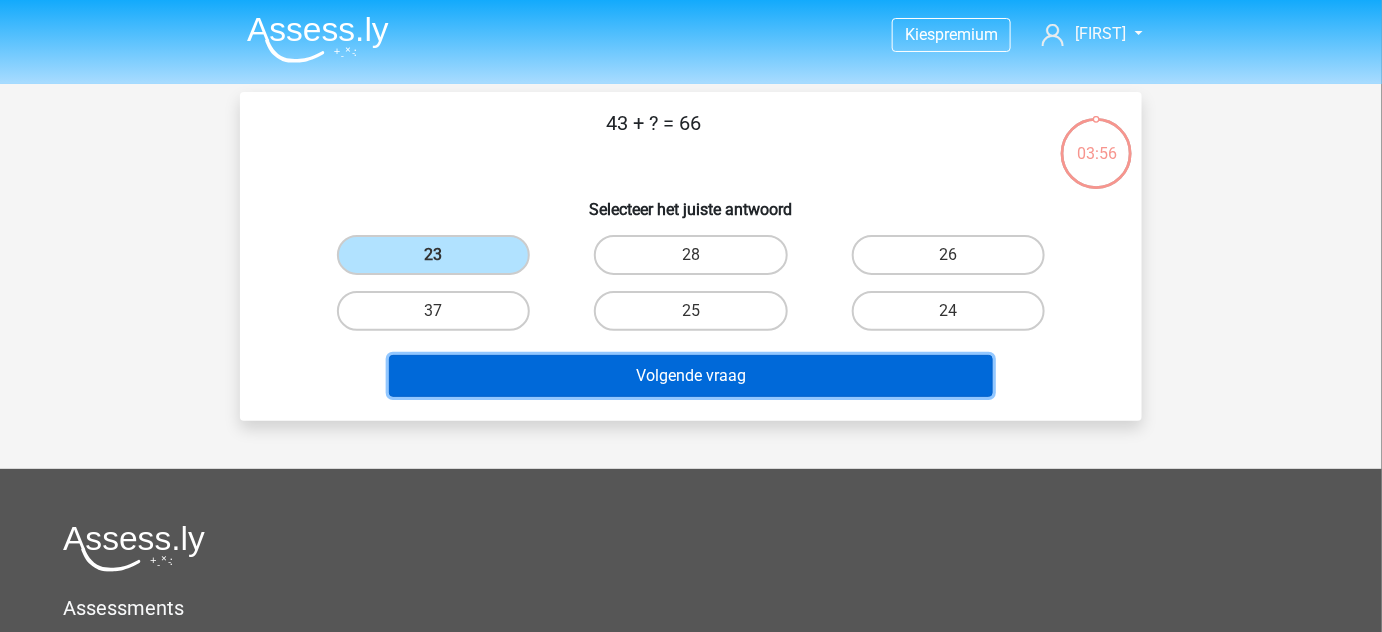 click on "Volgende vraag" at bounding box center (691, 376) 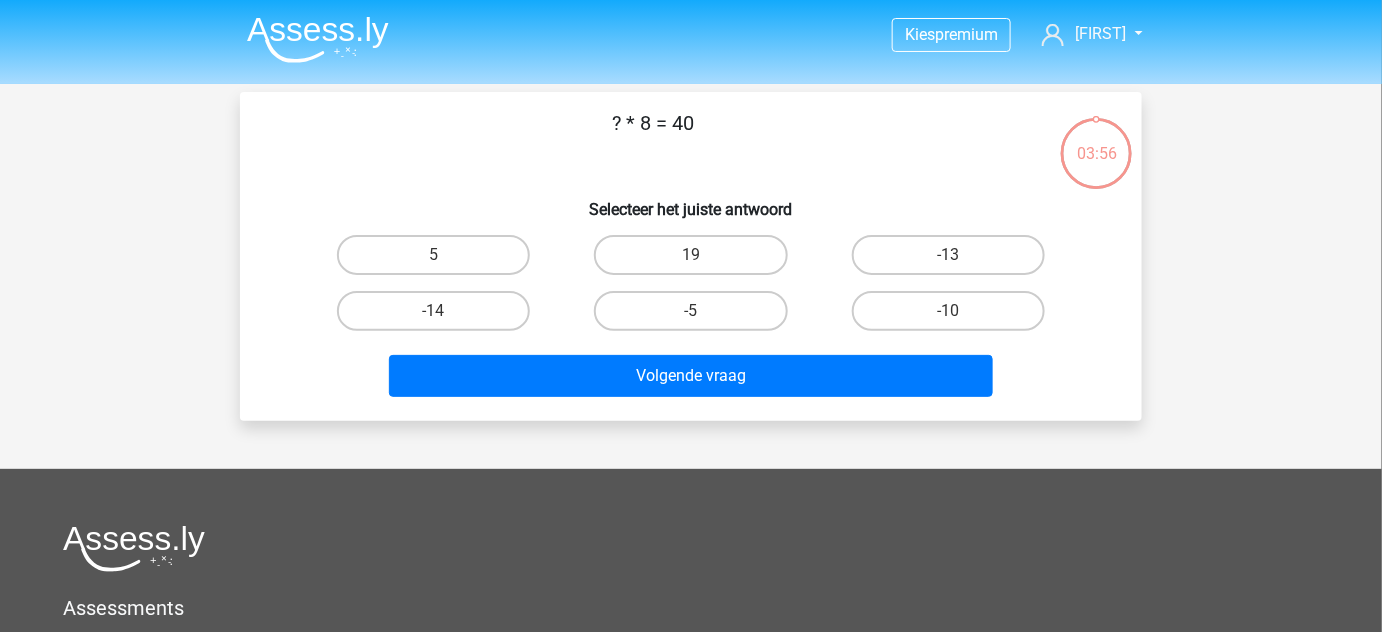 scroll, scrollTop: 92, scrollLeft: 0, axis: vertical 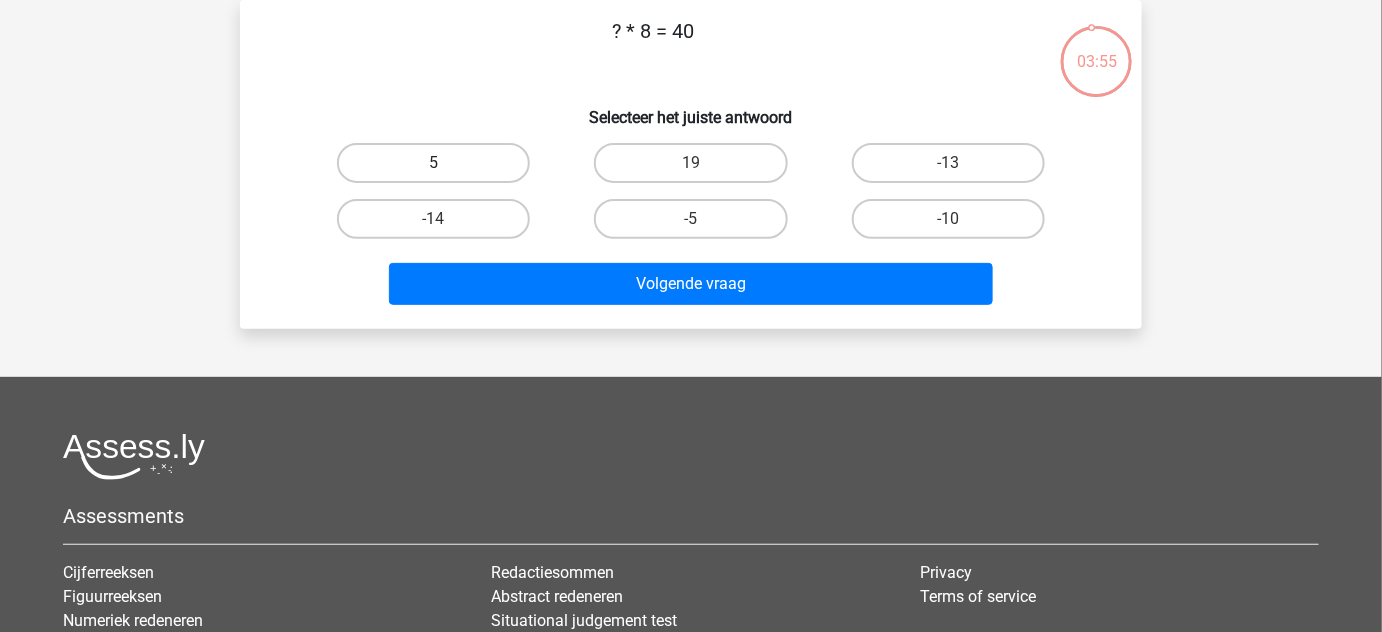 click on "5" at bounding box center (433, 163) 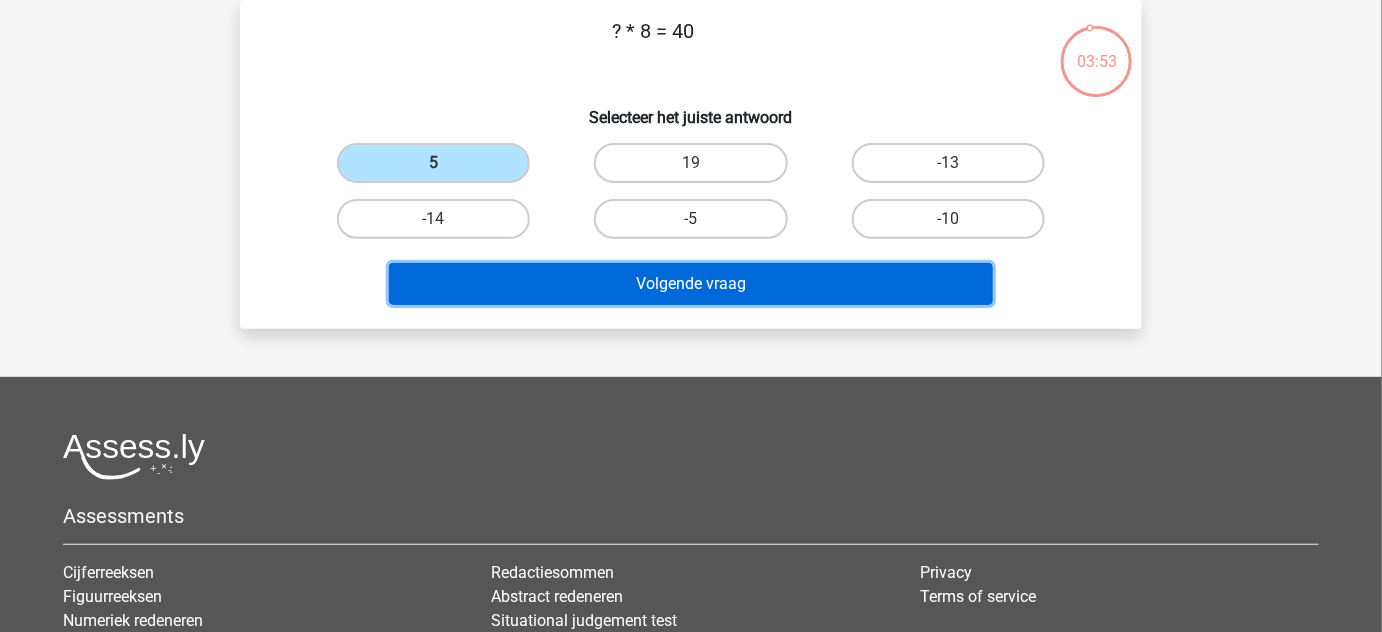 click on "Volgende vraag" at bounding box center [691, 284] 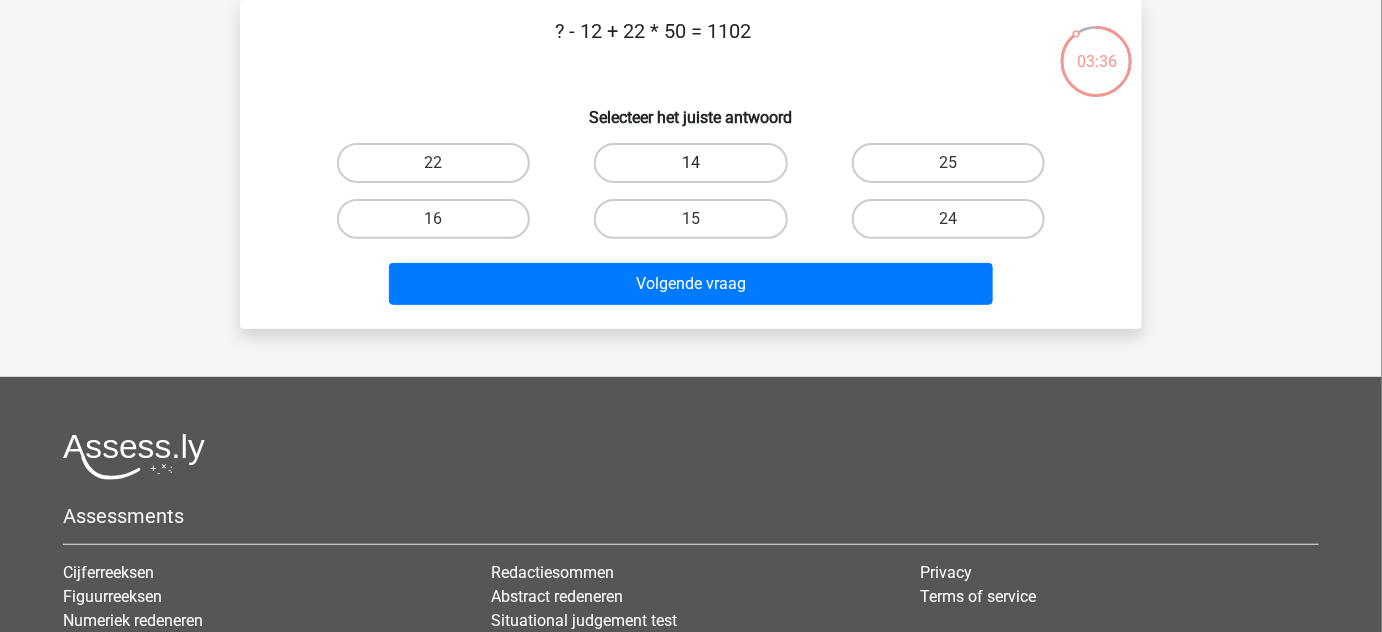 click on "14" at bounding box center (690, 163) 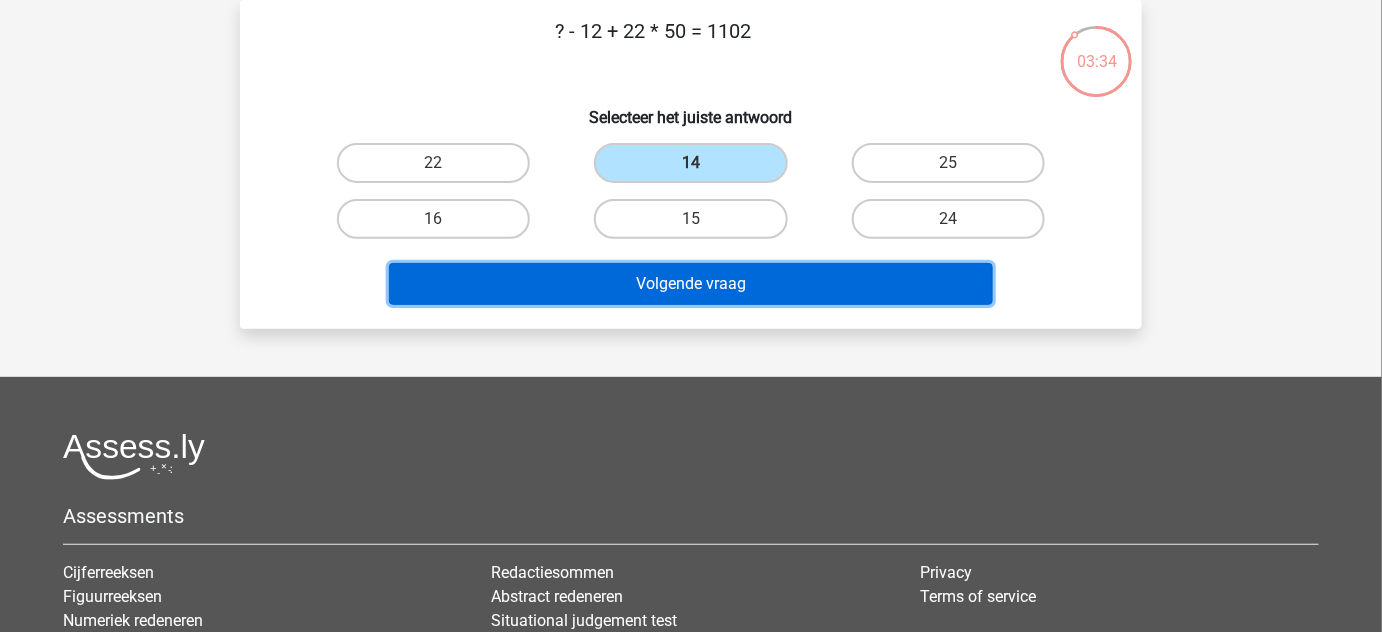 click on "Volgende vraag" at bounding box center (691, 284) 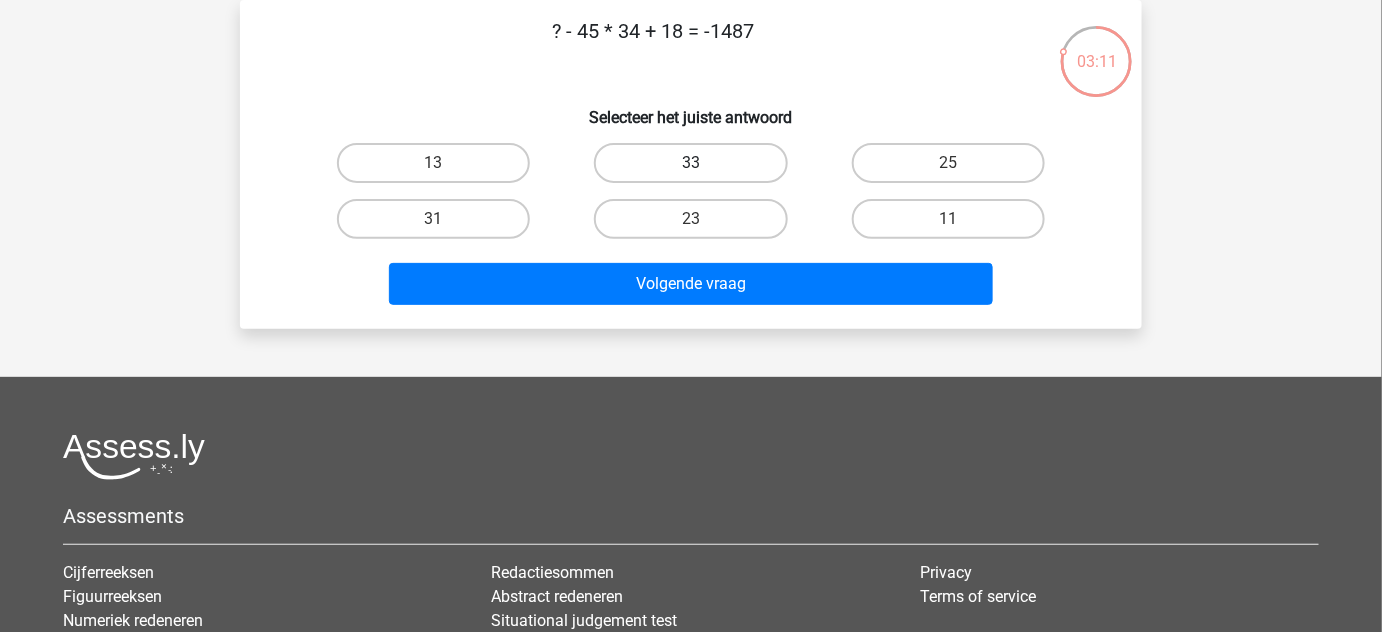click on "33" at bounding box center [690, 163] 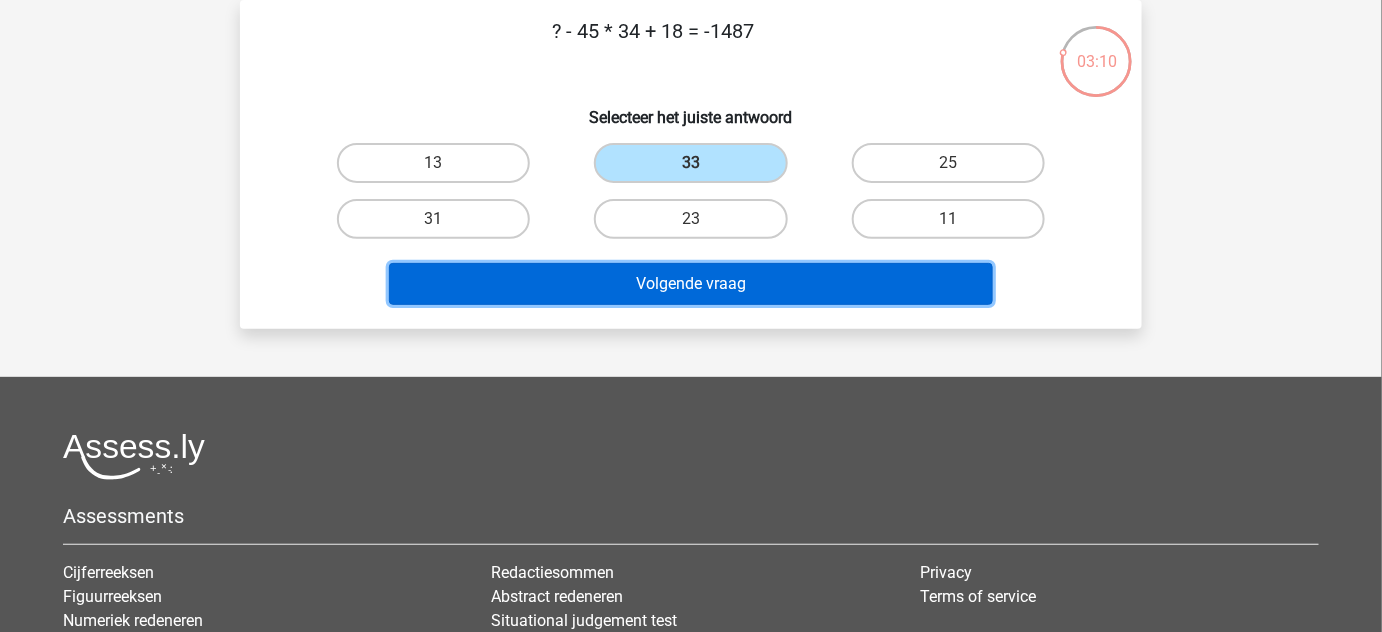 click on "Volgende vraag" at bounding box center [691, 284] 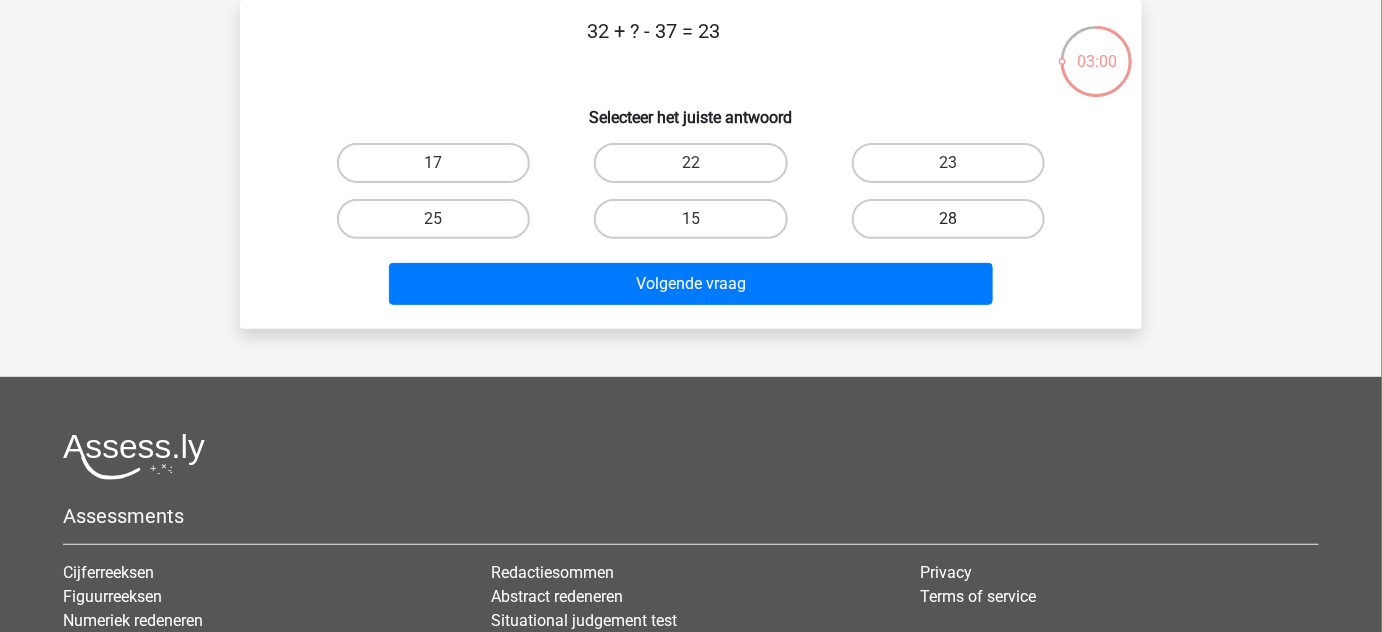 click on "28" at bounding box center (948, 219) 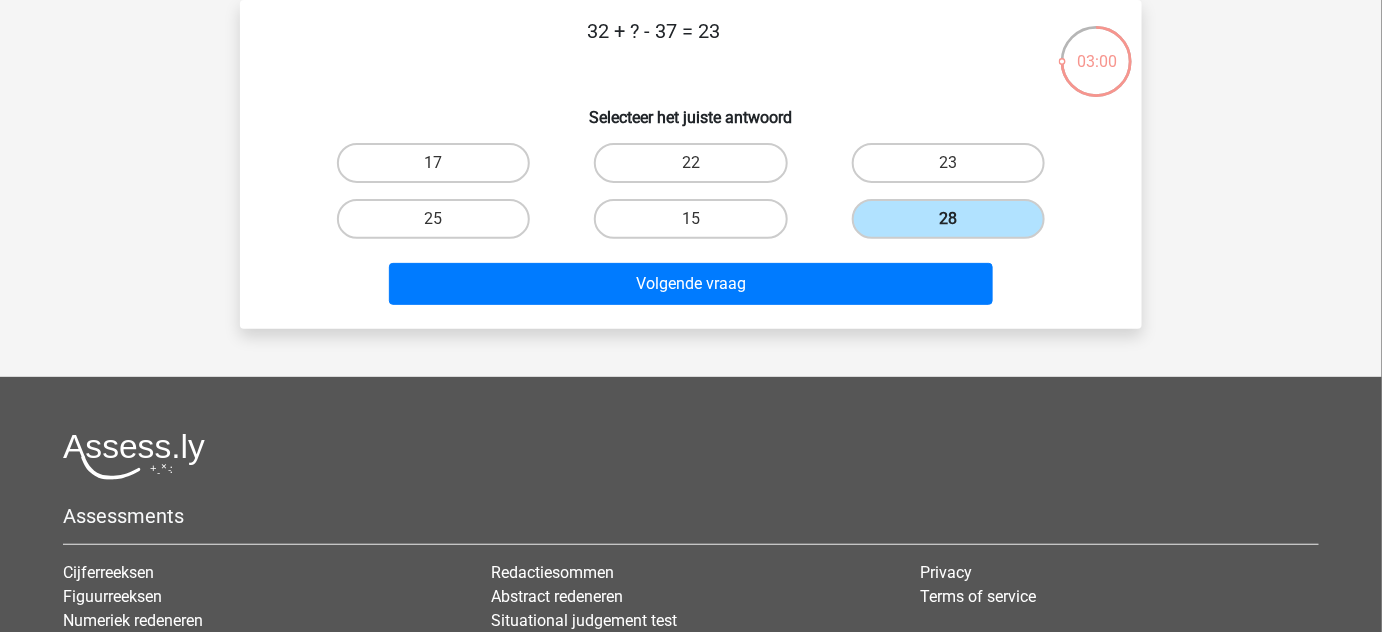 click on "28" at bounding box center [948, 219] 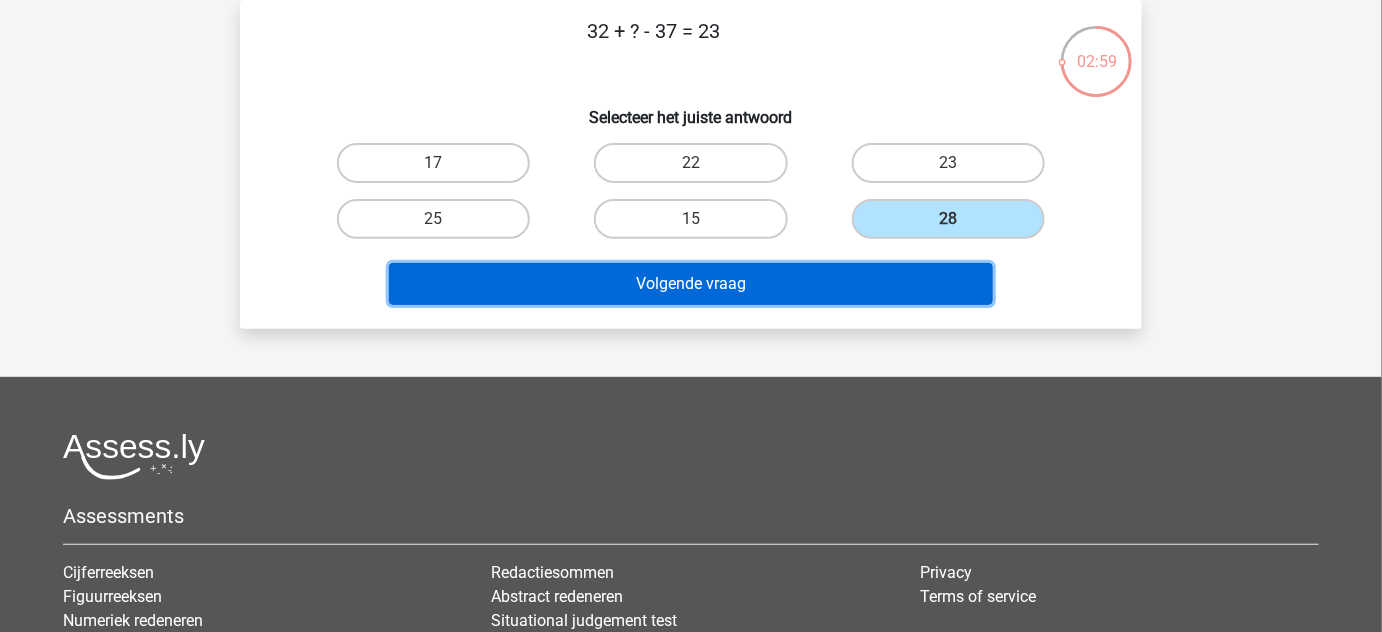 click on "Volgende vraag" at bounding box center [691, 284] 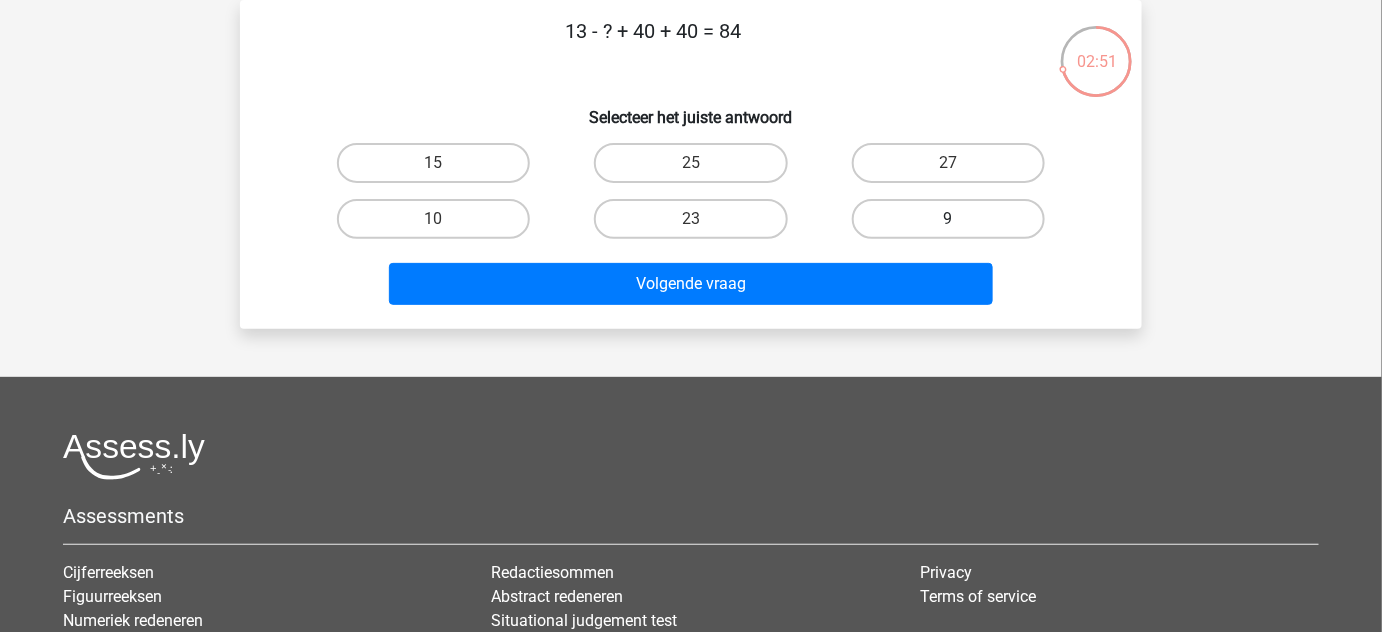 click on "9" at bounding box center [948, 219] 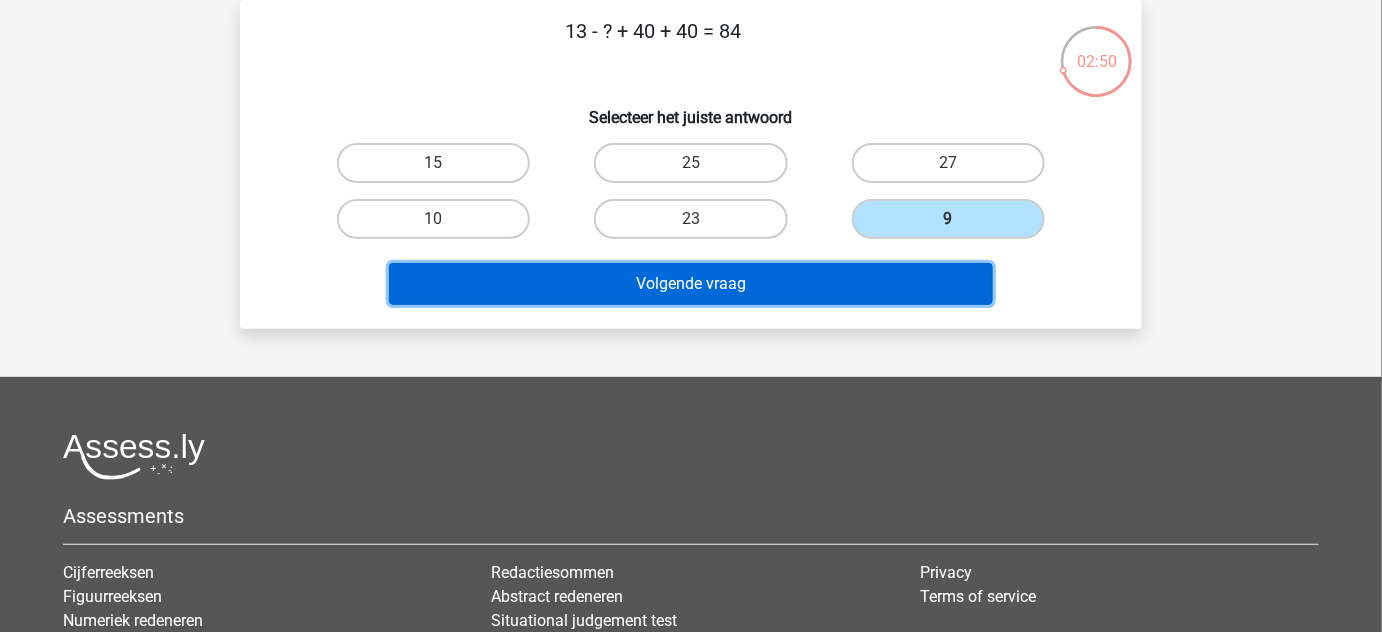 click on "Volgende vraag" at bounding box center (691, 284) 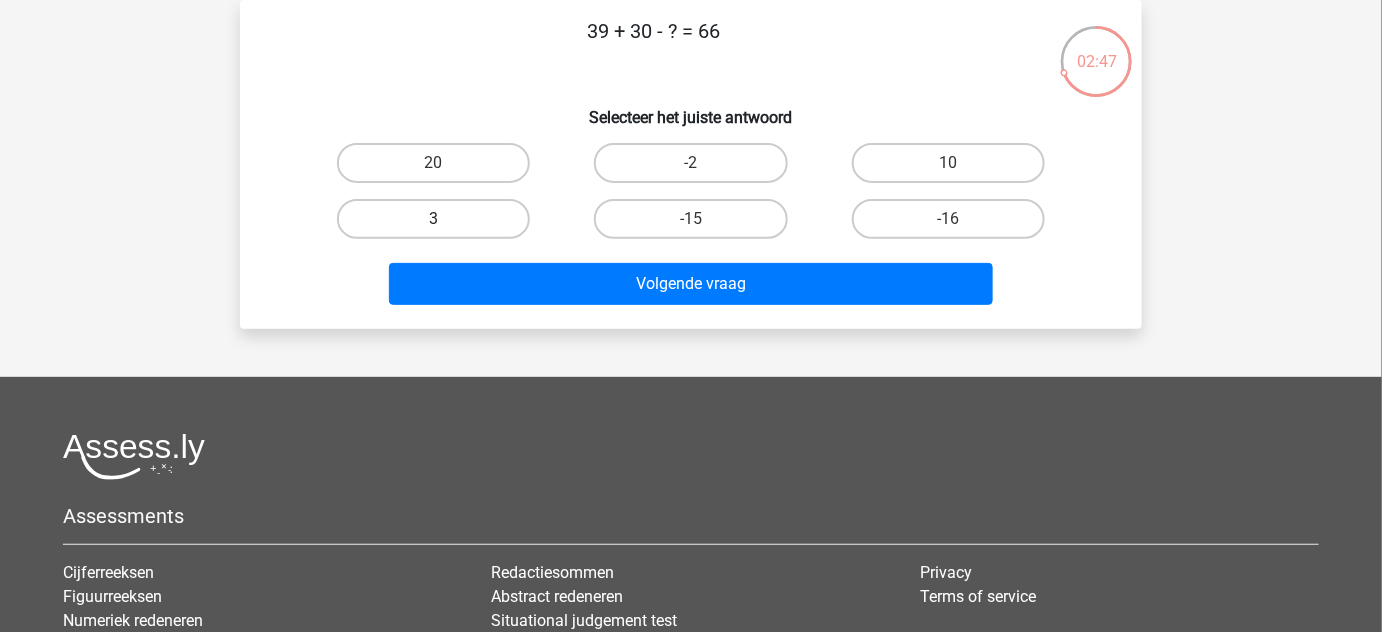 click on "3" at bounding box center (433, 219) 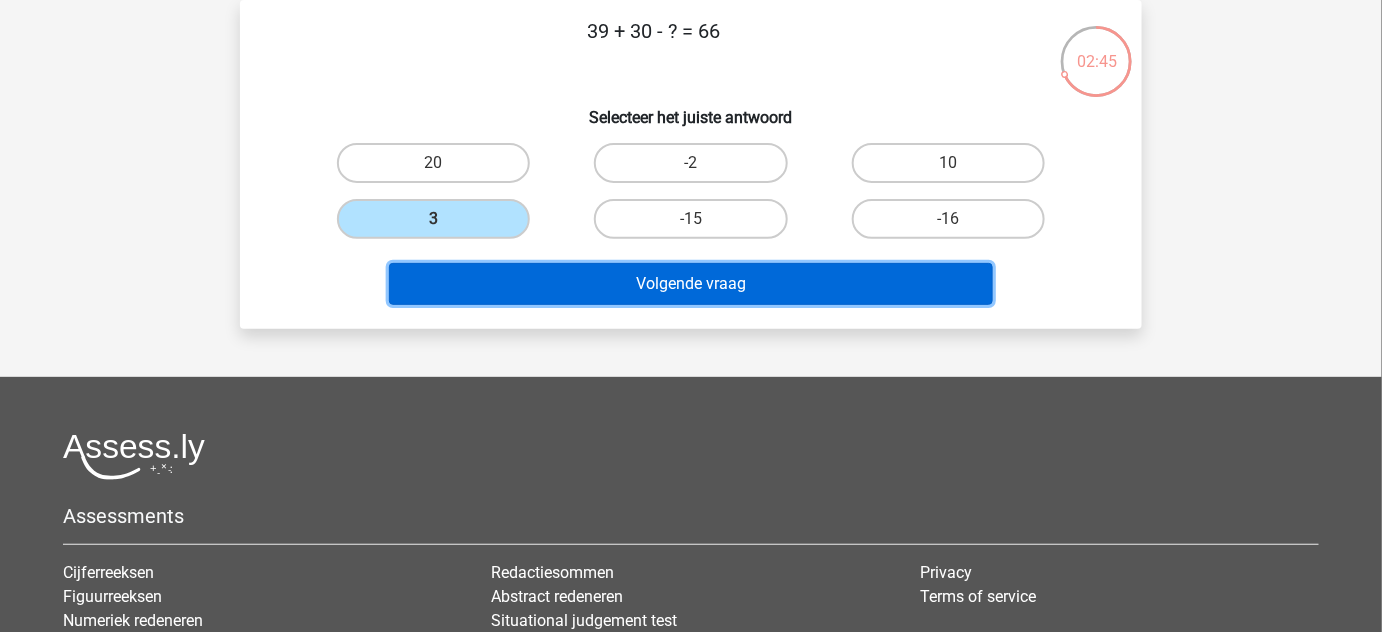 click on "Volgende vraag" at bounding box center (691, 284) 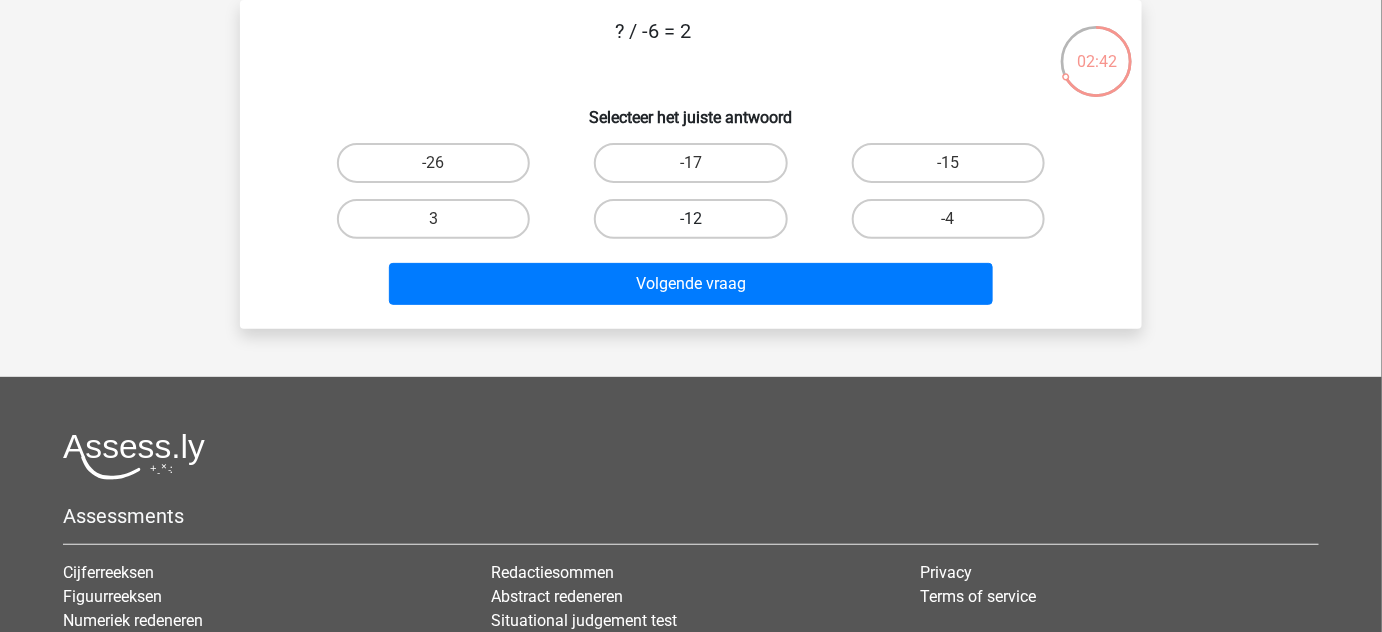 click on "-12" at bounding box center [690, 219] 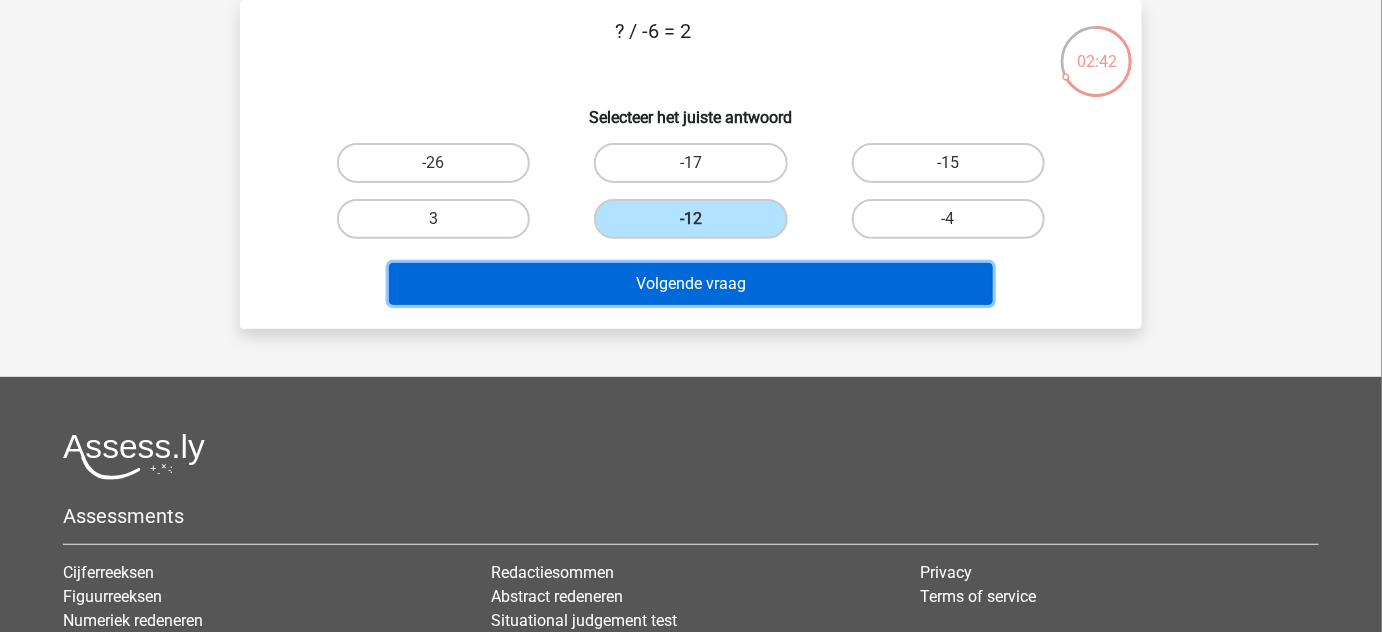 click on "Volgende vraag" at bounding box center (691, 284) 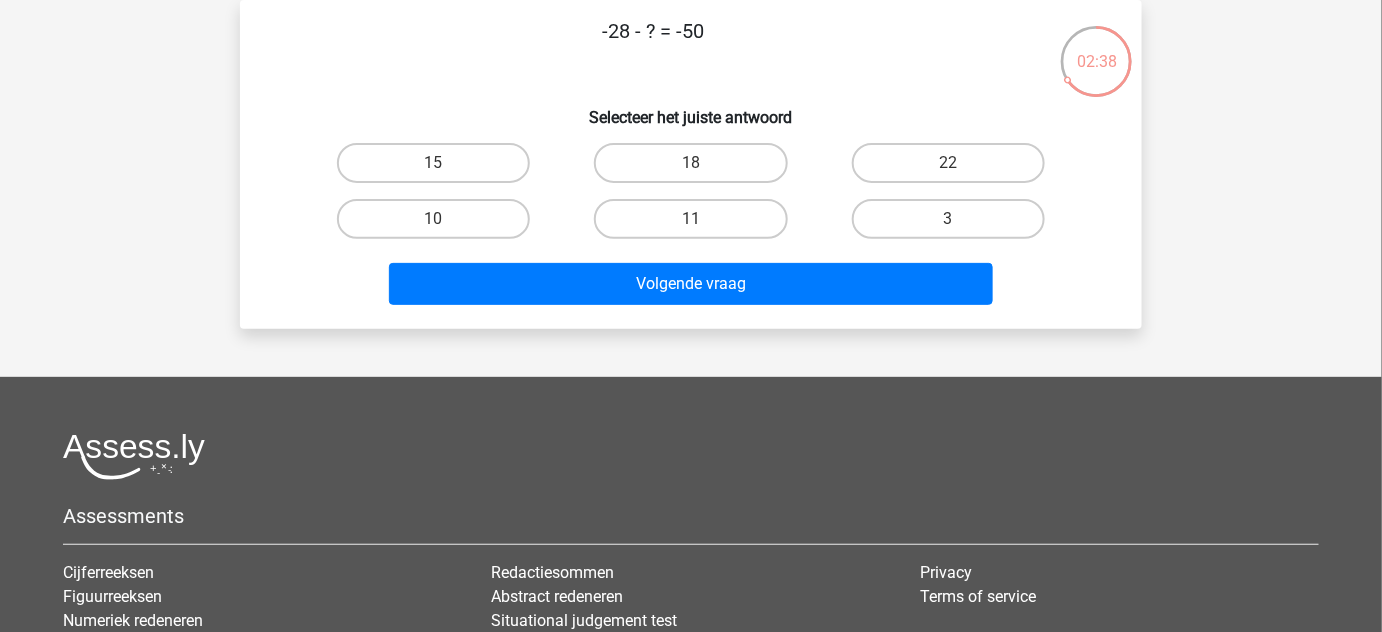 click on "22" at bounding box center (433, 163) 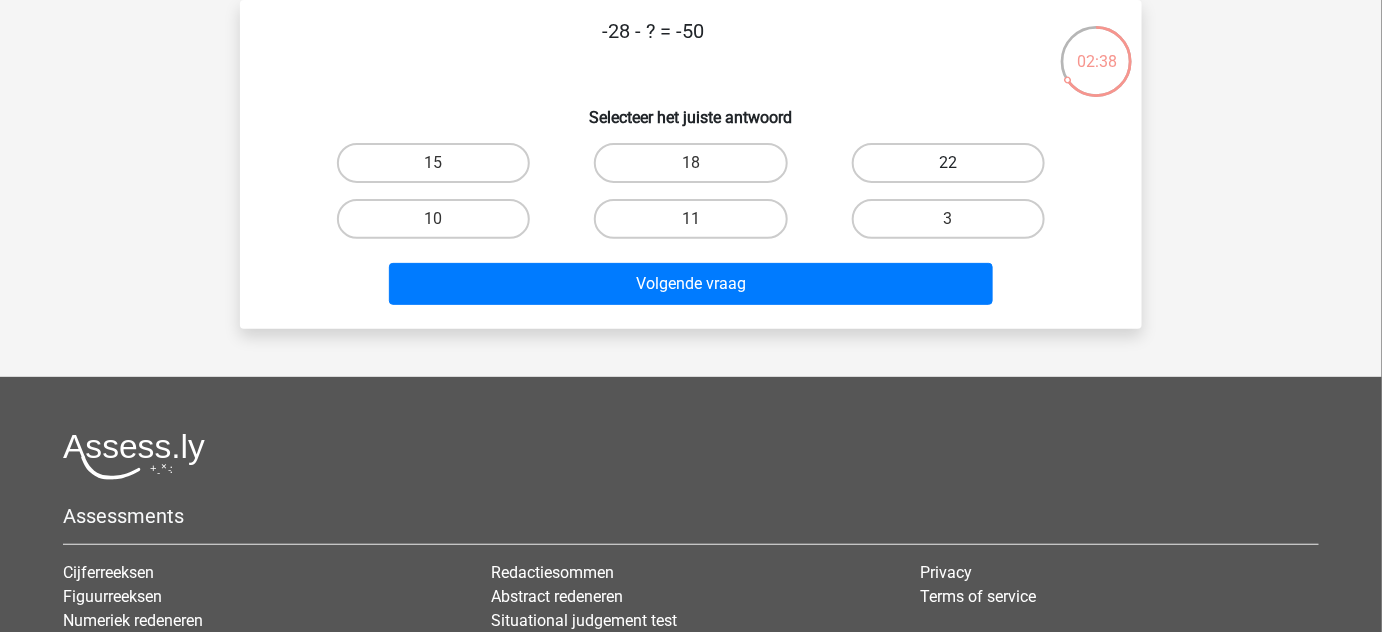click on "22" at bounding box center (948, 163) 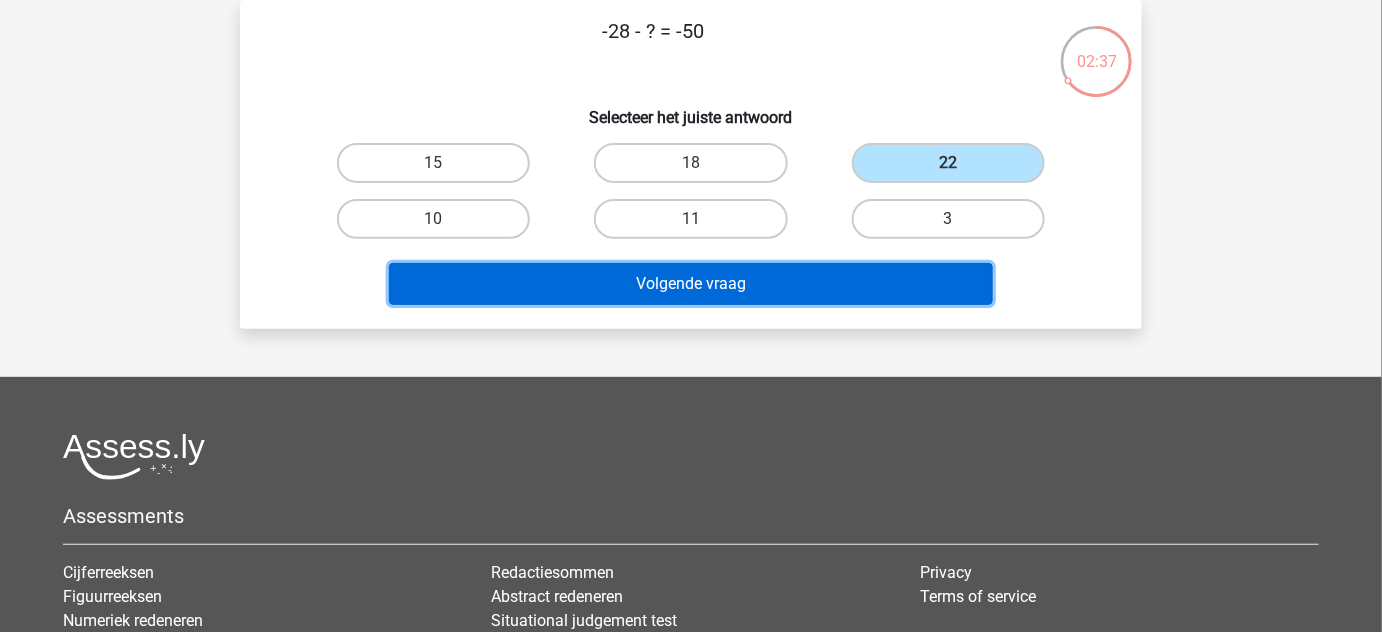 click on "Volgende vraag" at bounding box center [691, 284] 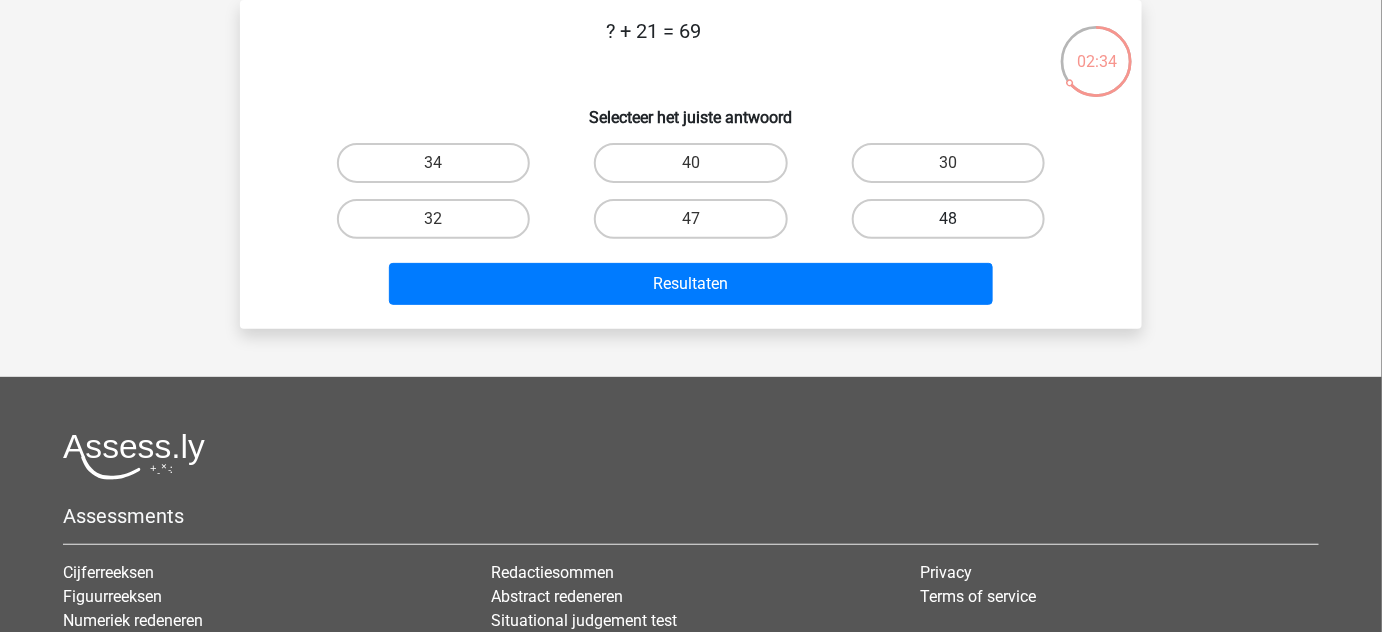 click on "48" at bounding box center (948, 219) 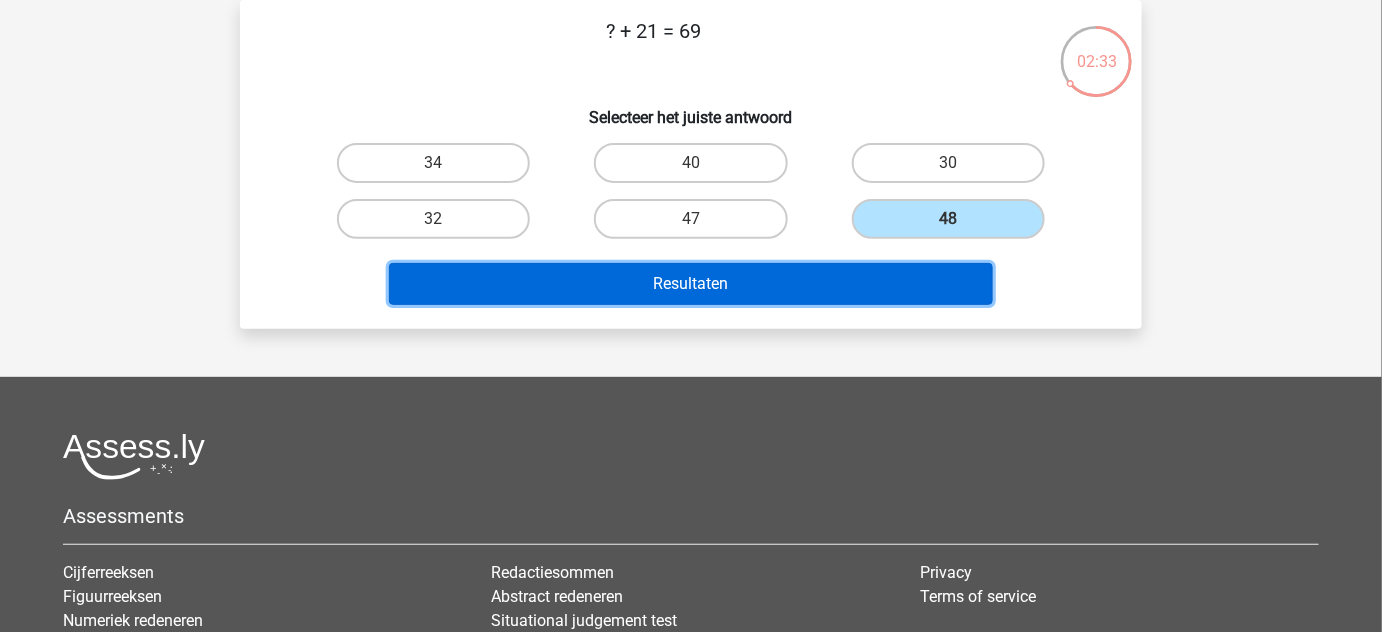 click on "Resultaten" at bounding box center [691, 284] 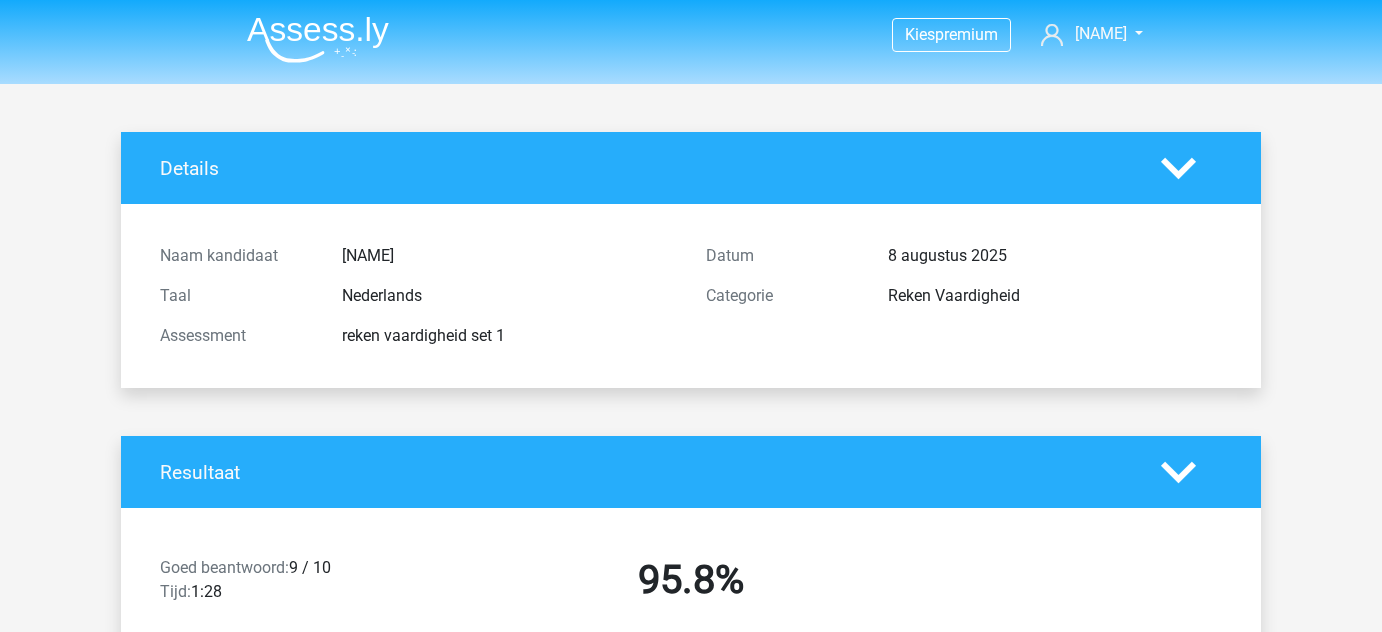 scroll, scrollTop: 0, scrollLeft: 0, axis: both 